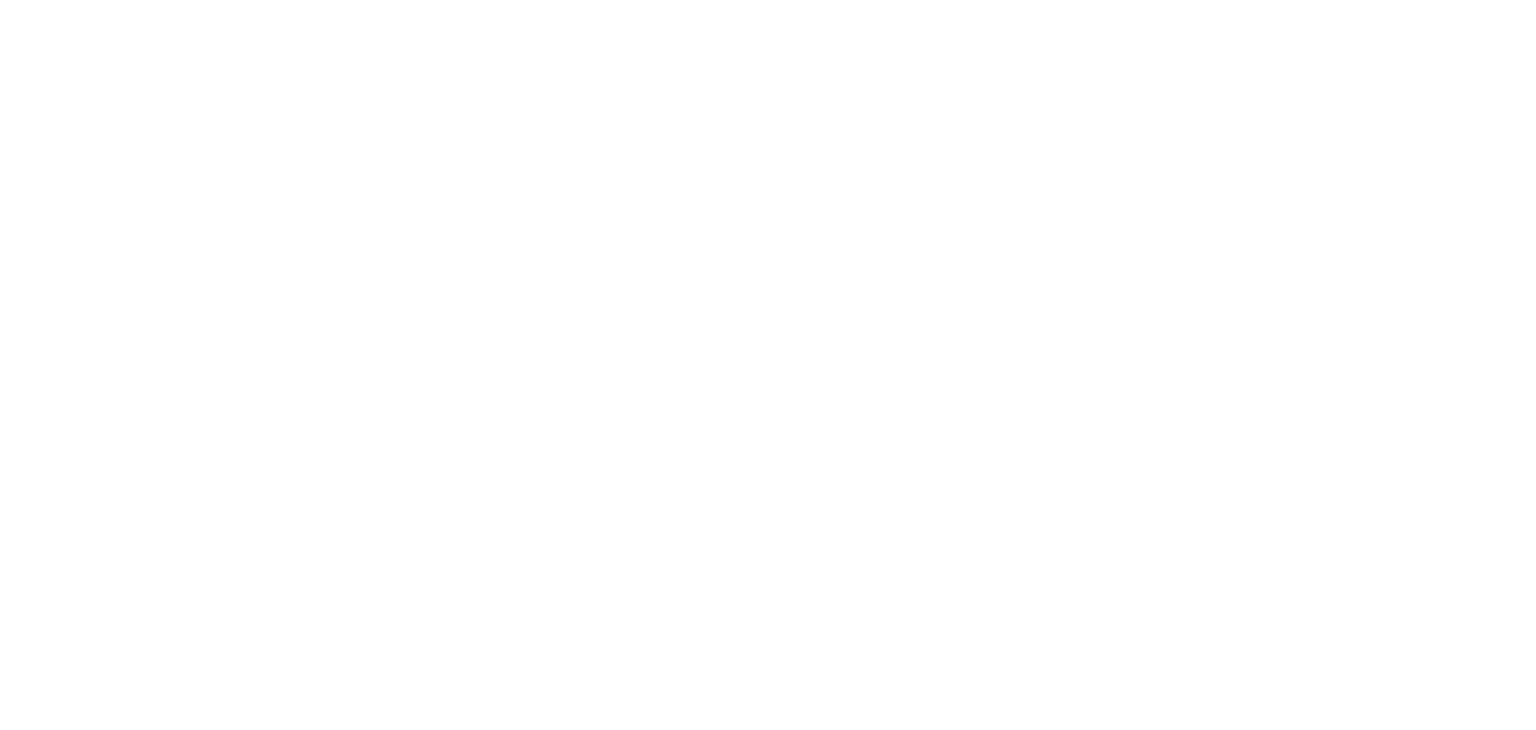 scroll, scrollTop: 0, scrollLeft: 0, axis: both 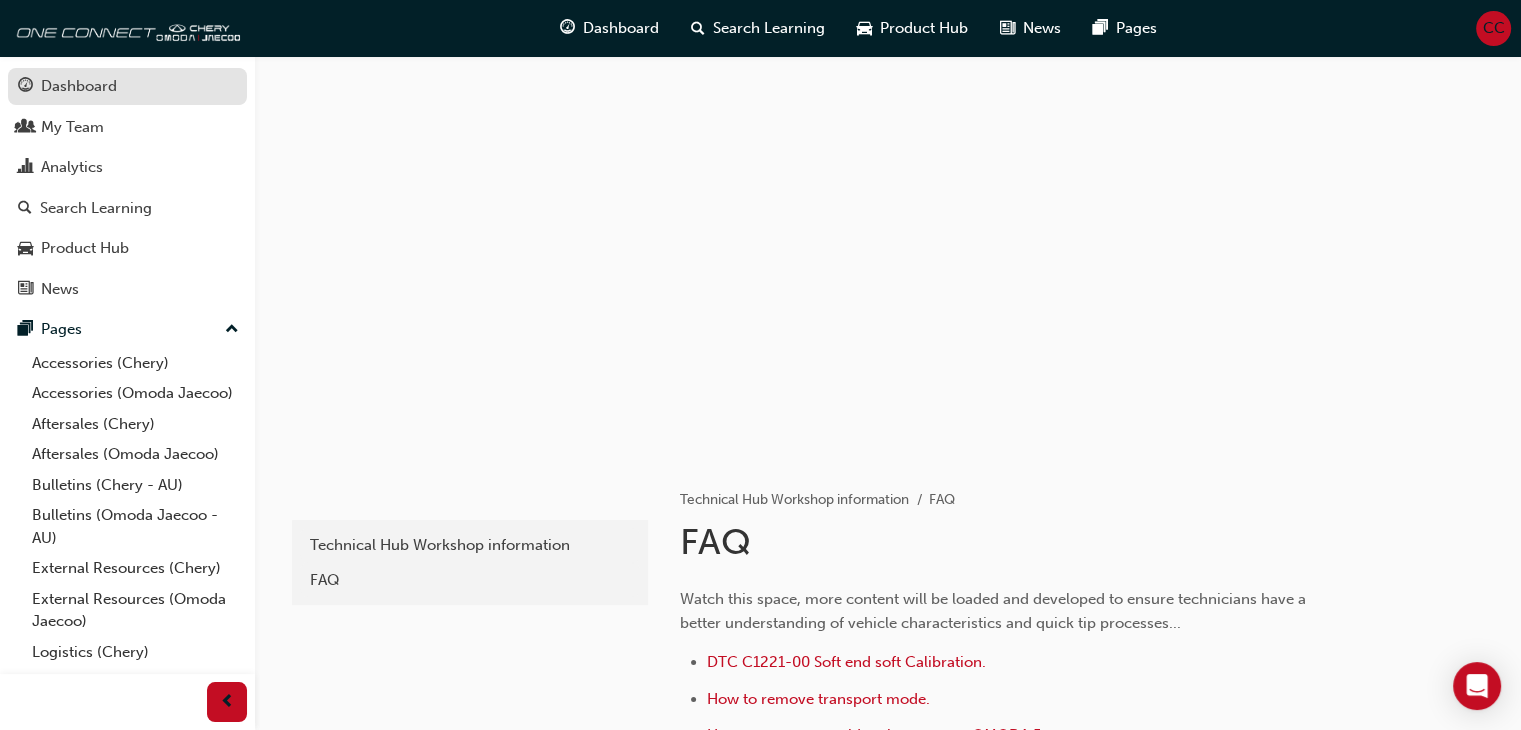 click on "Dashboard" at bounding box center (79, 86) 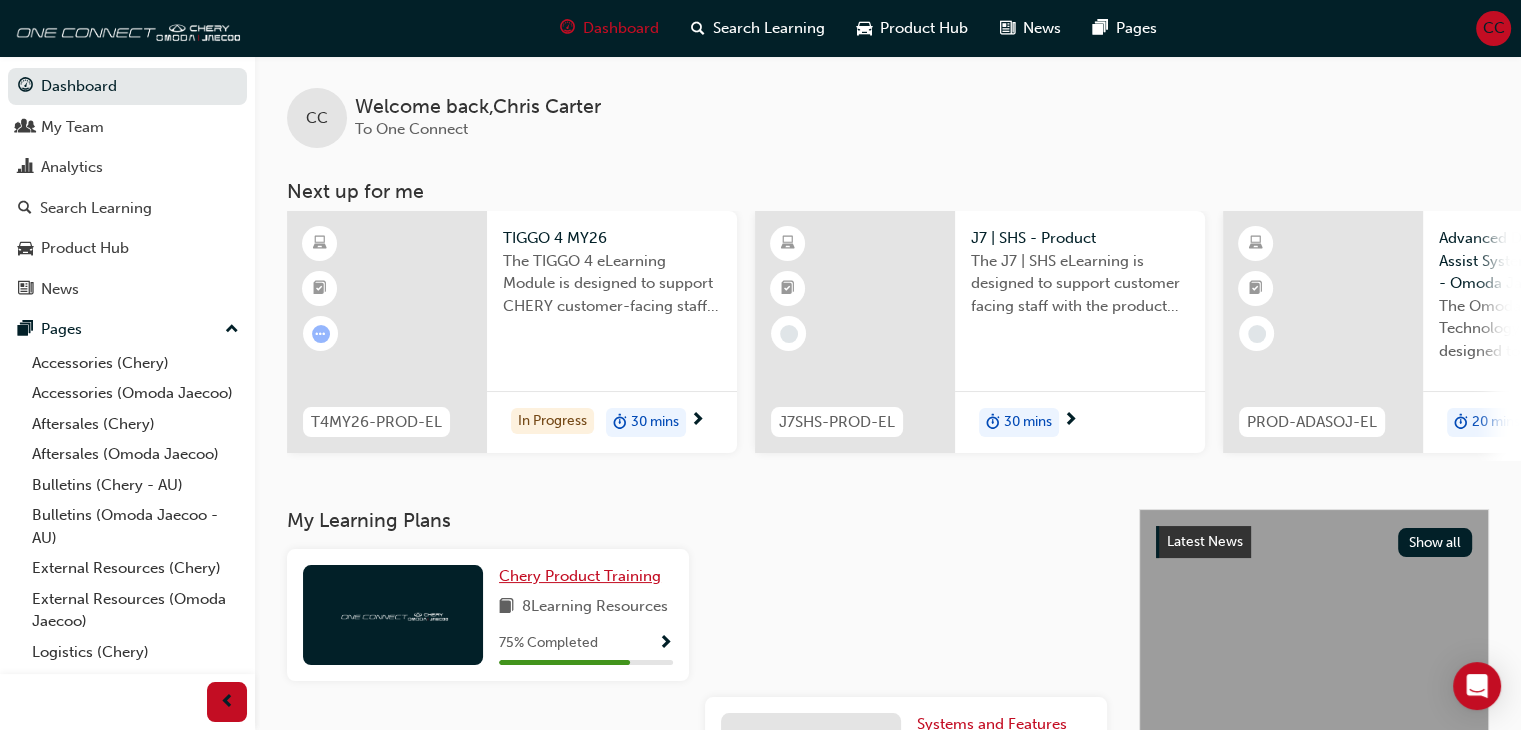 click on "Chery Product Training" at bounding box center (580, 576) 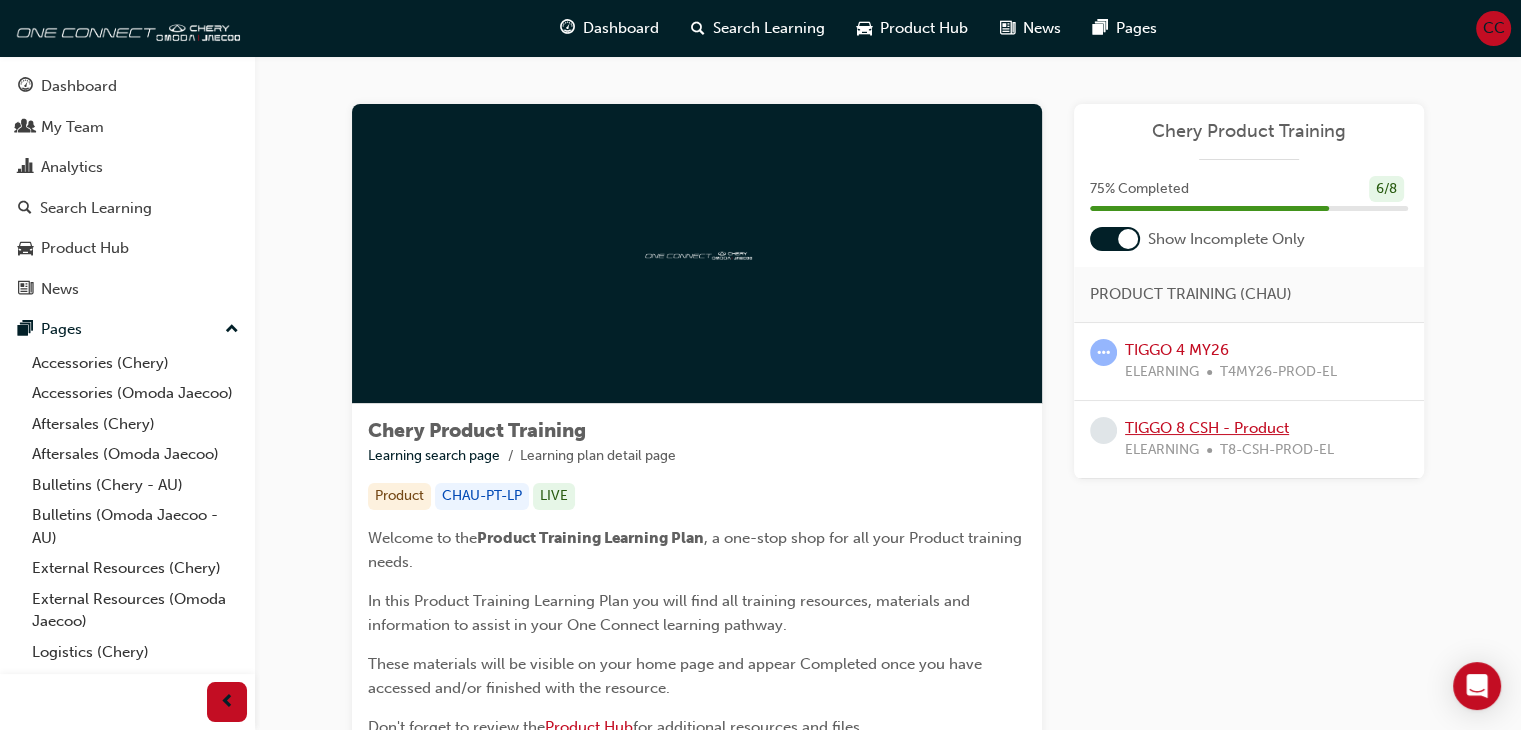 click on "TIGGO 8 CSH - Product" at bounding box center (1207, 428) 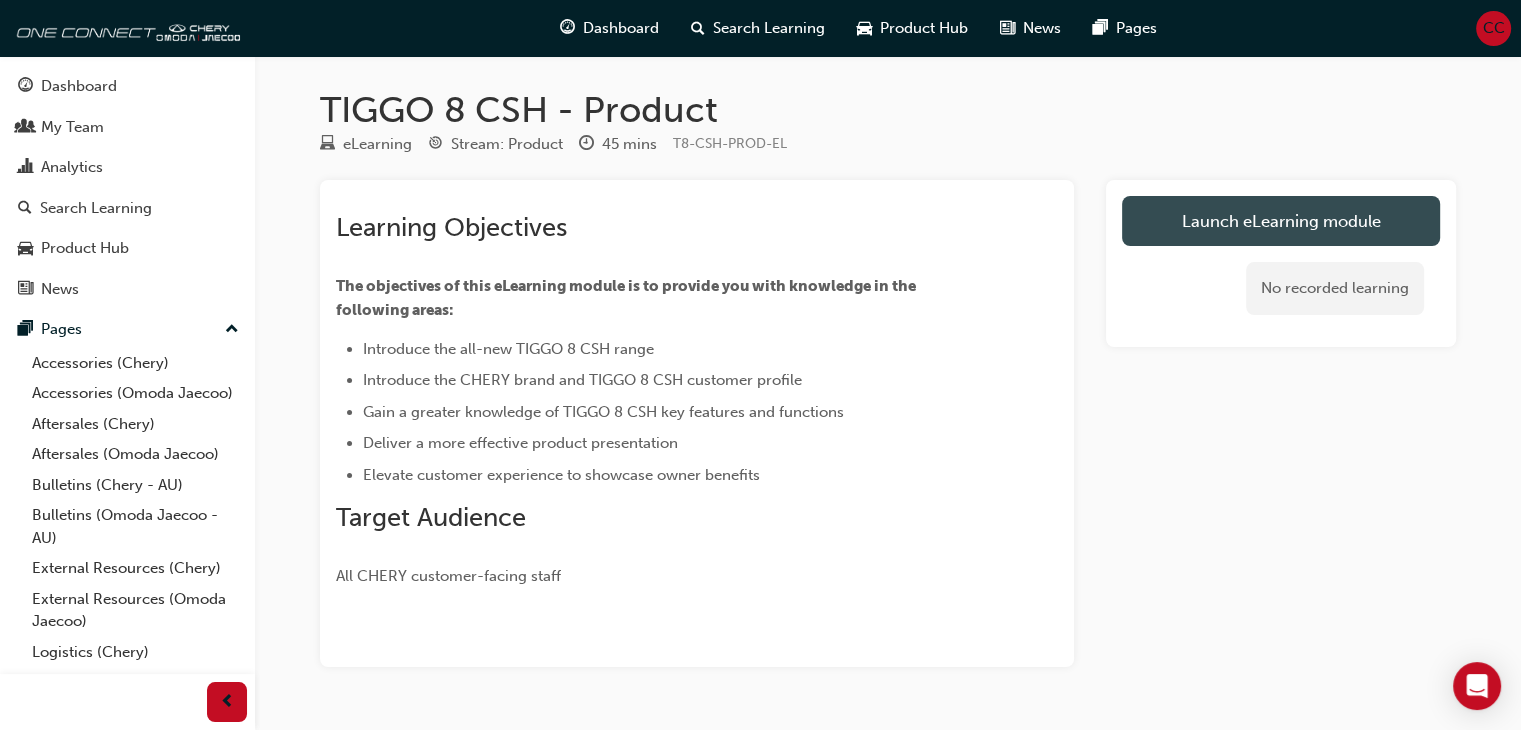 click on "Launch eLearning module" at bounding box center [1281, 221] 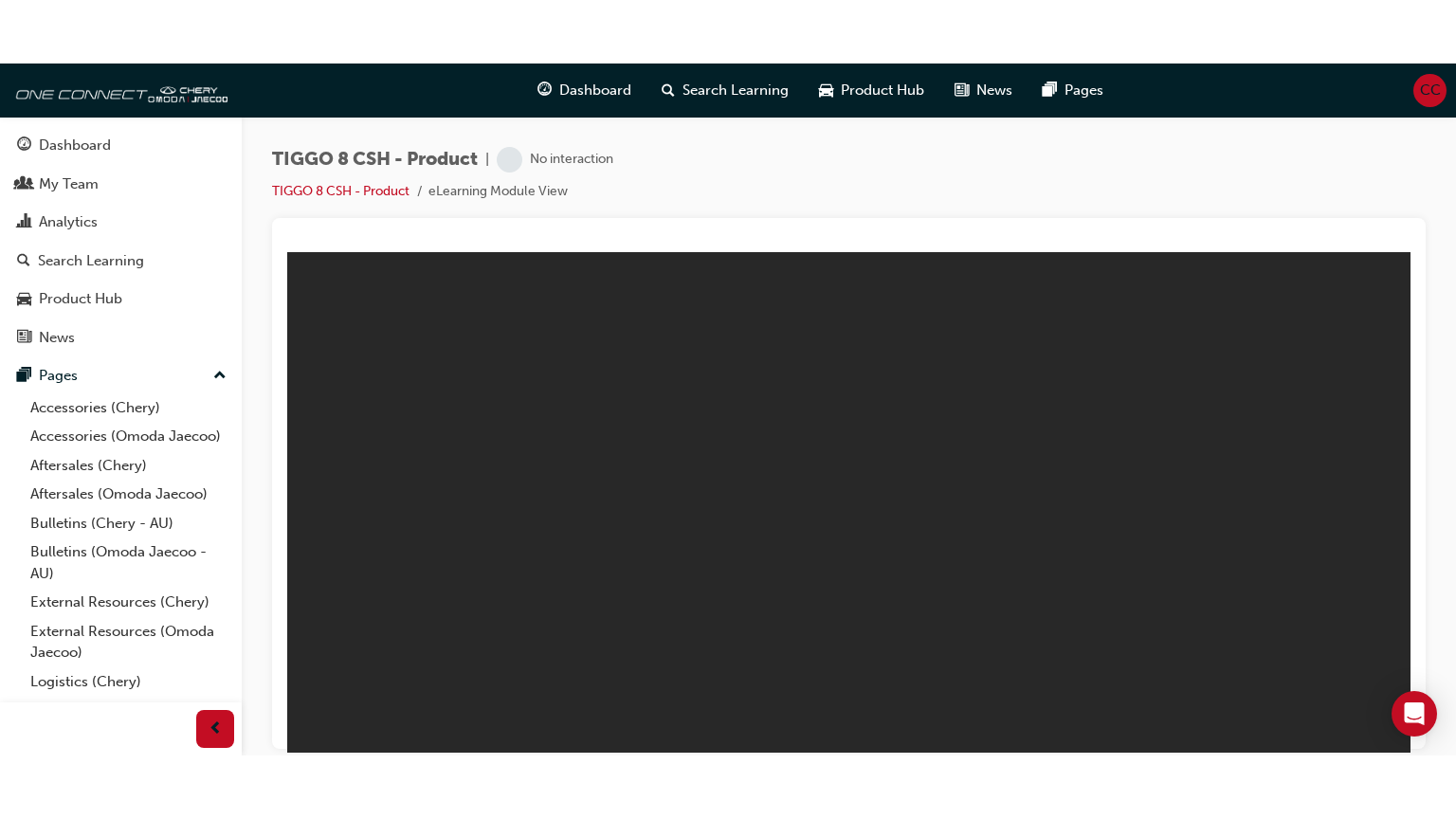 scroll, scrollTop: 0, scrollLeft: 0, axis: both 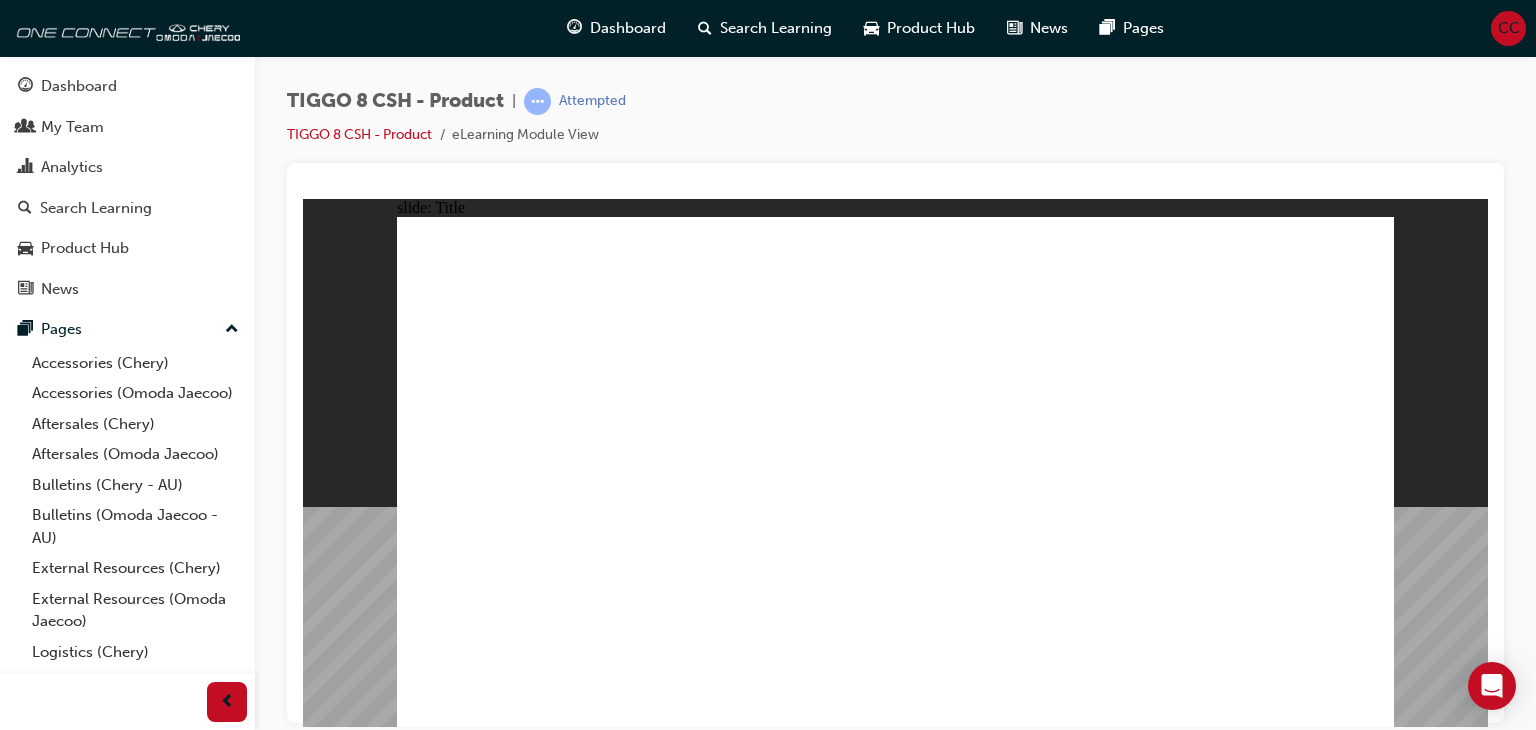 click 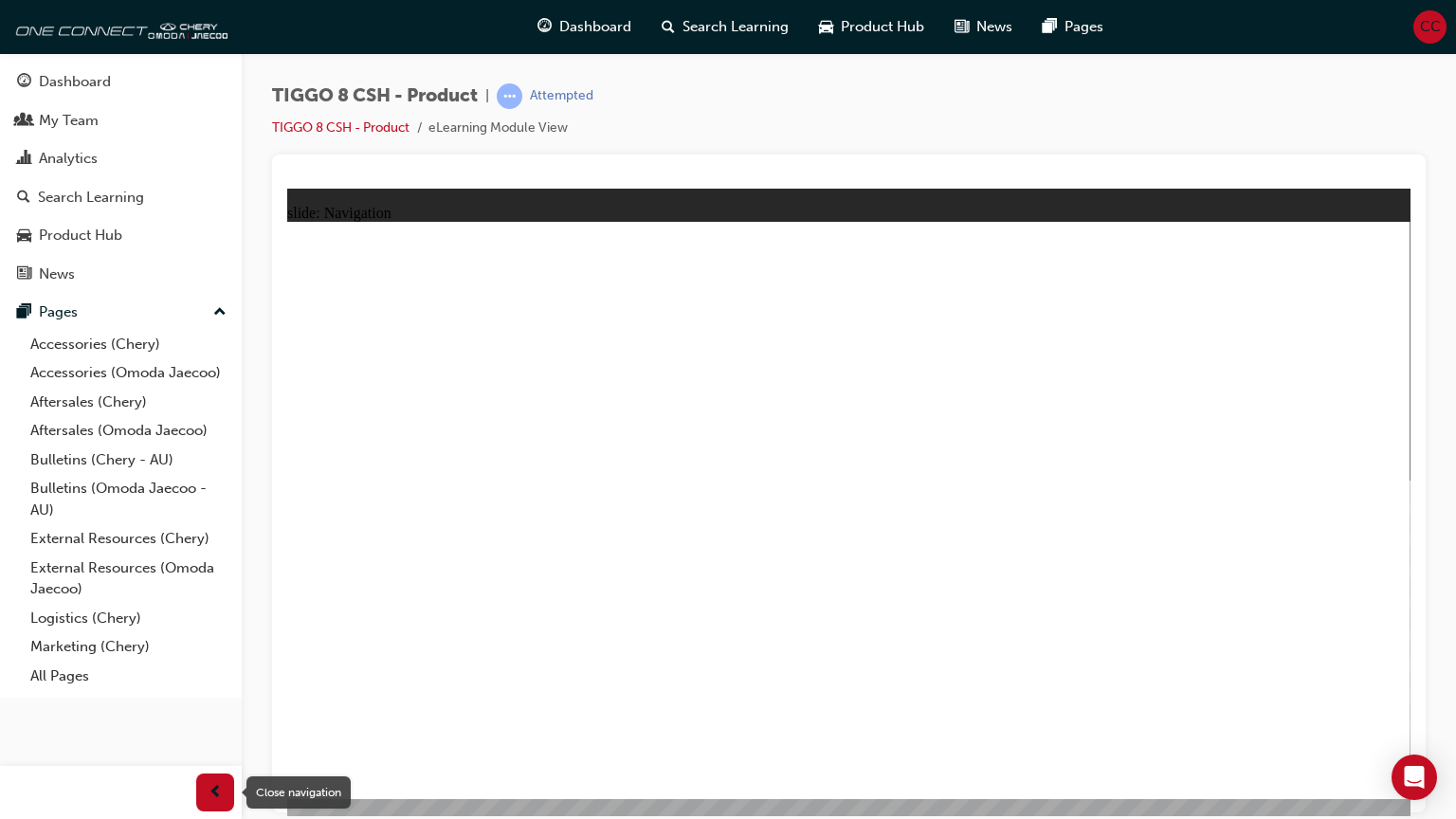 click at bounding box center (215, 792) 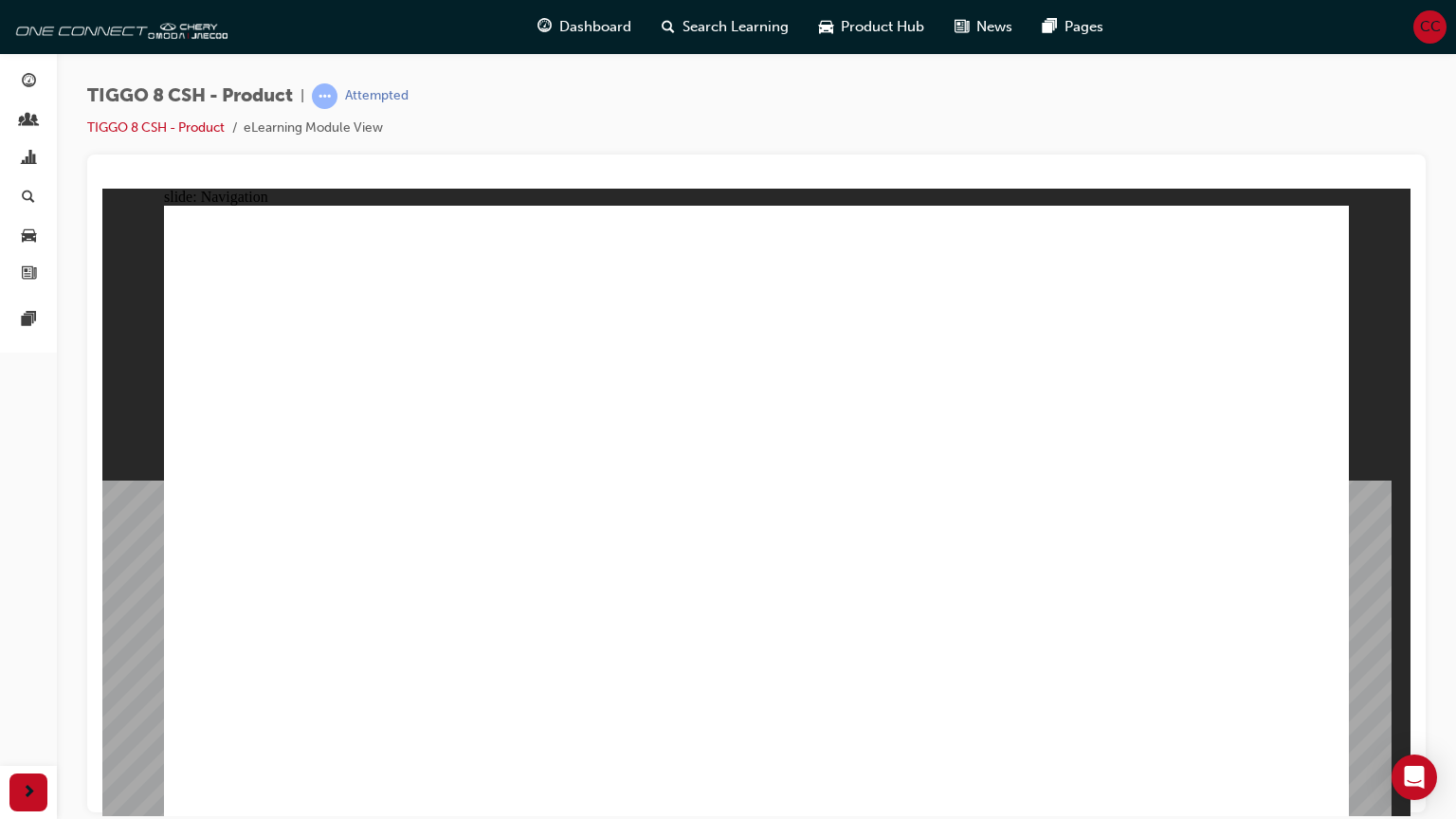 click 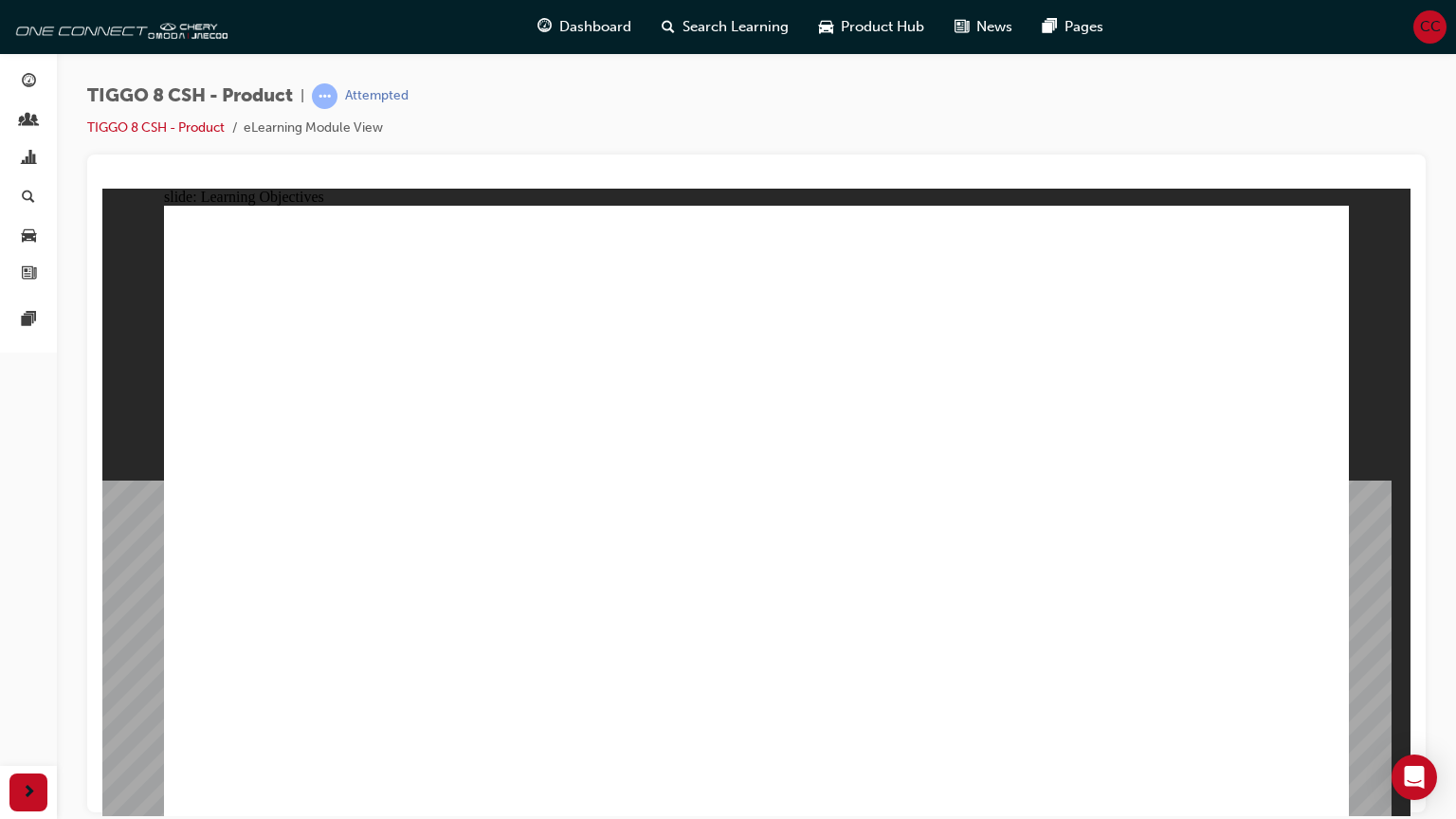 click 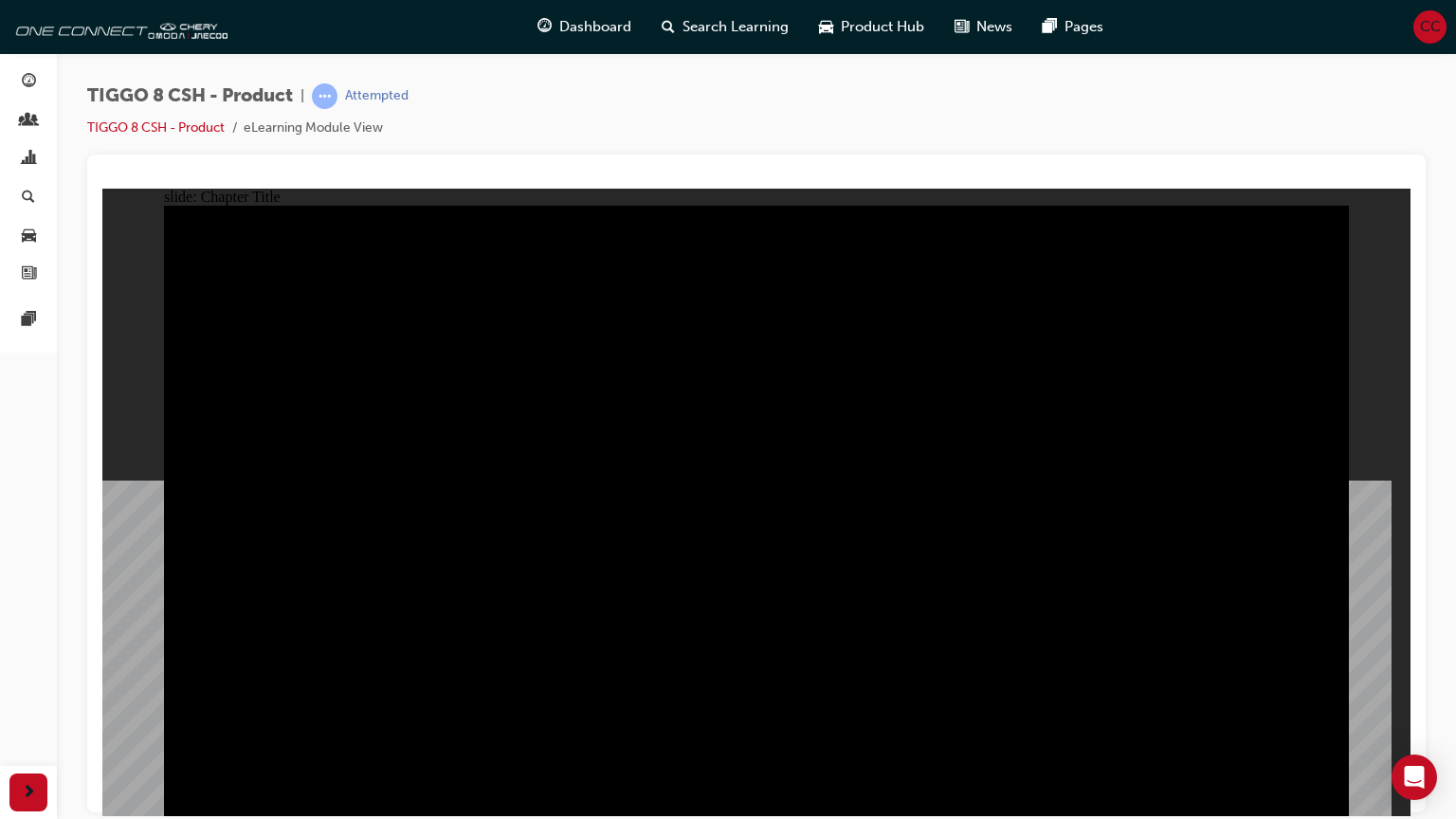 click 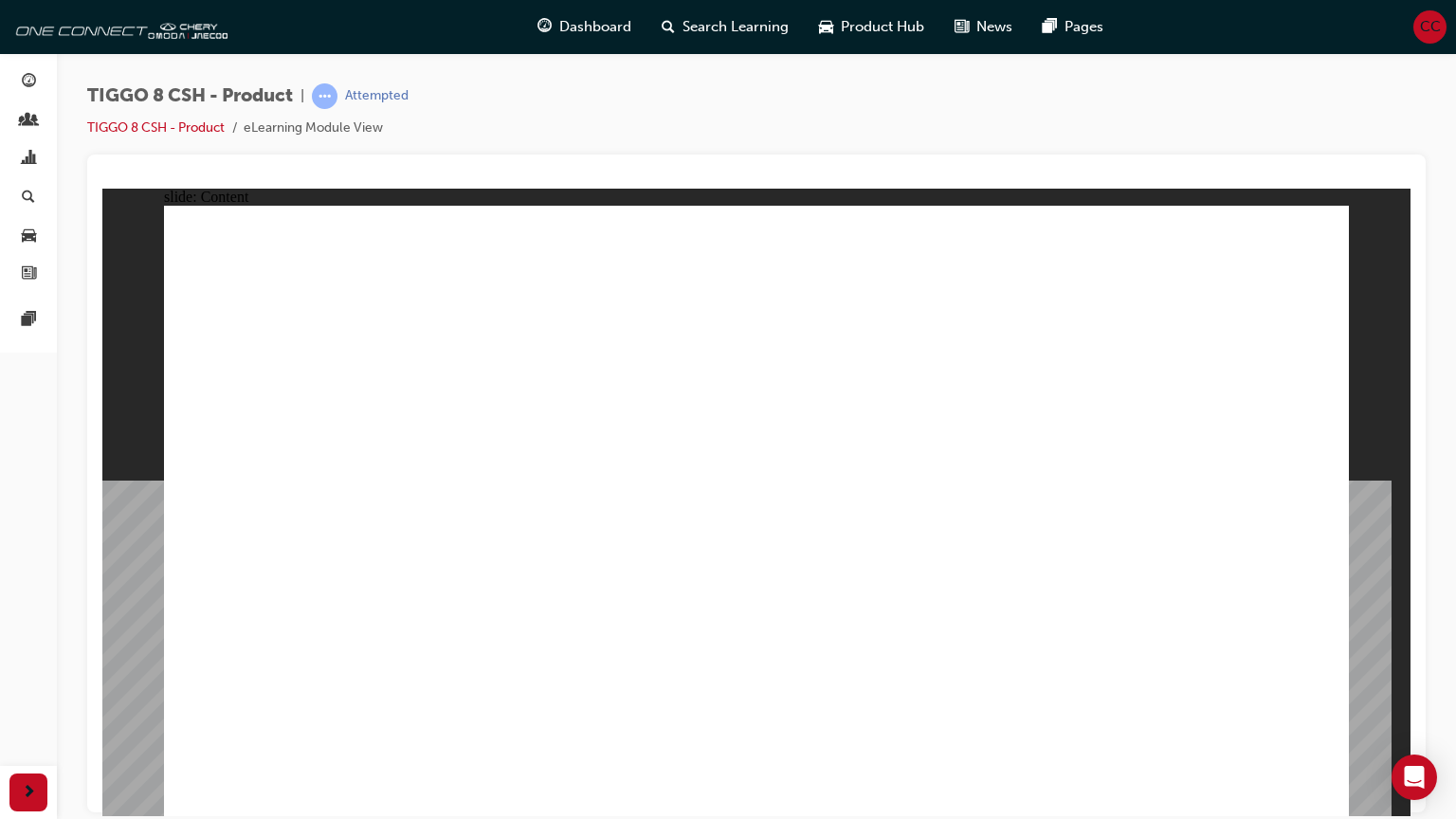 click 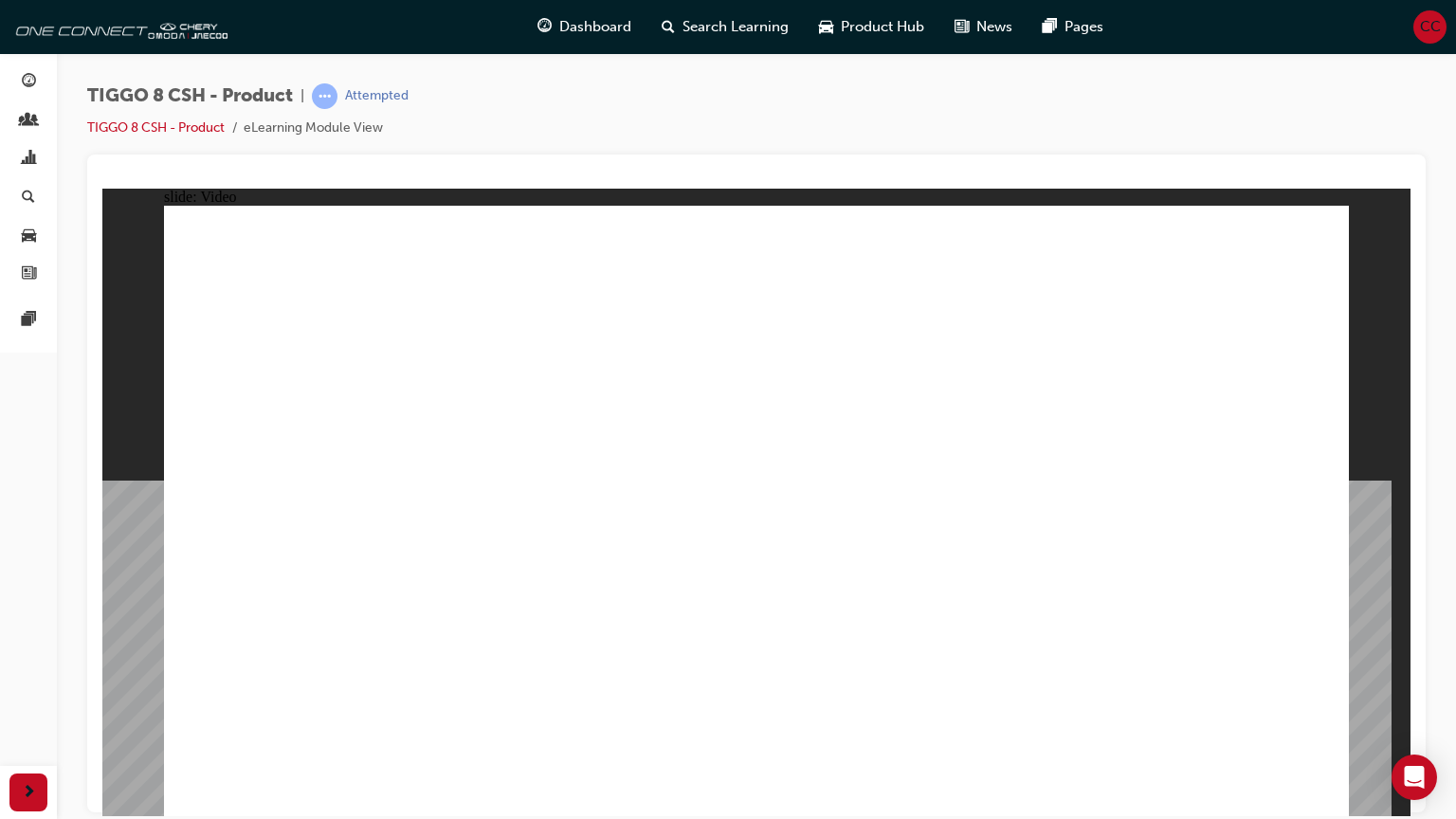 click 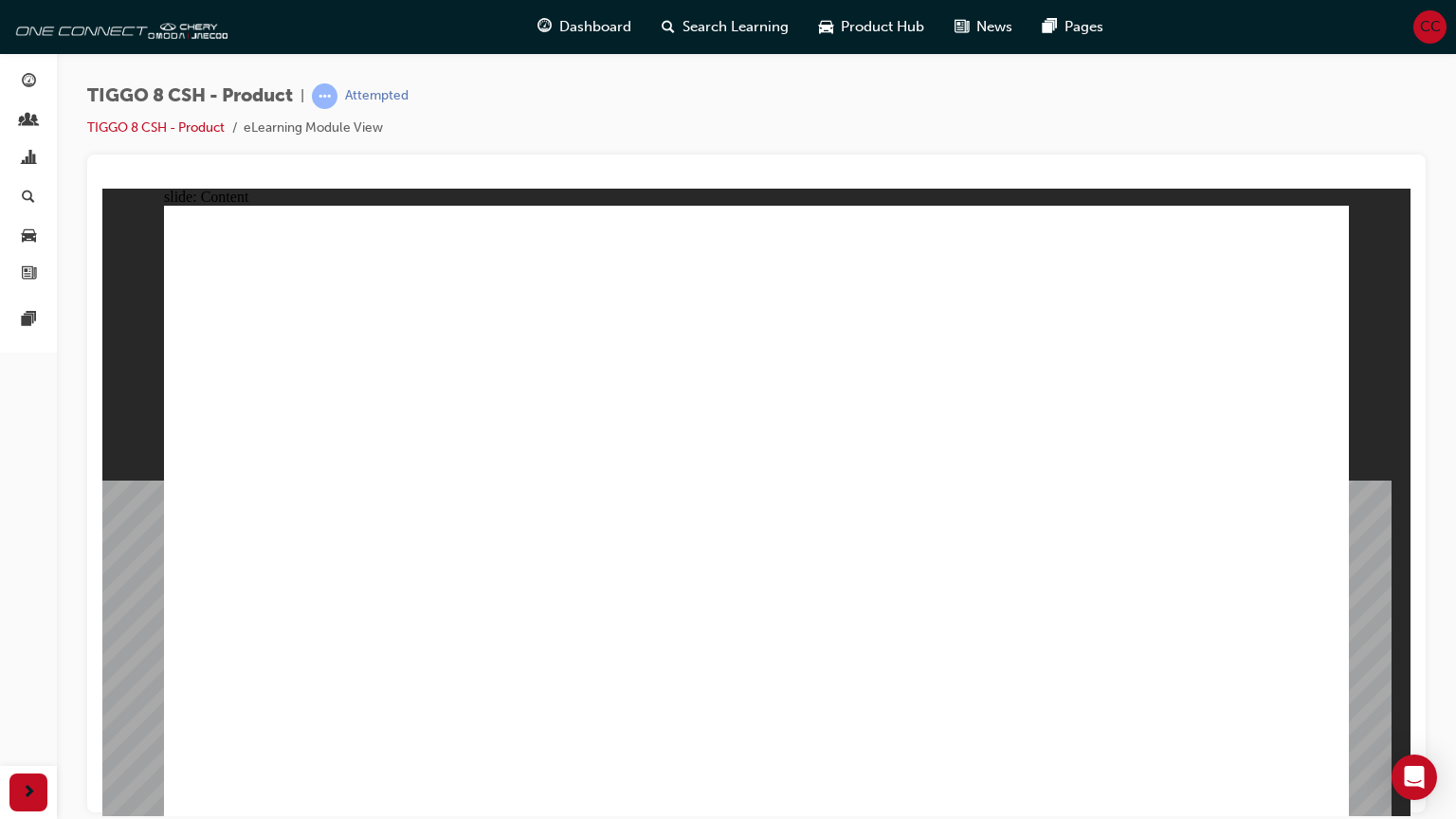 click 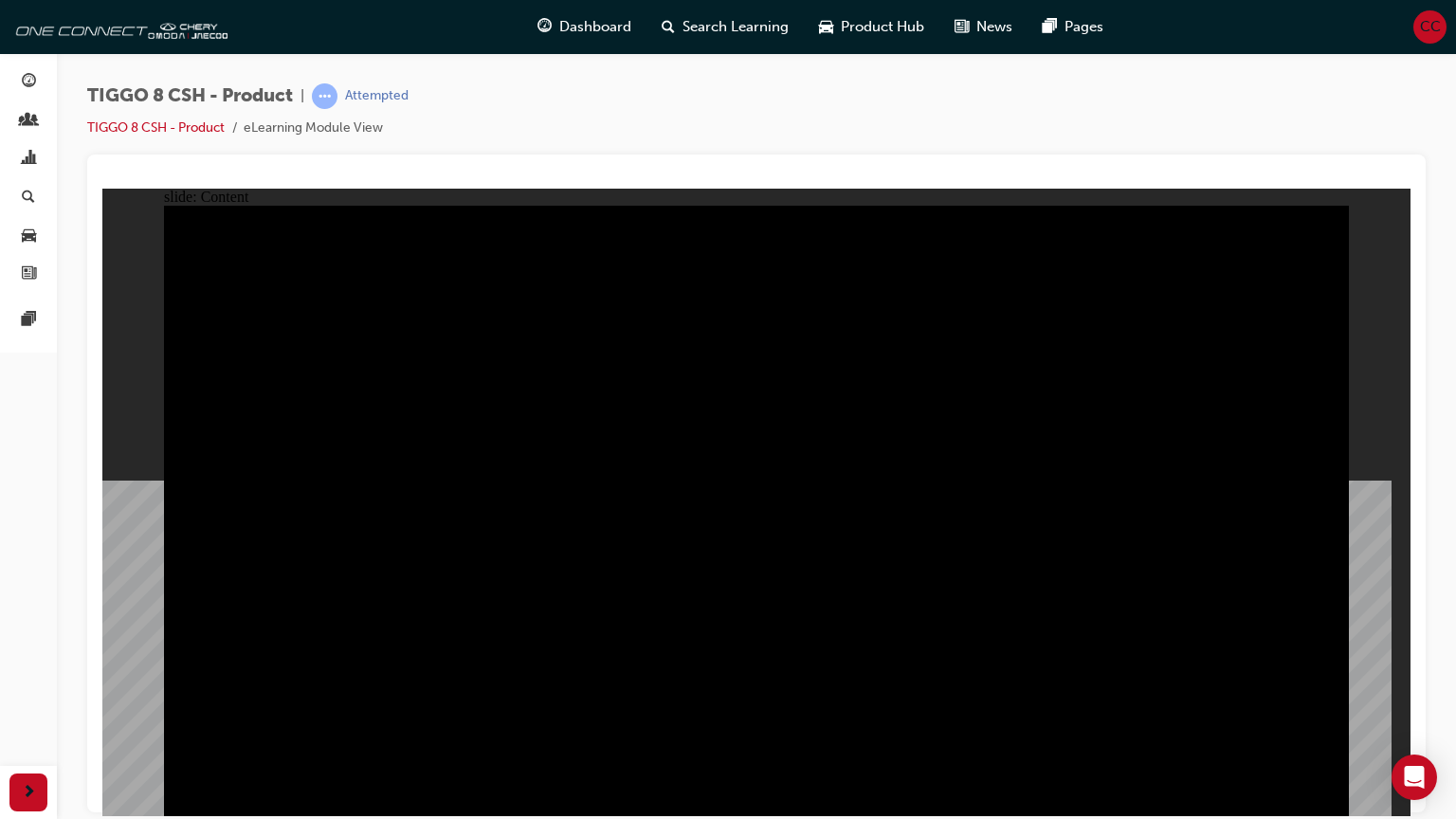 click 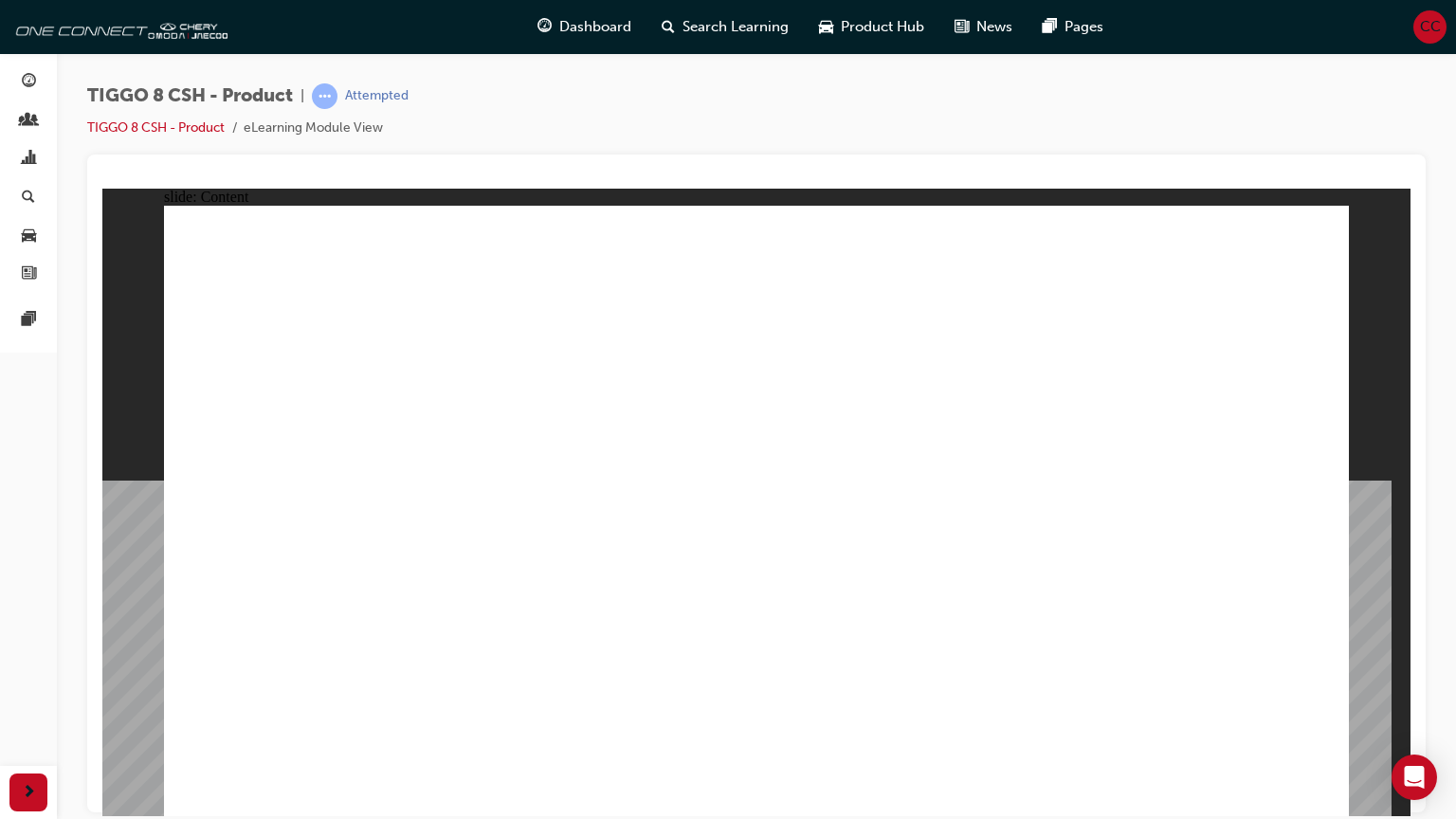 click 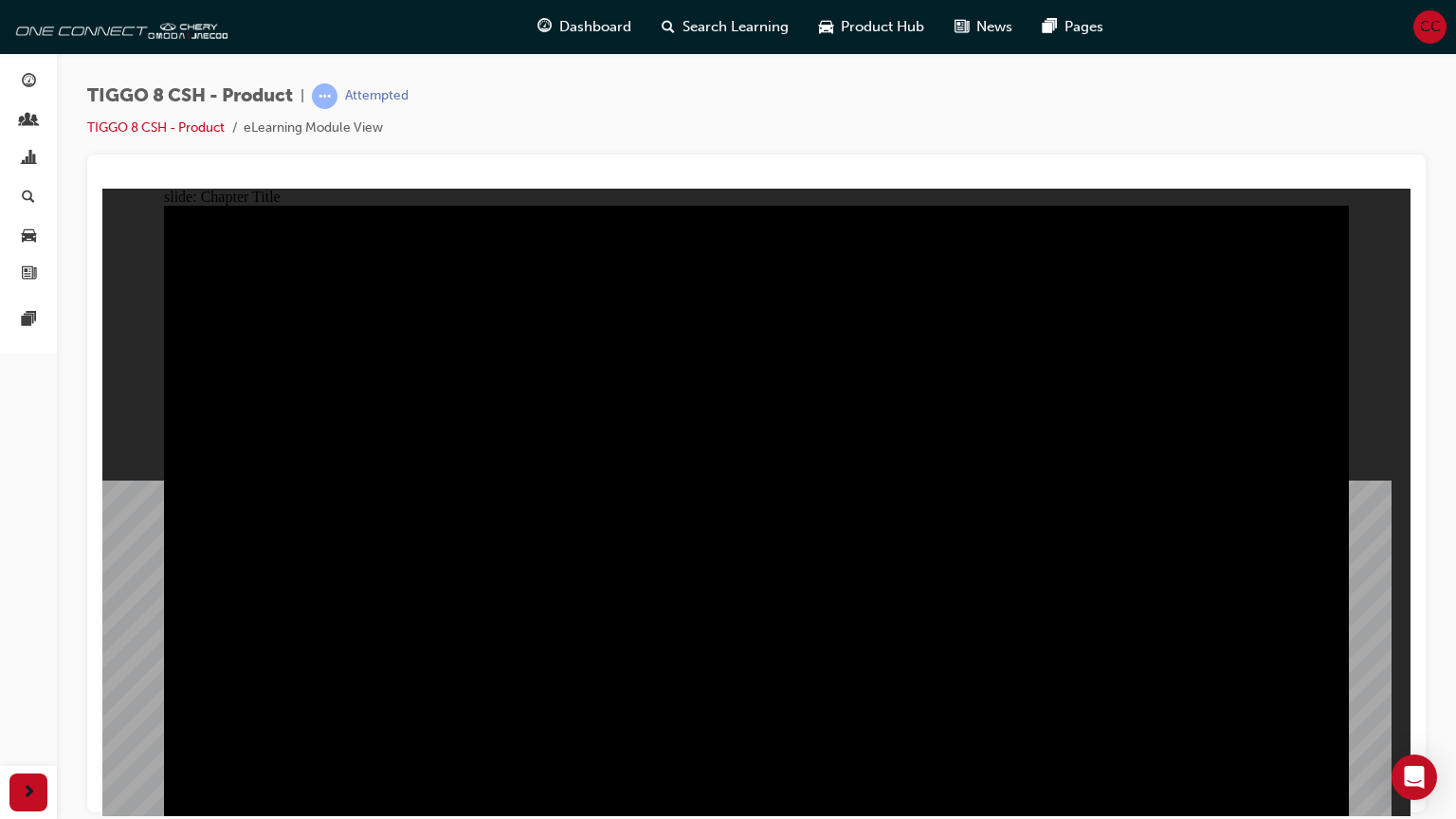 click 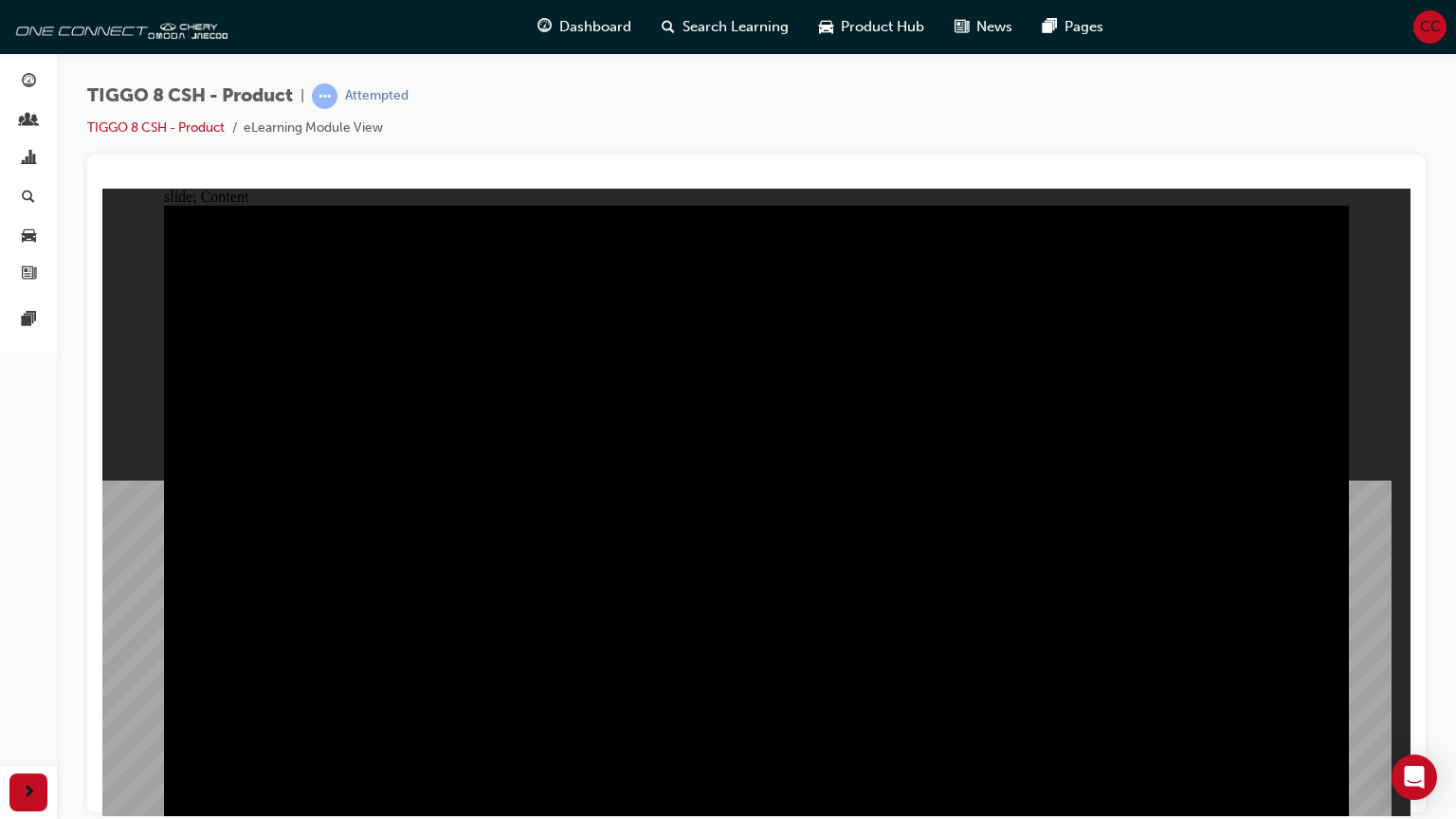 click 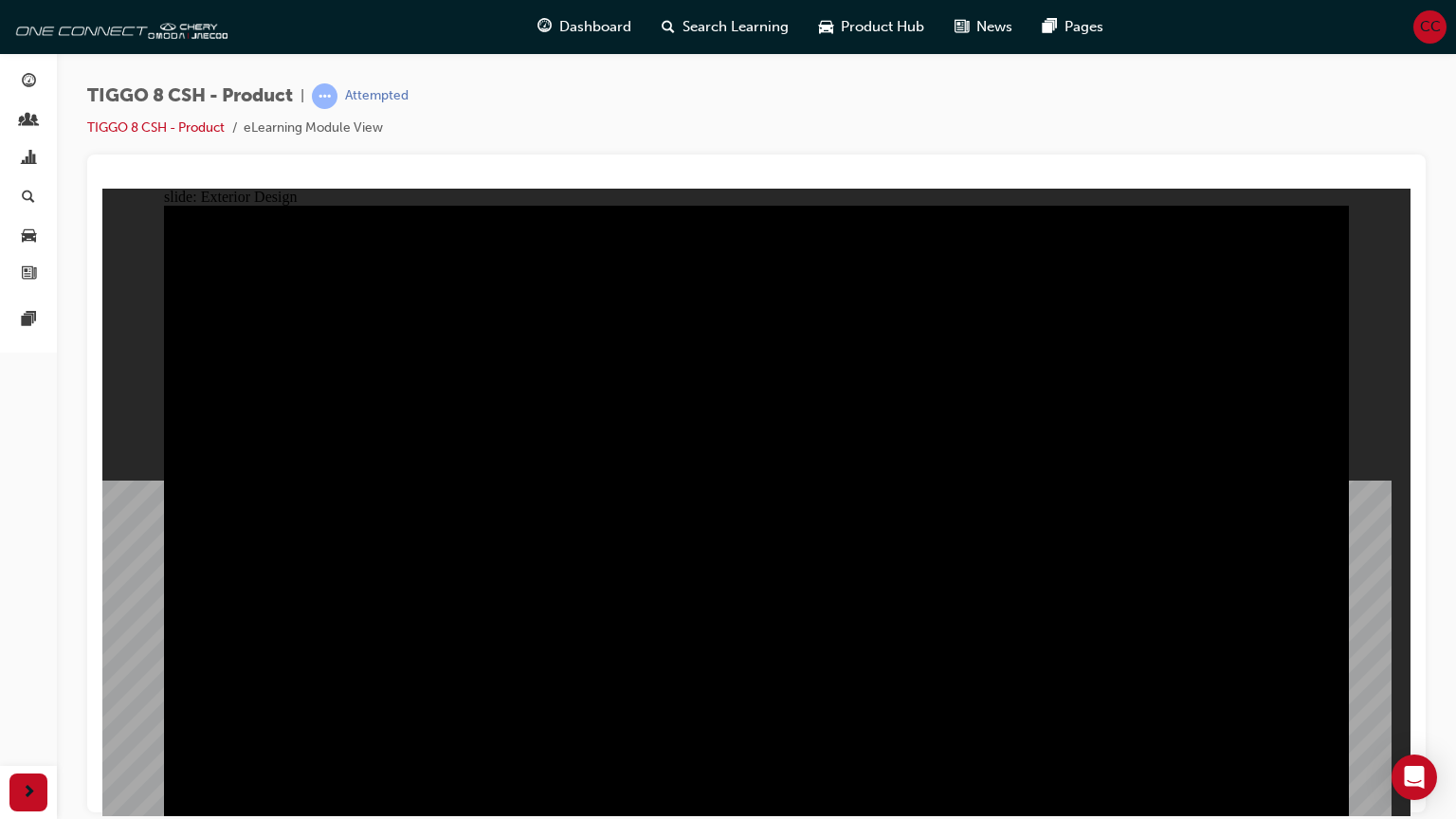 click at bounding box center [756, 7794] 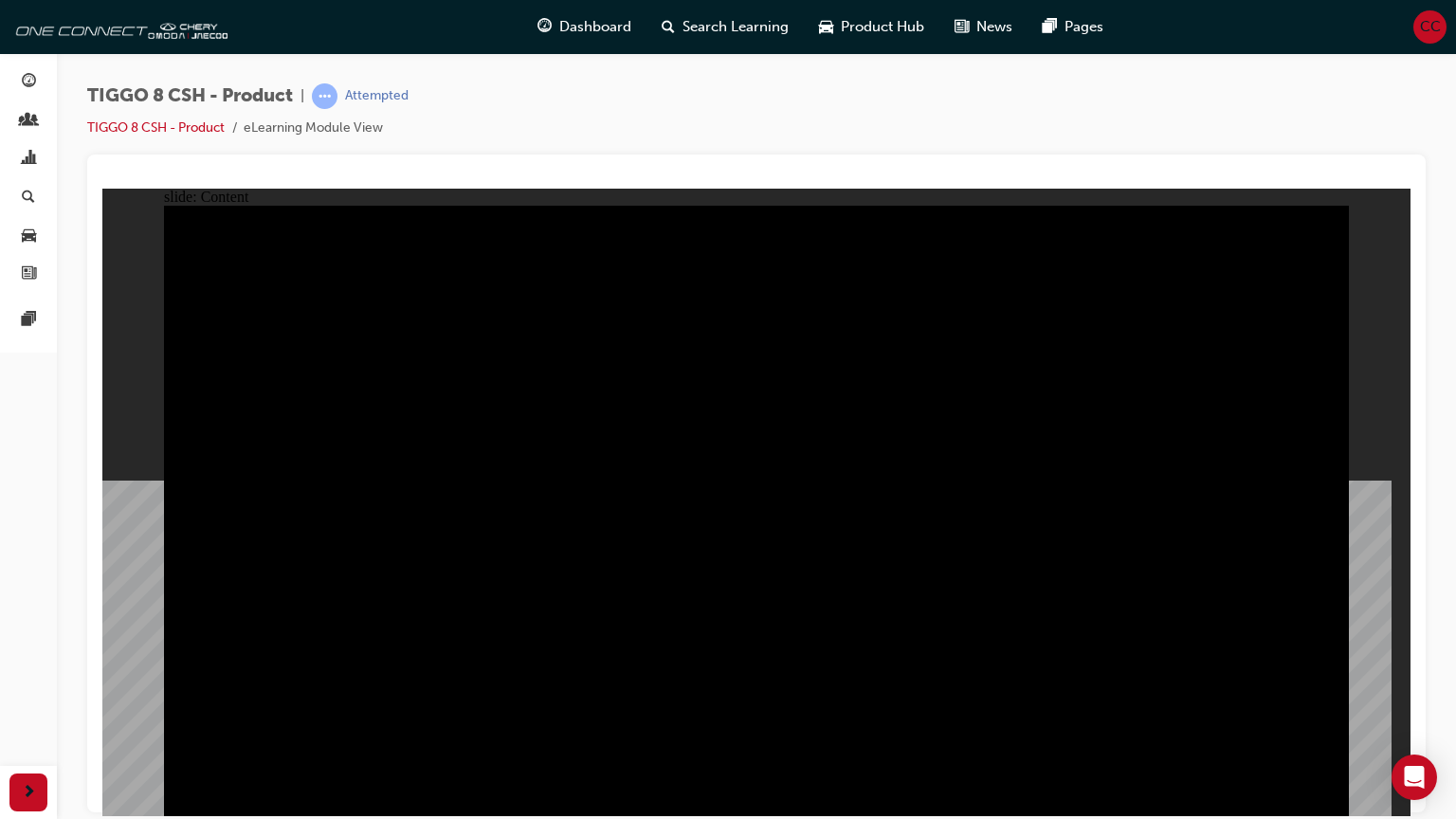 click 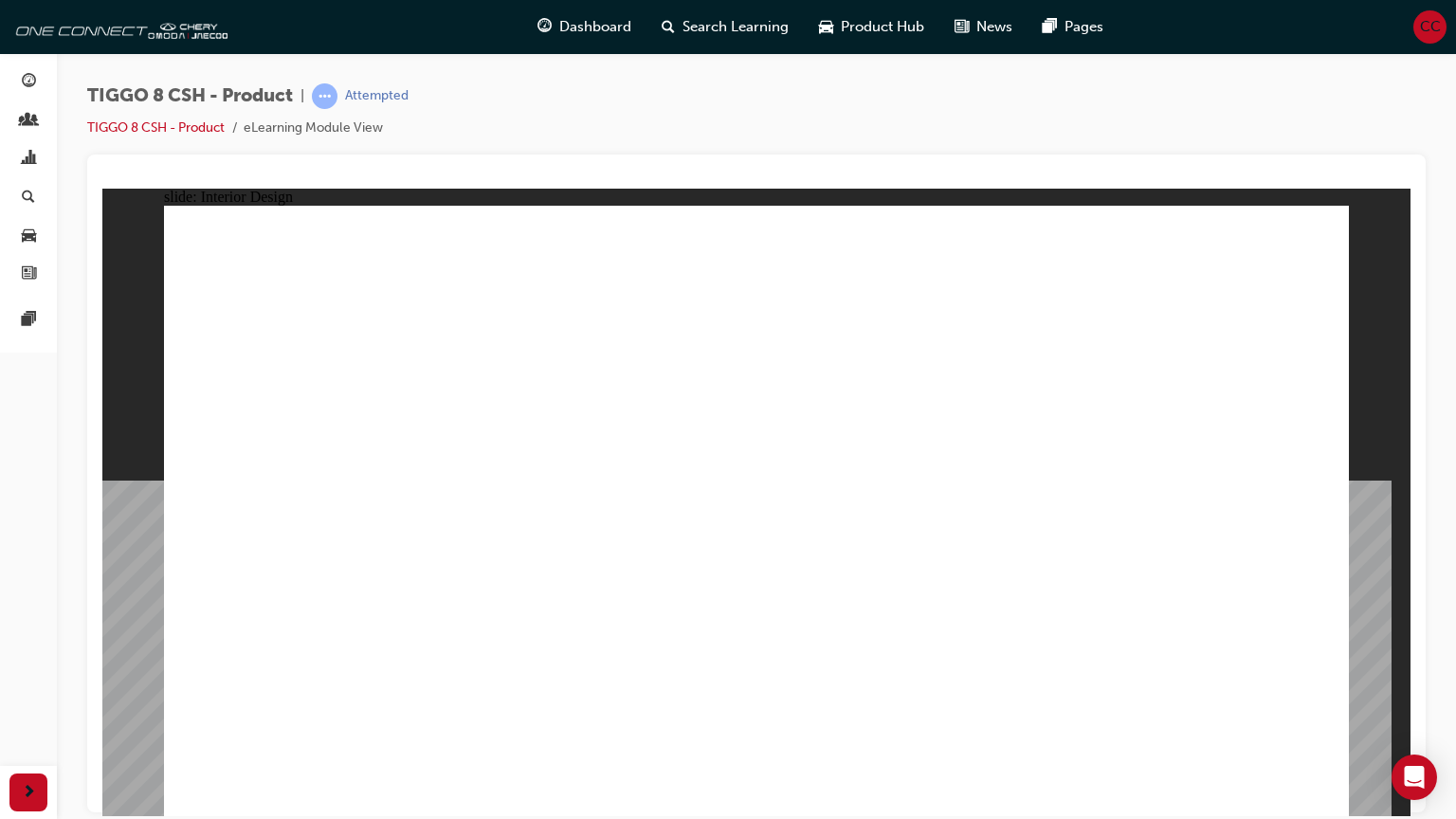 click 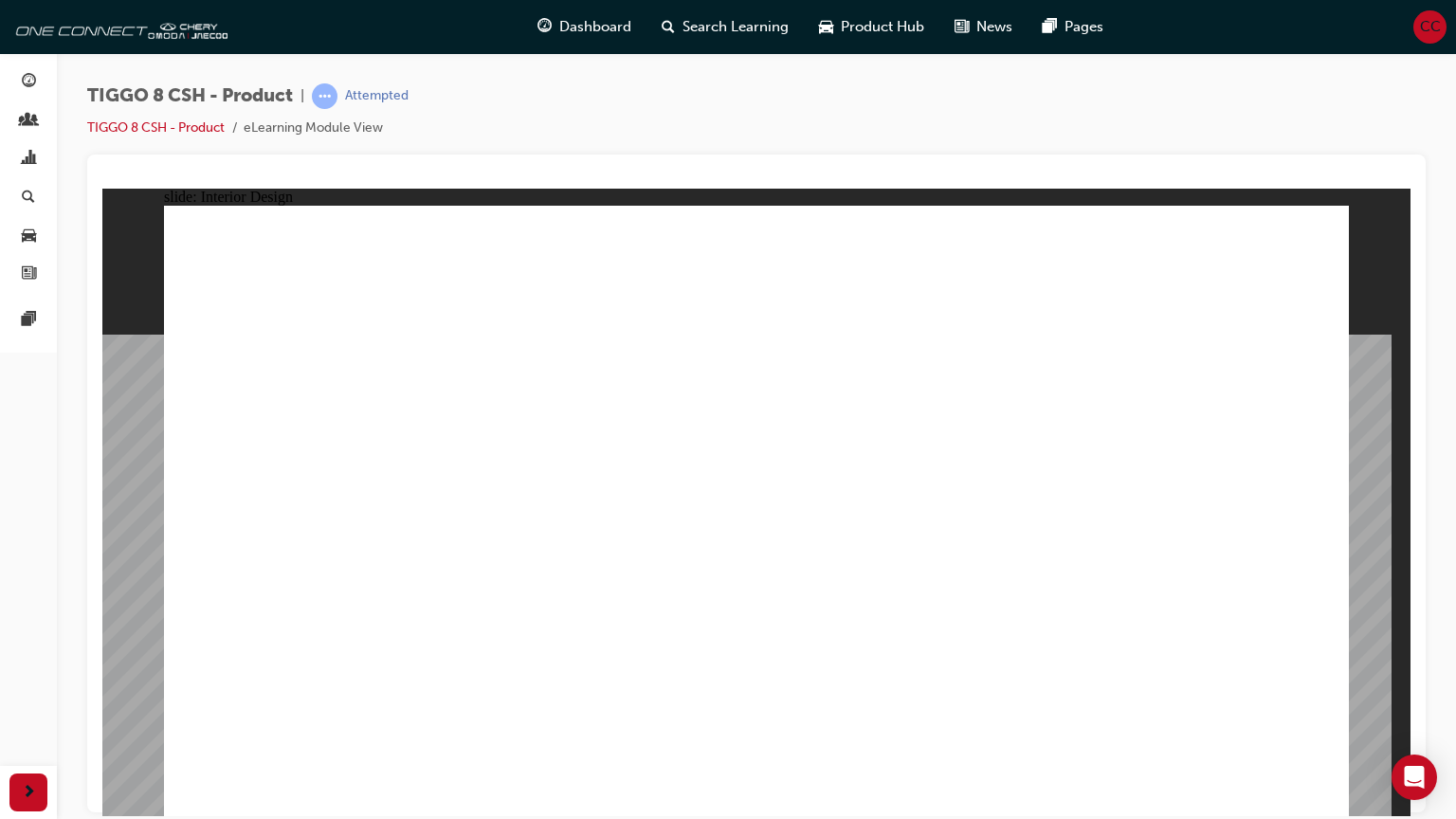 click 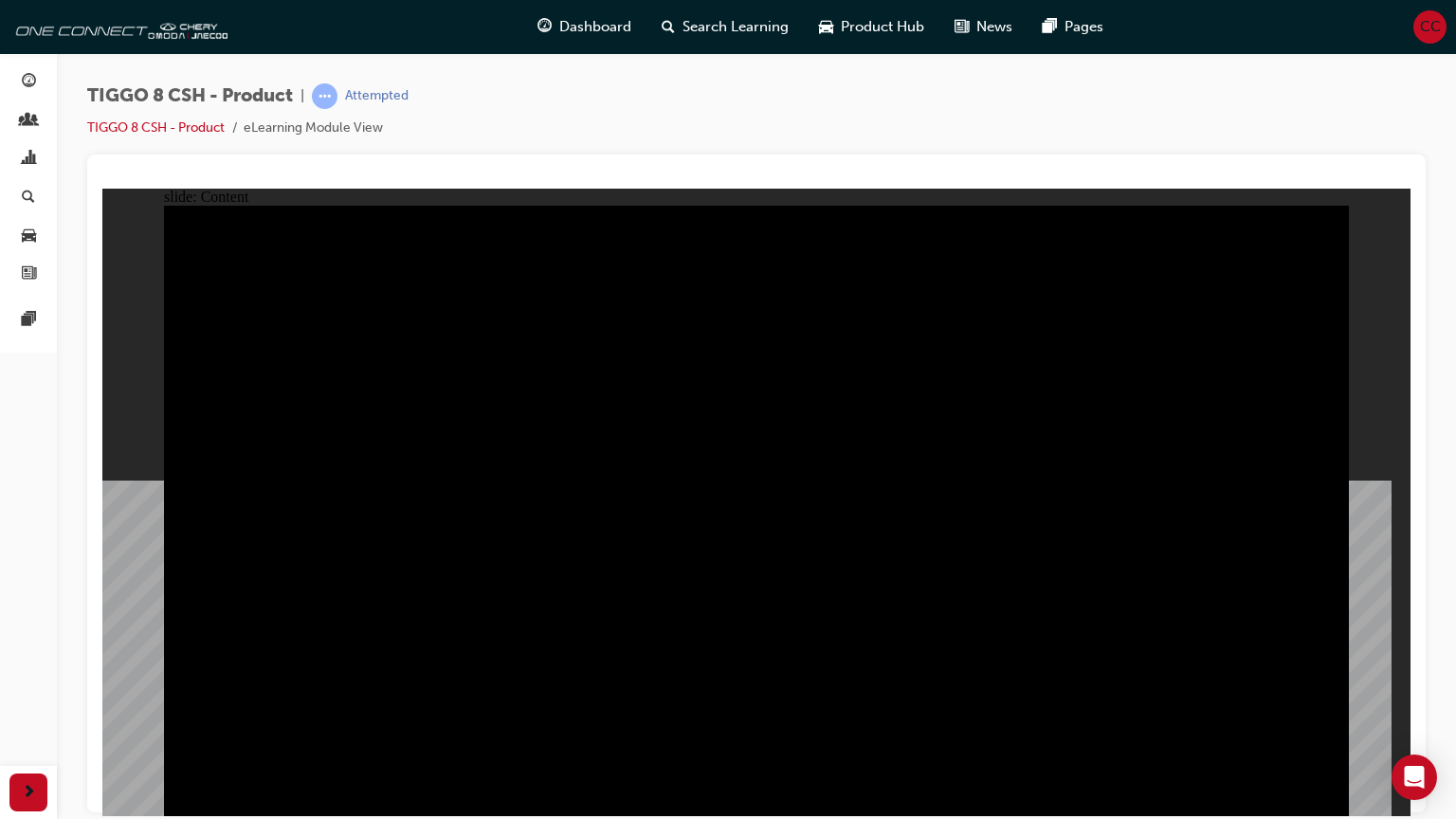 click 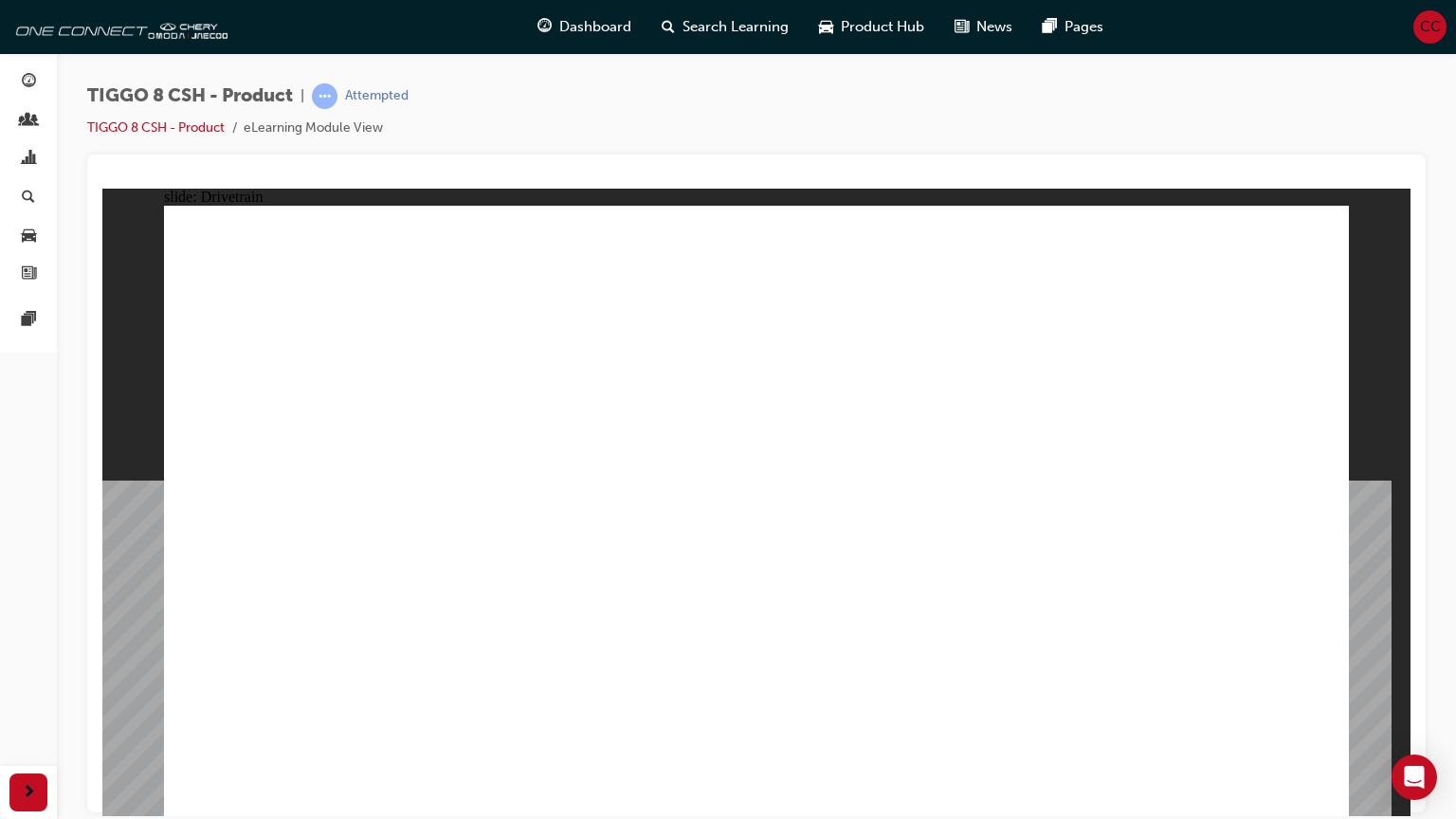 click 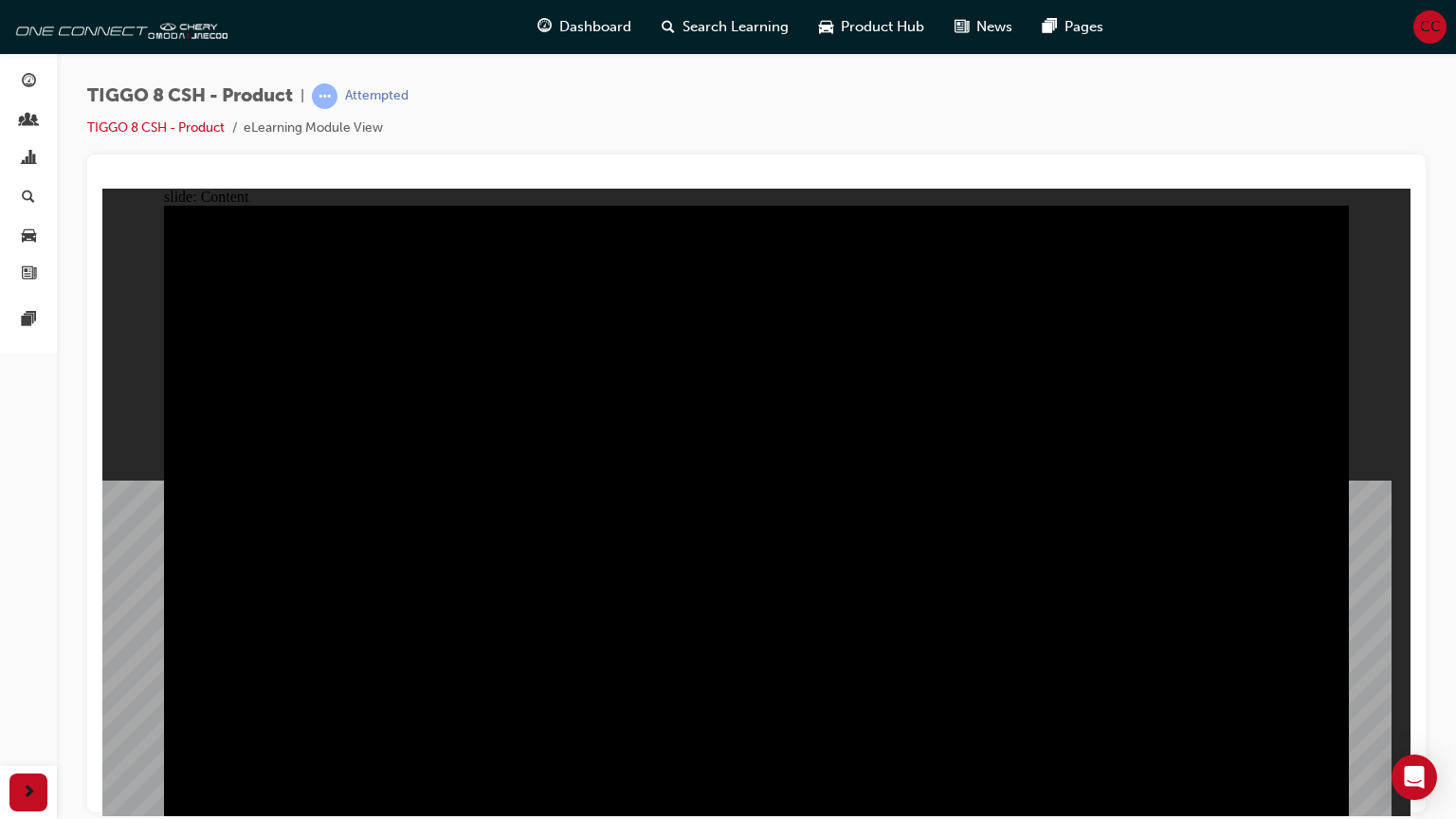 click 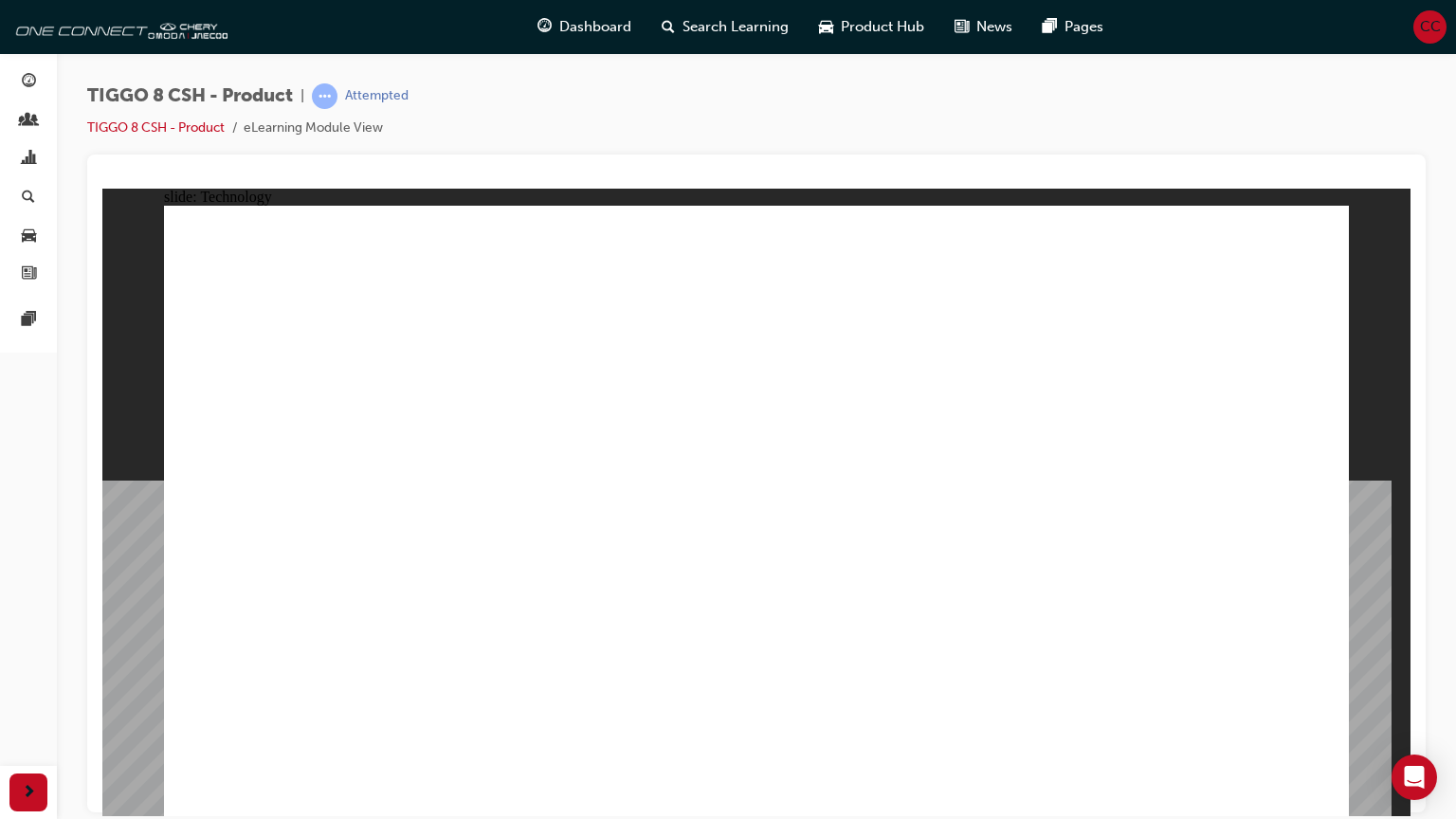 click 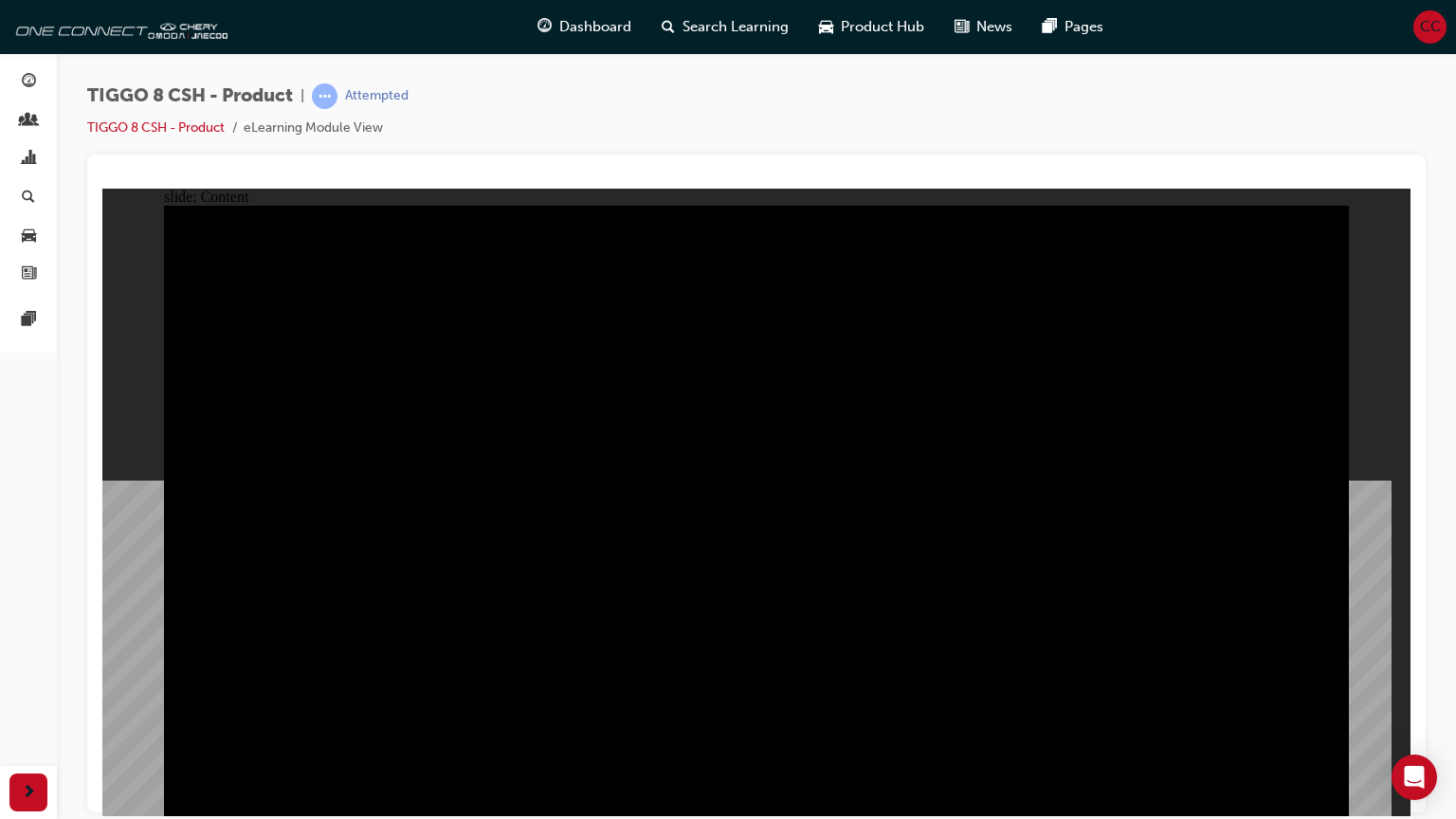 click 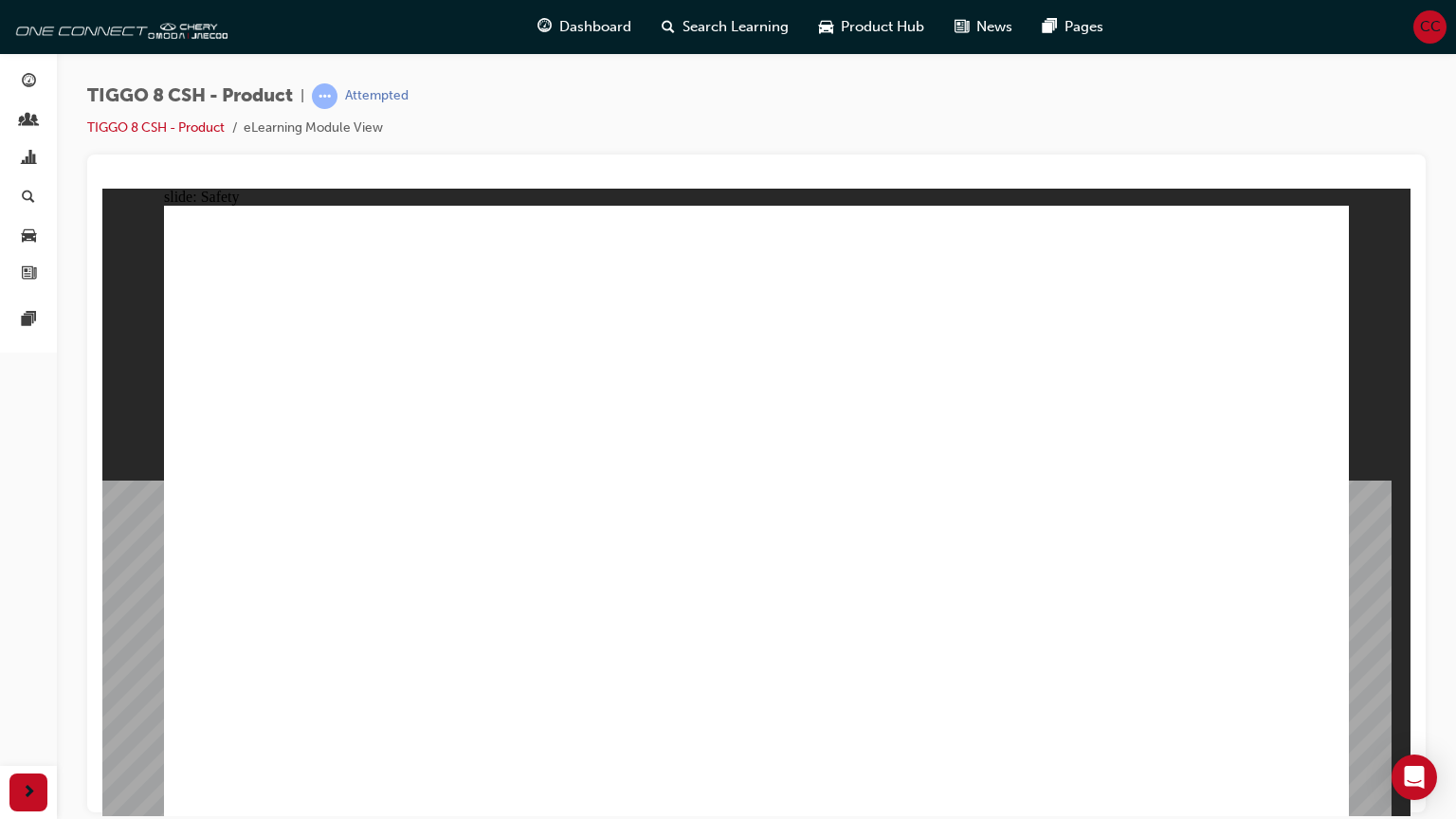 click 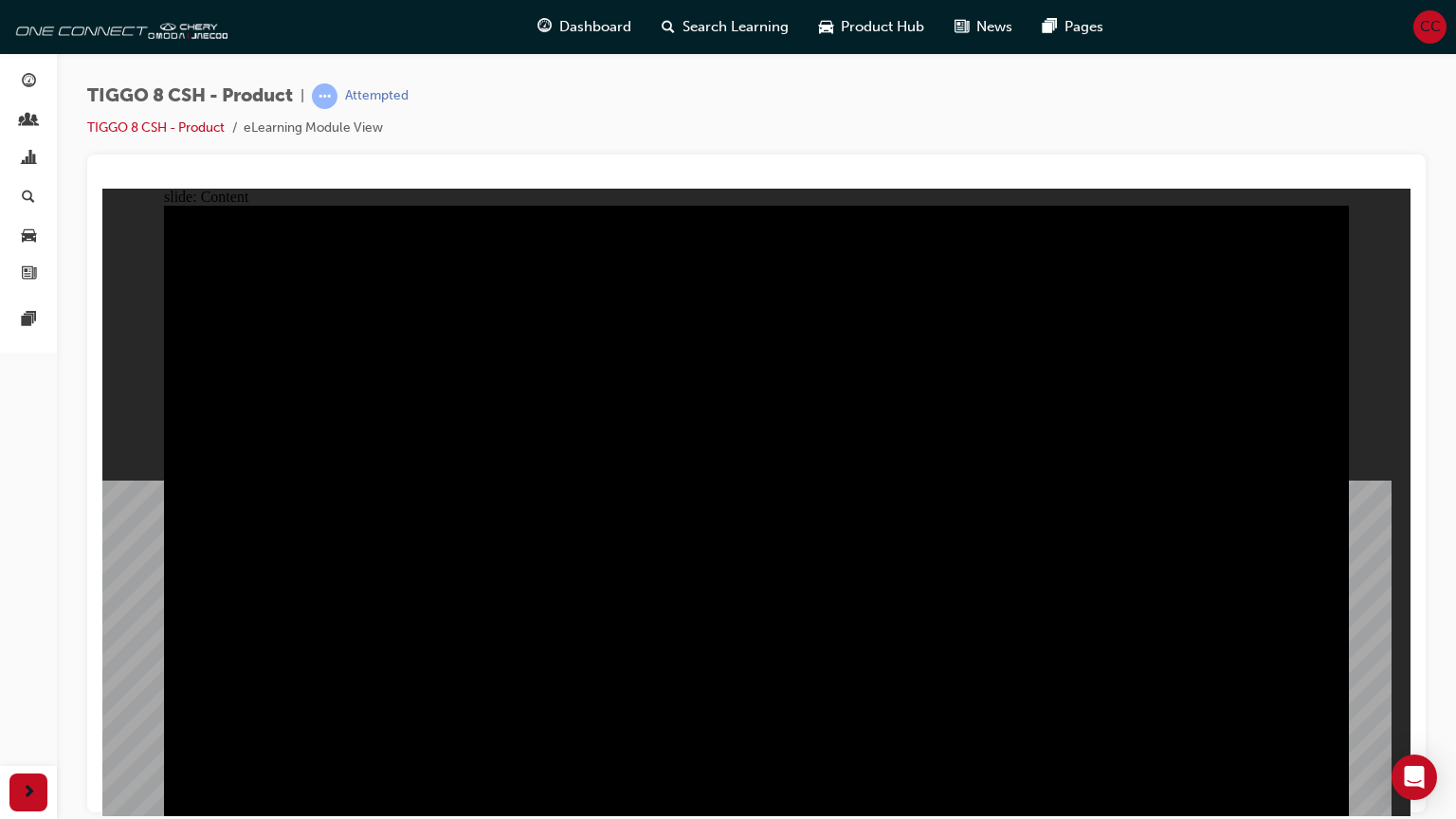 click 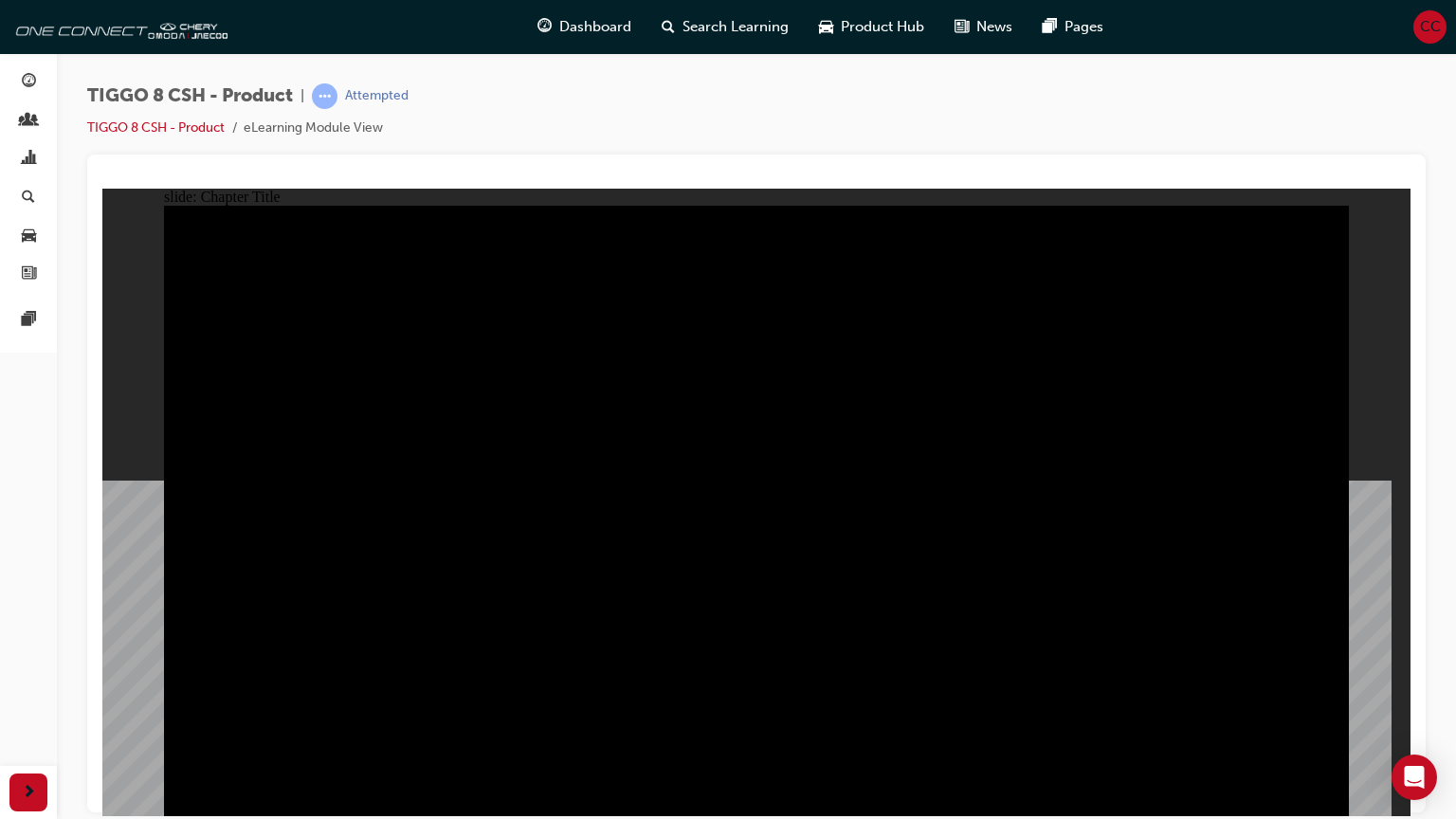click 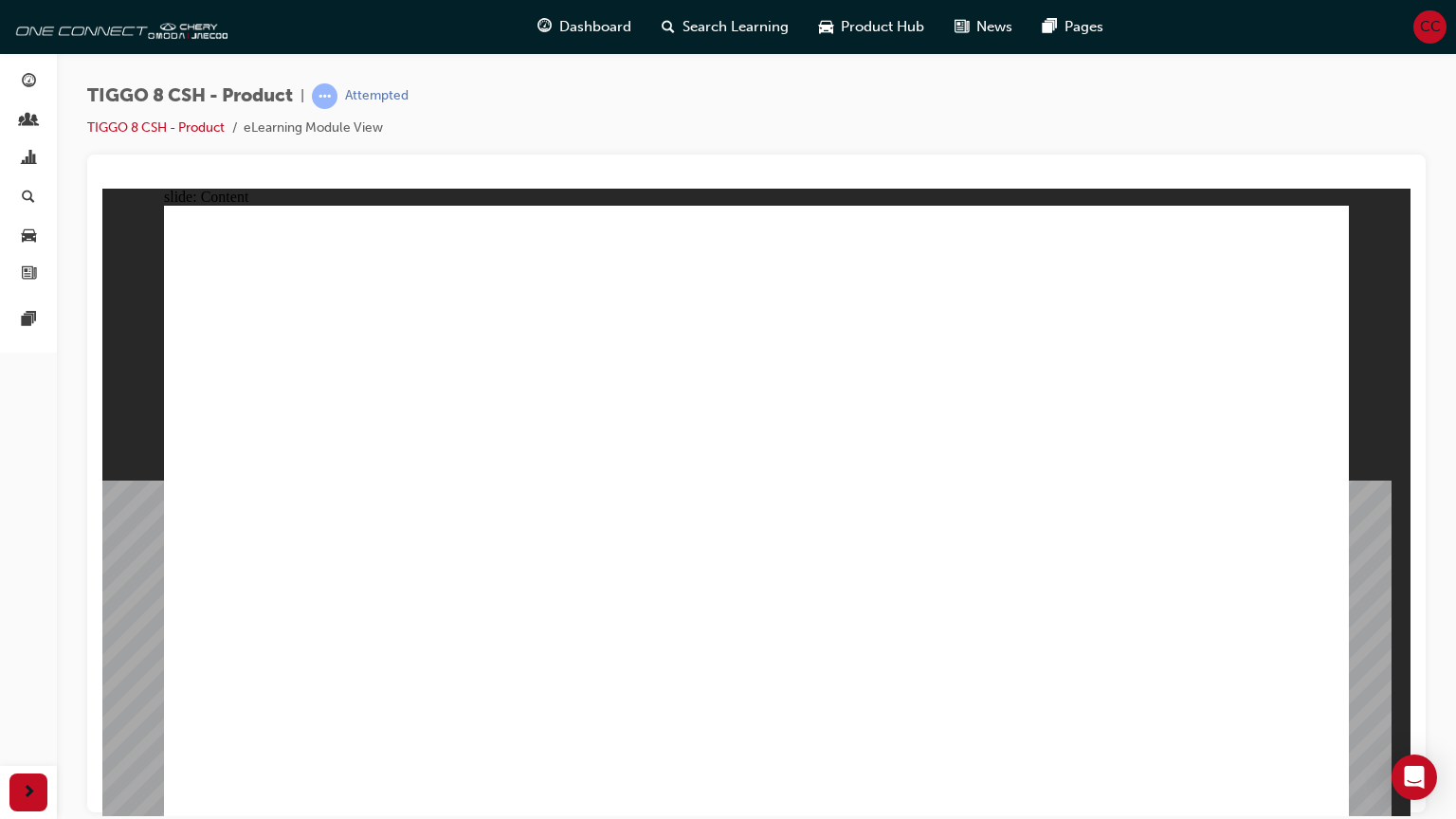 click 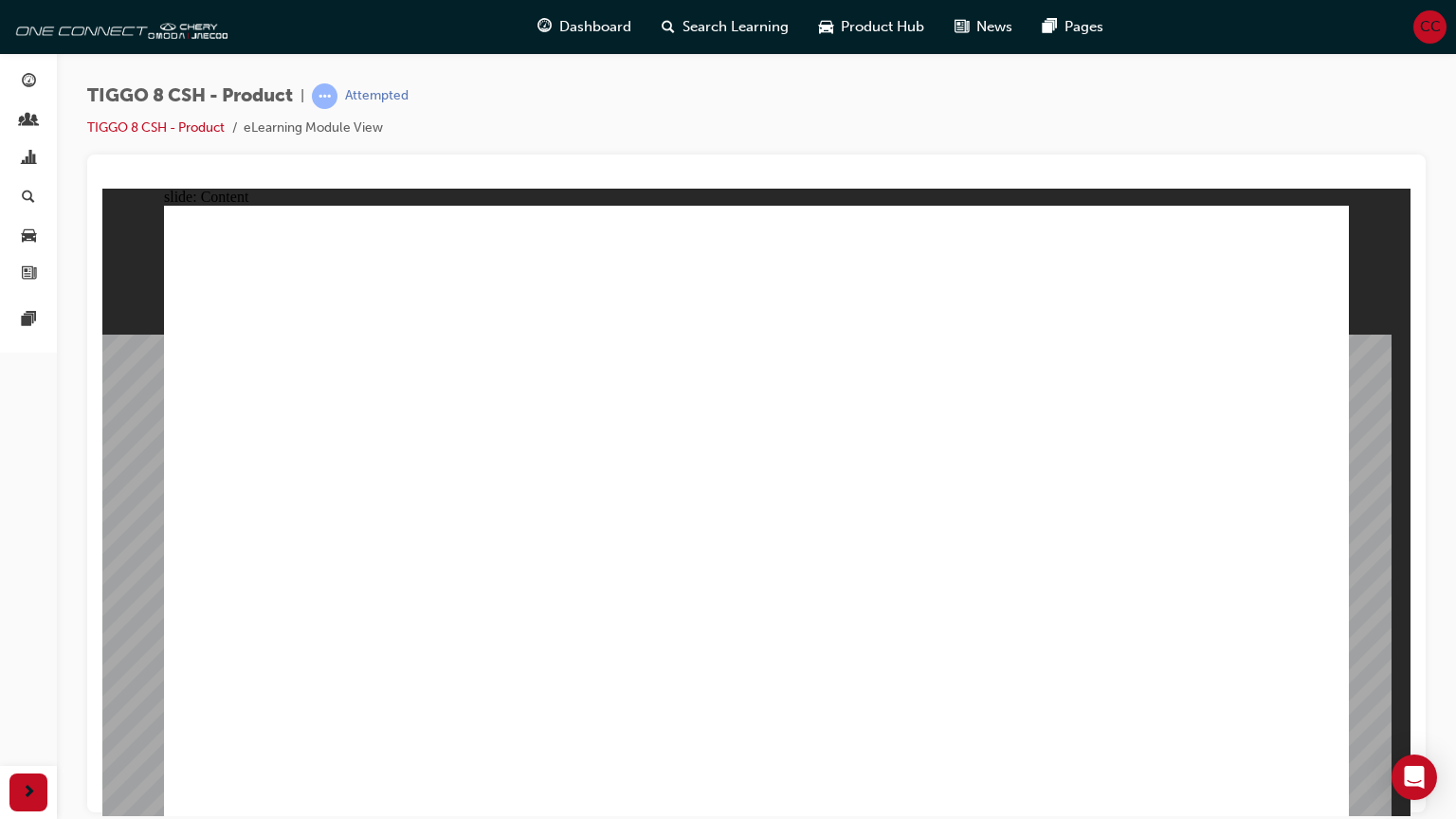 click 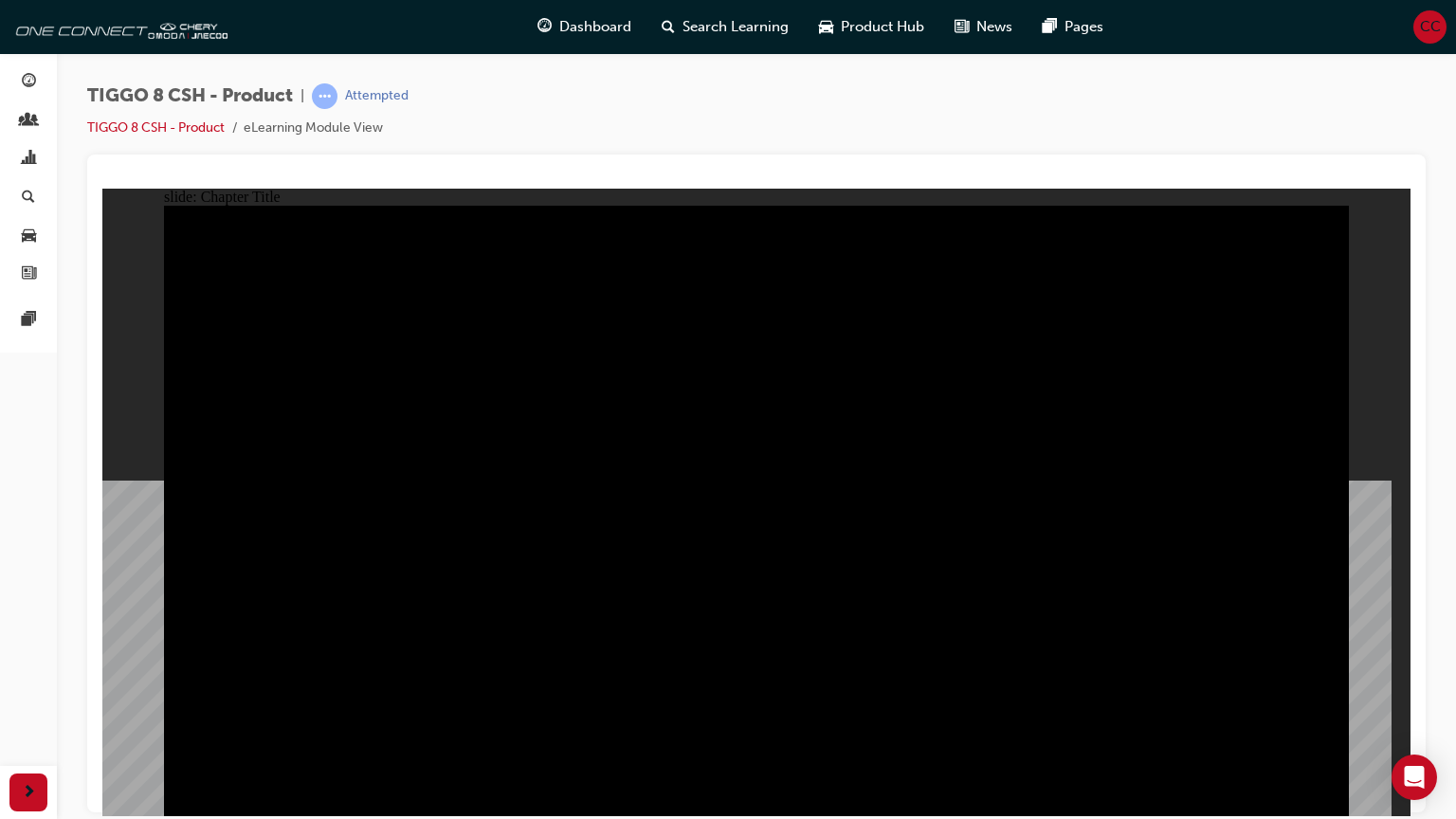 click 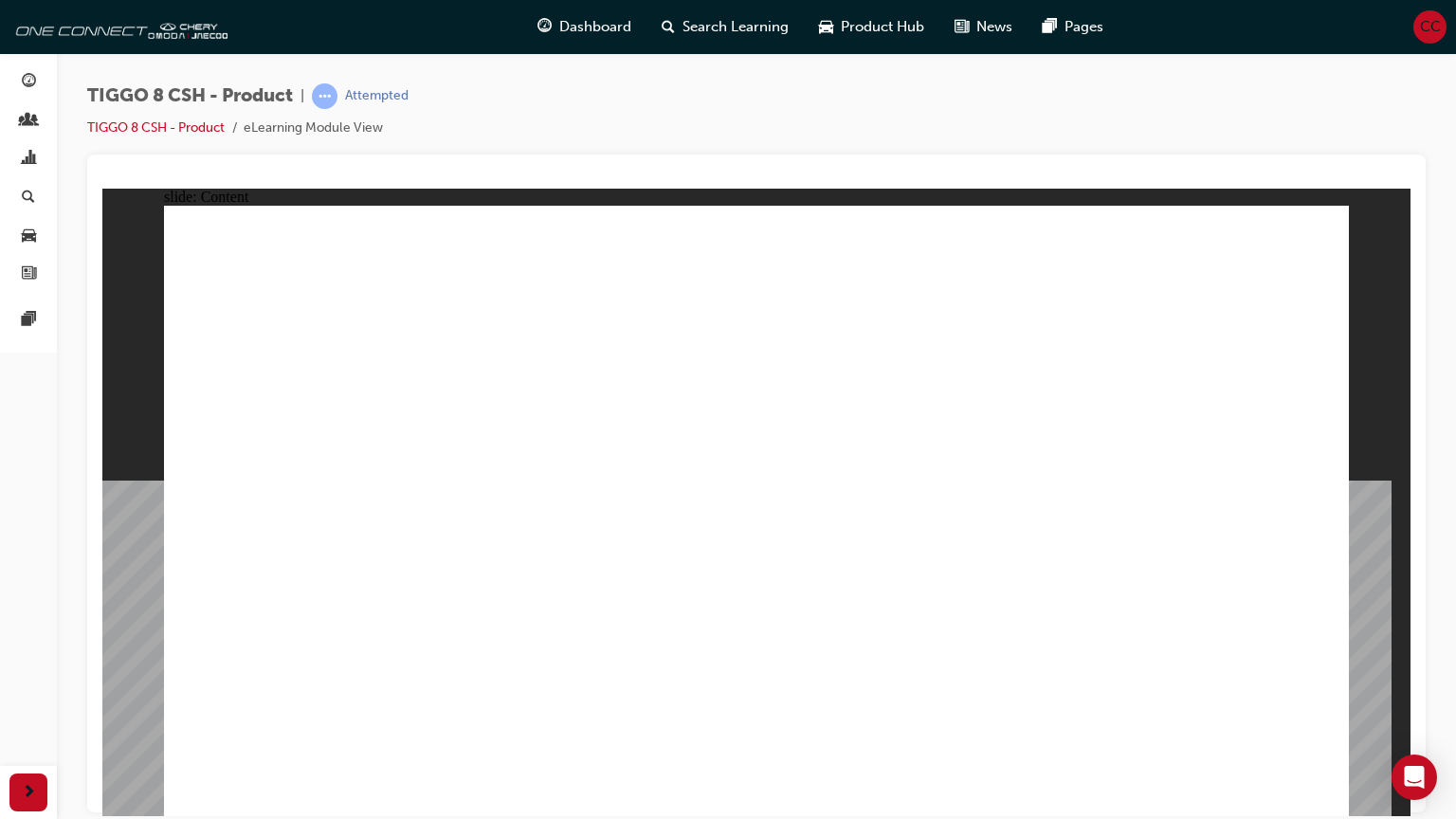 click 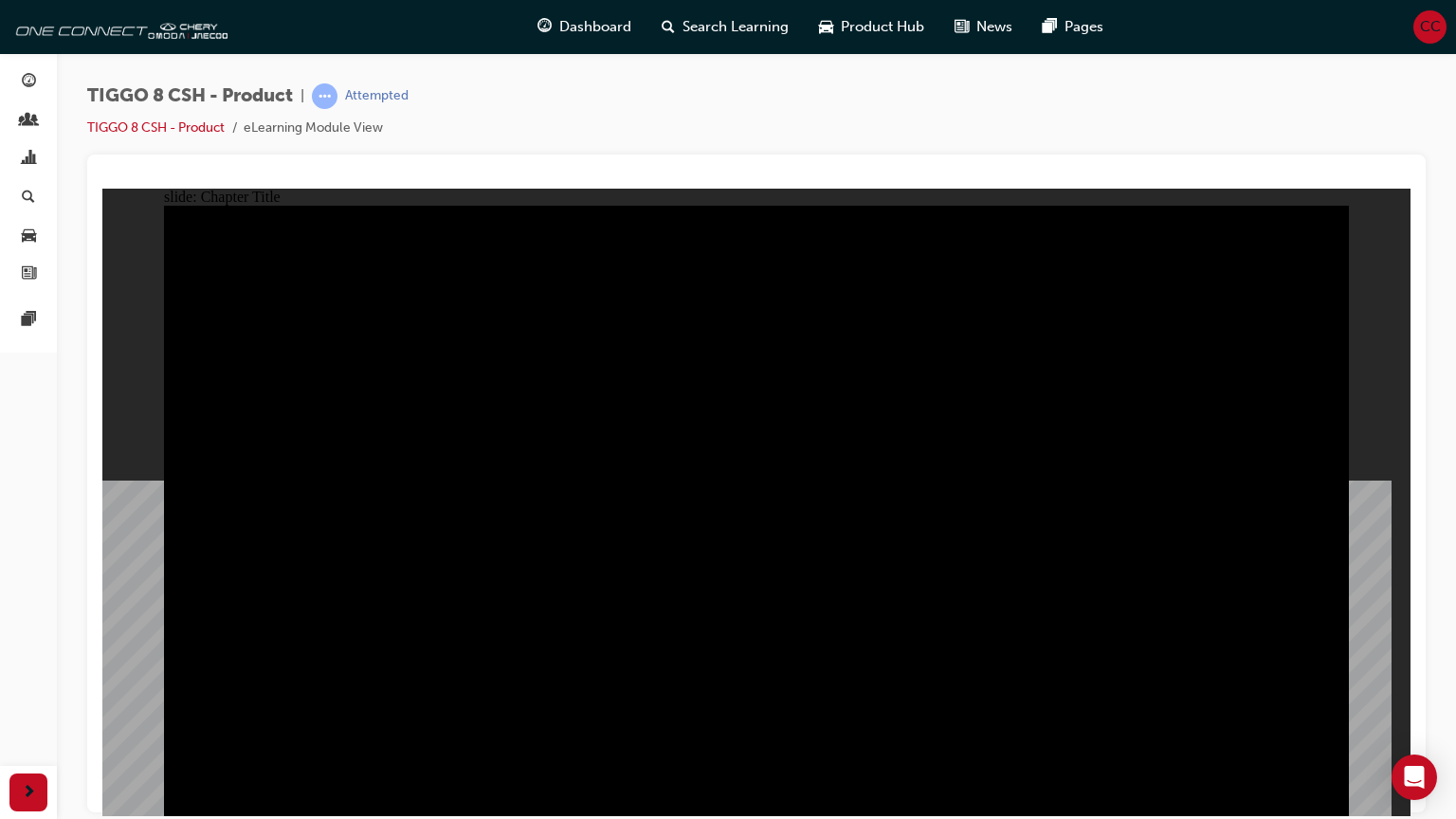 click 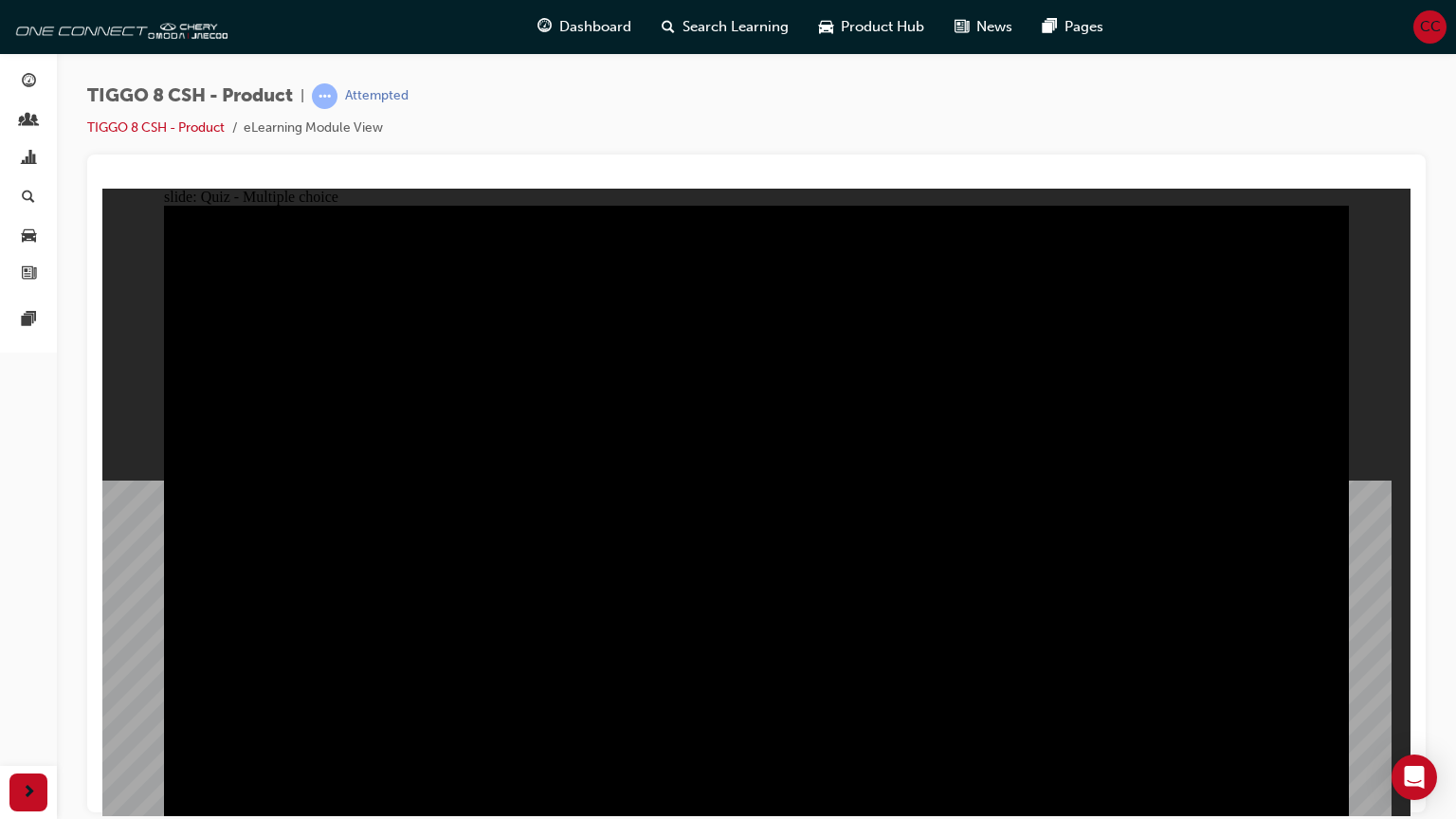 click 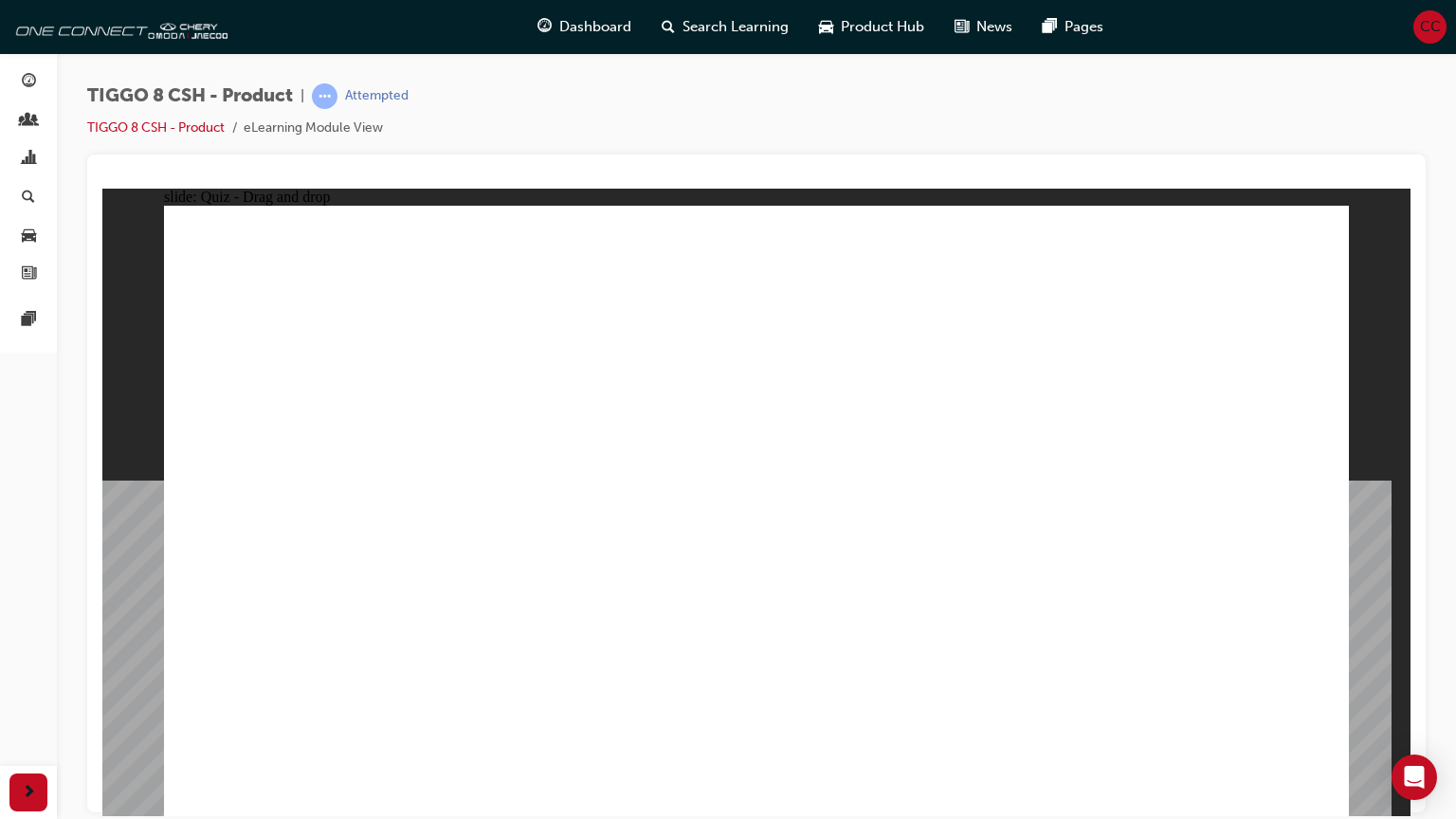 drag, startPoint x: 837, startPoint y: 400, endPoint x: 974, endPoint y: 555, distance: 206.86711 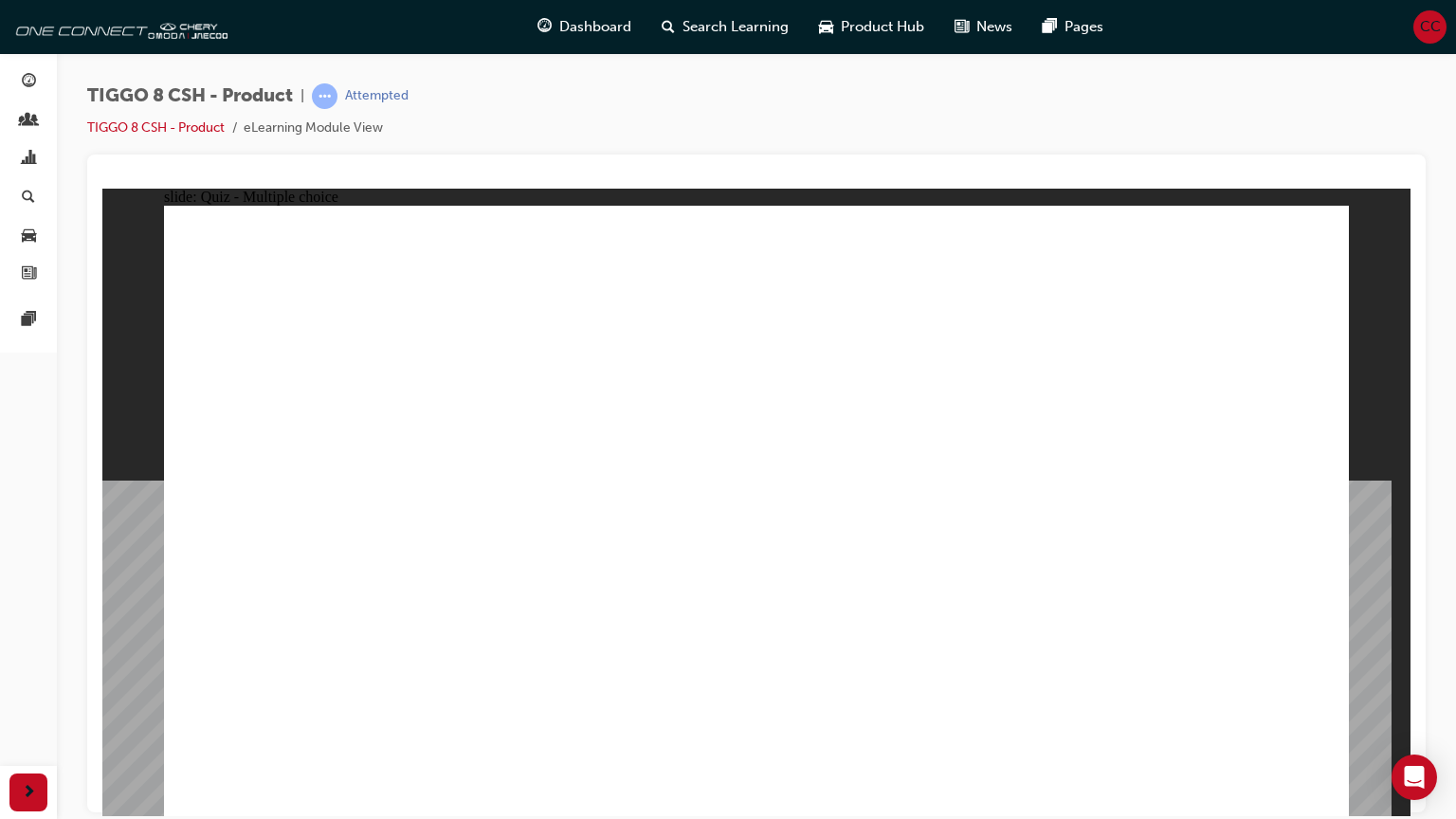 click 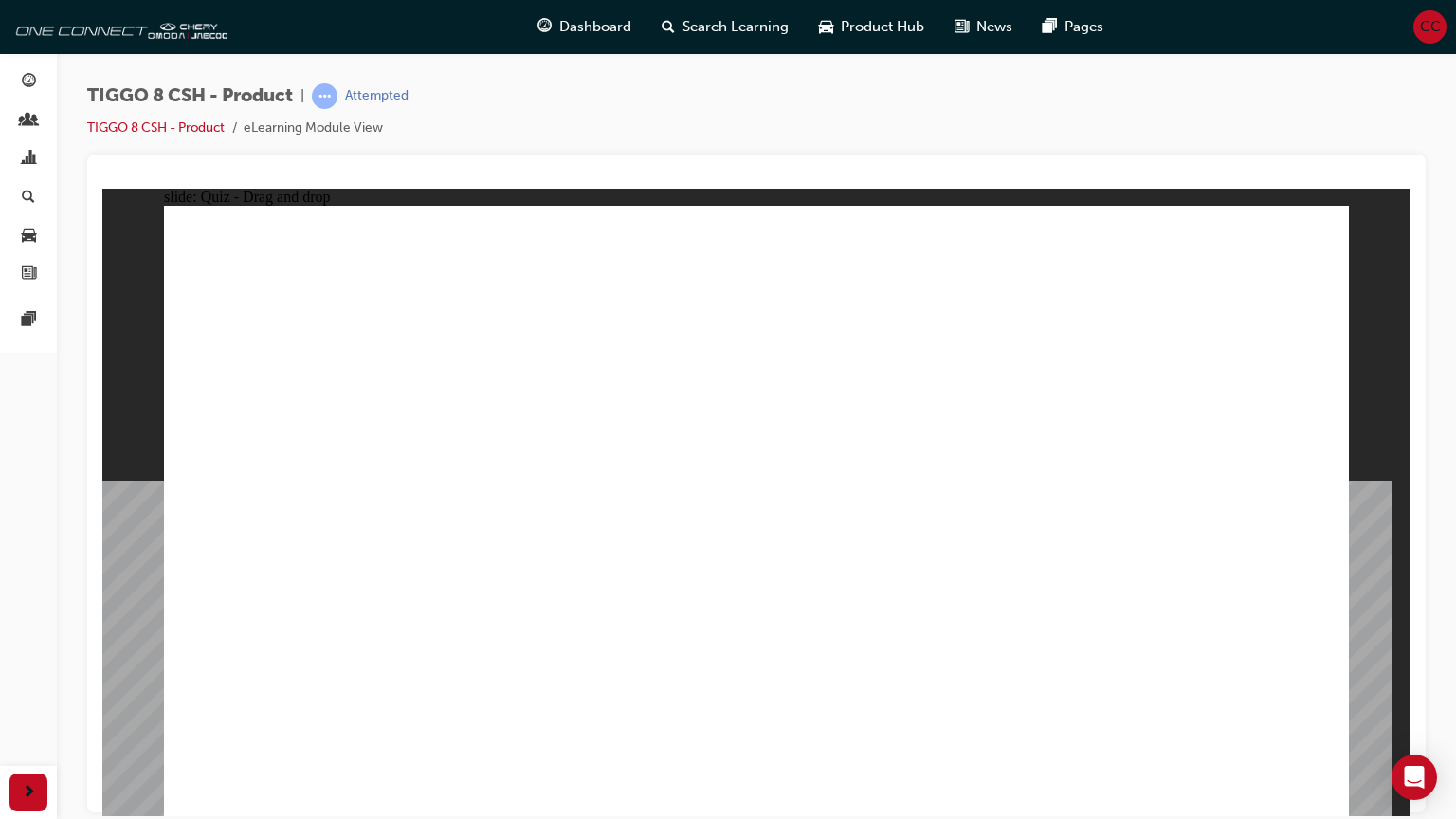 drag, startPoint x: 783, startPoint y: 272, endPoint x: 830, endPoint y: 582, distance: 313.54266 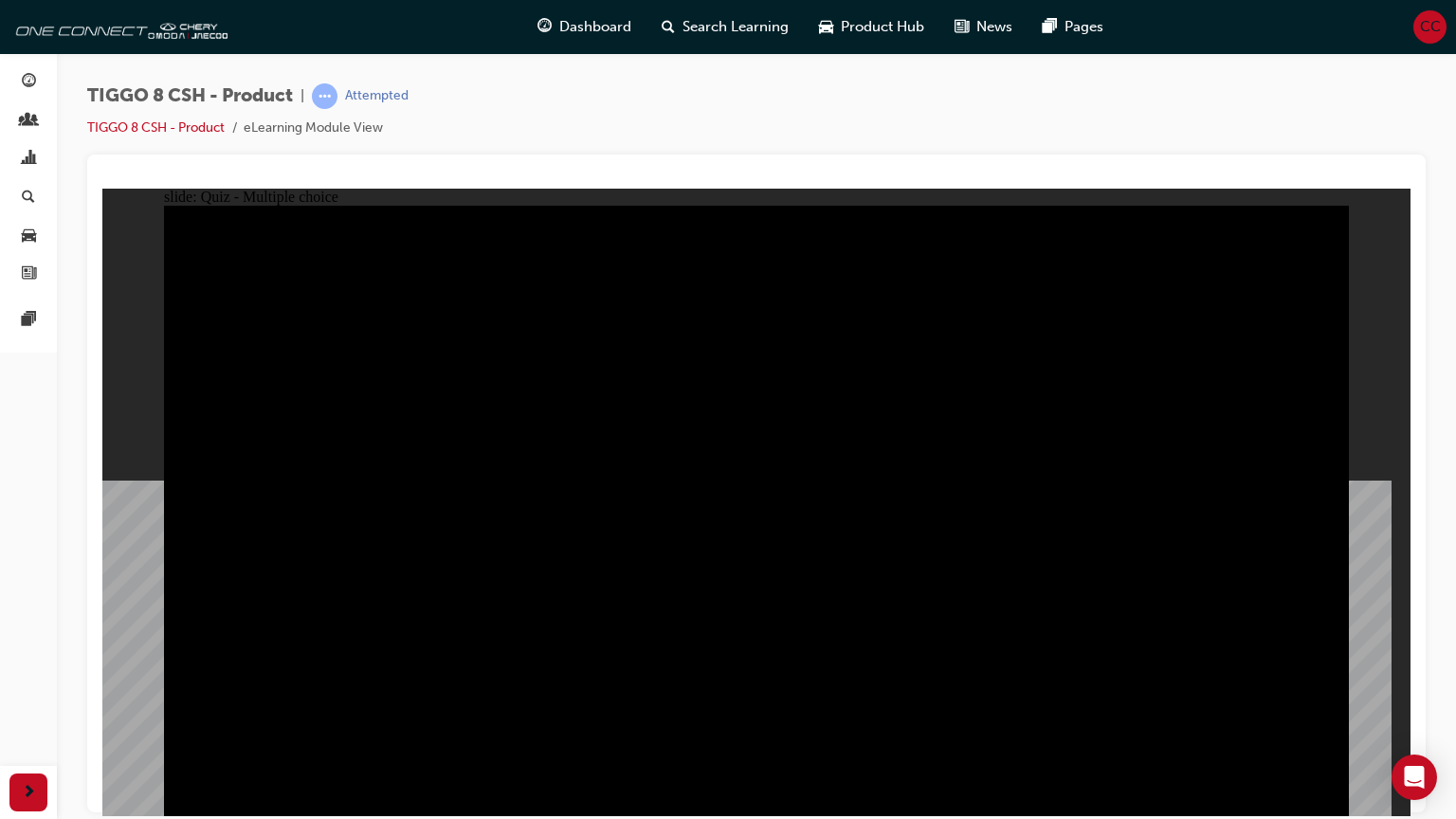 click 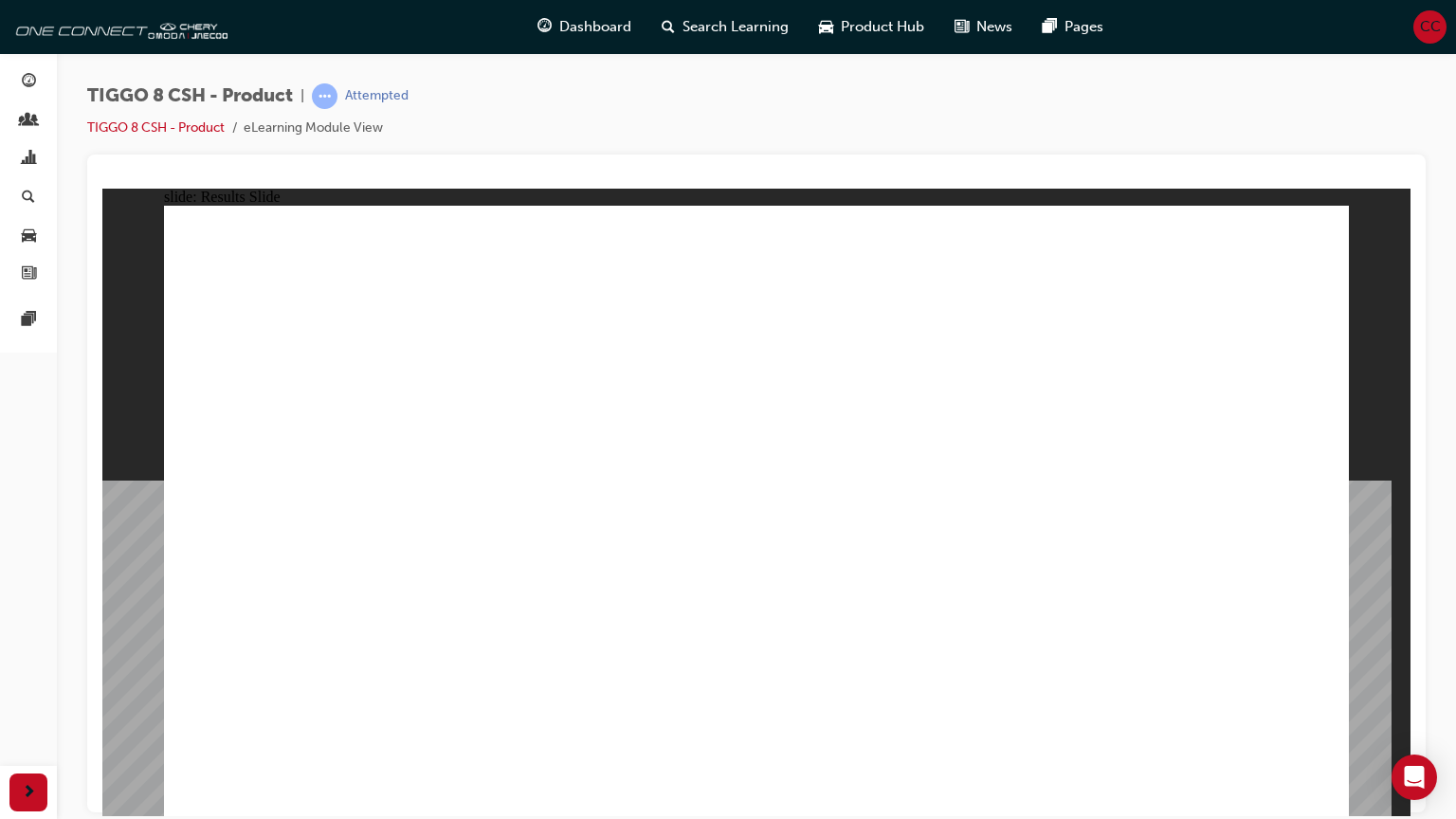 click 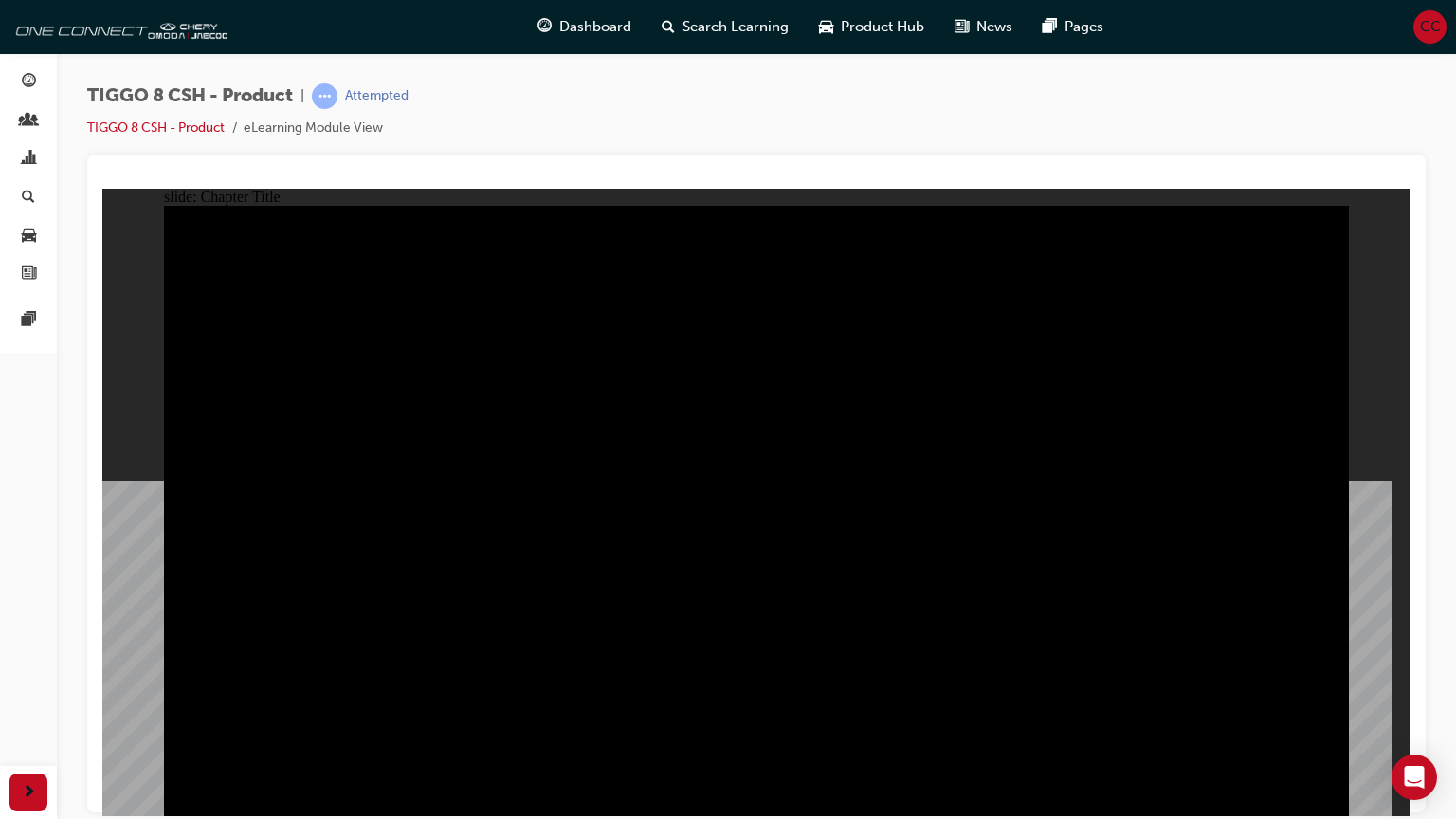 click 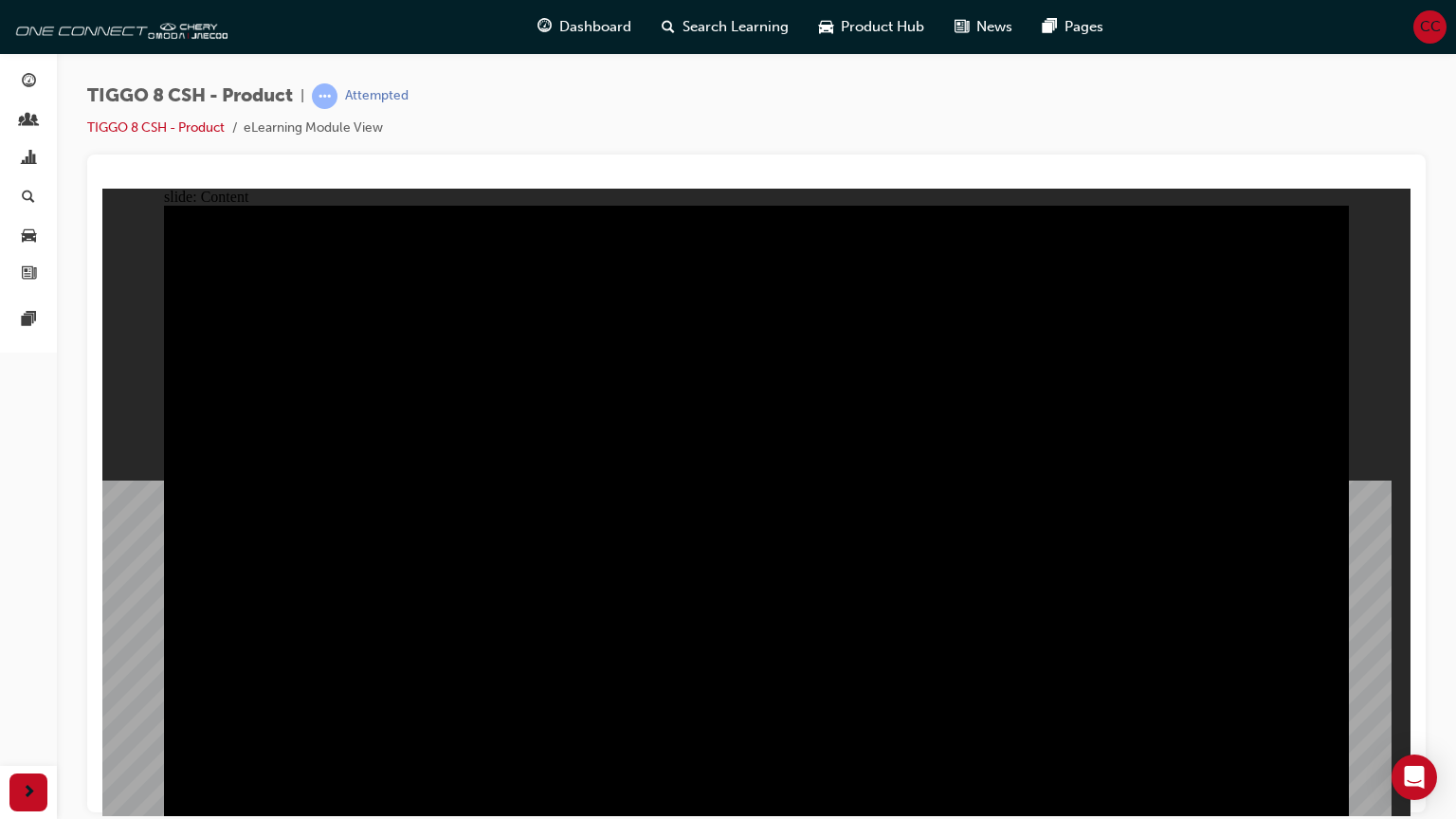 click 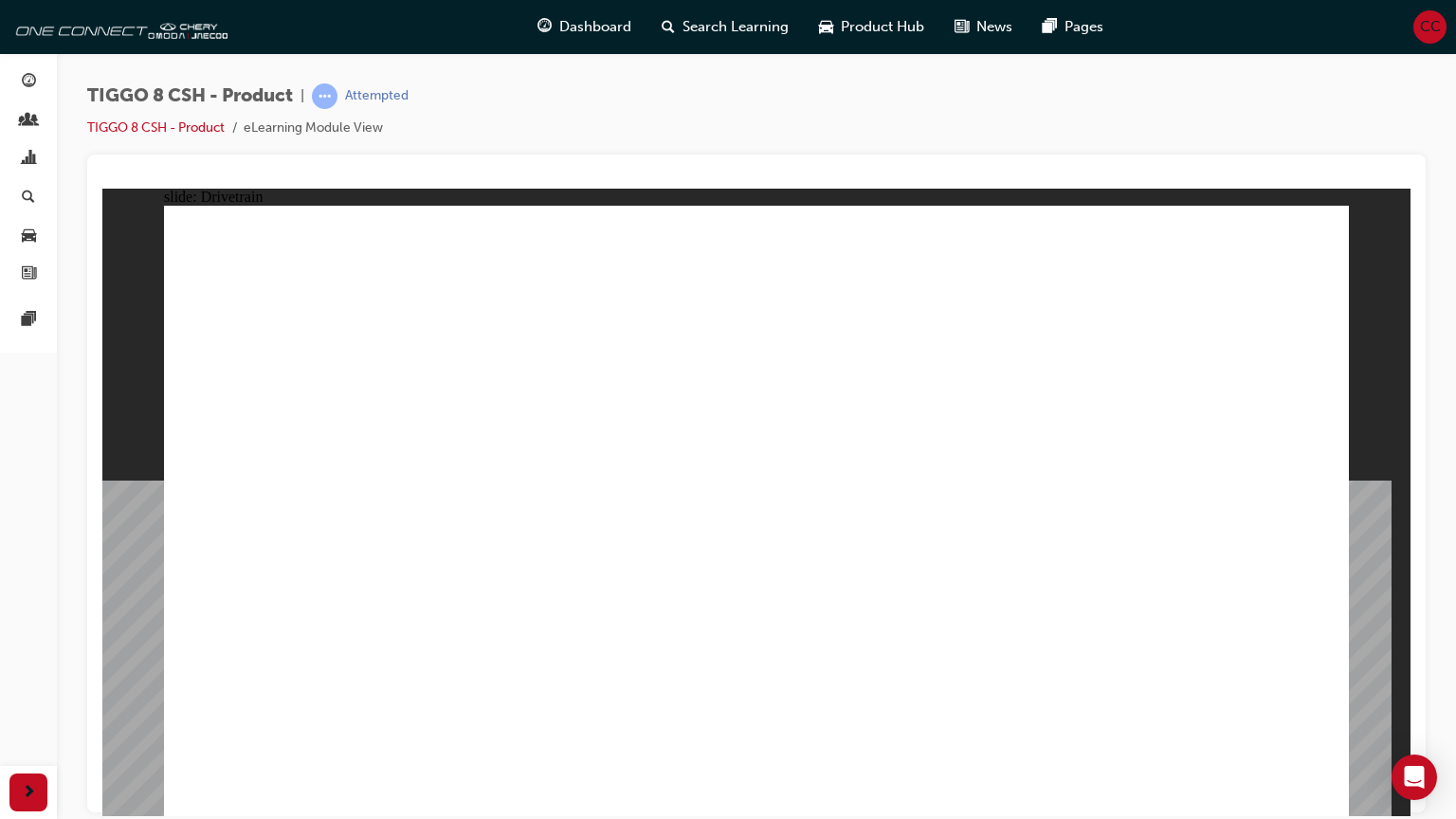 click 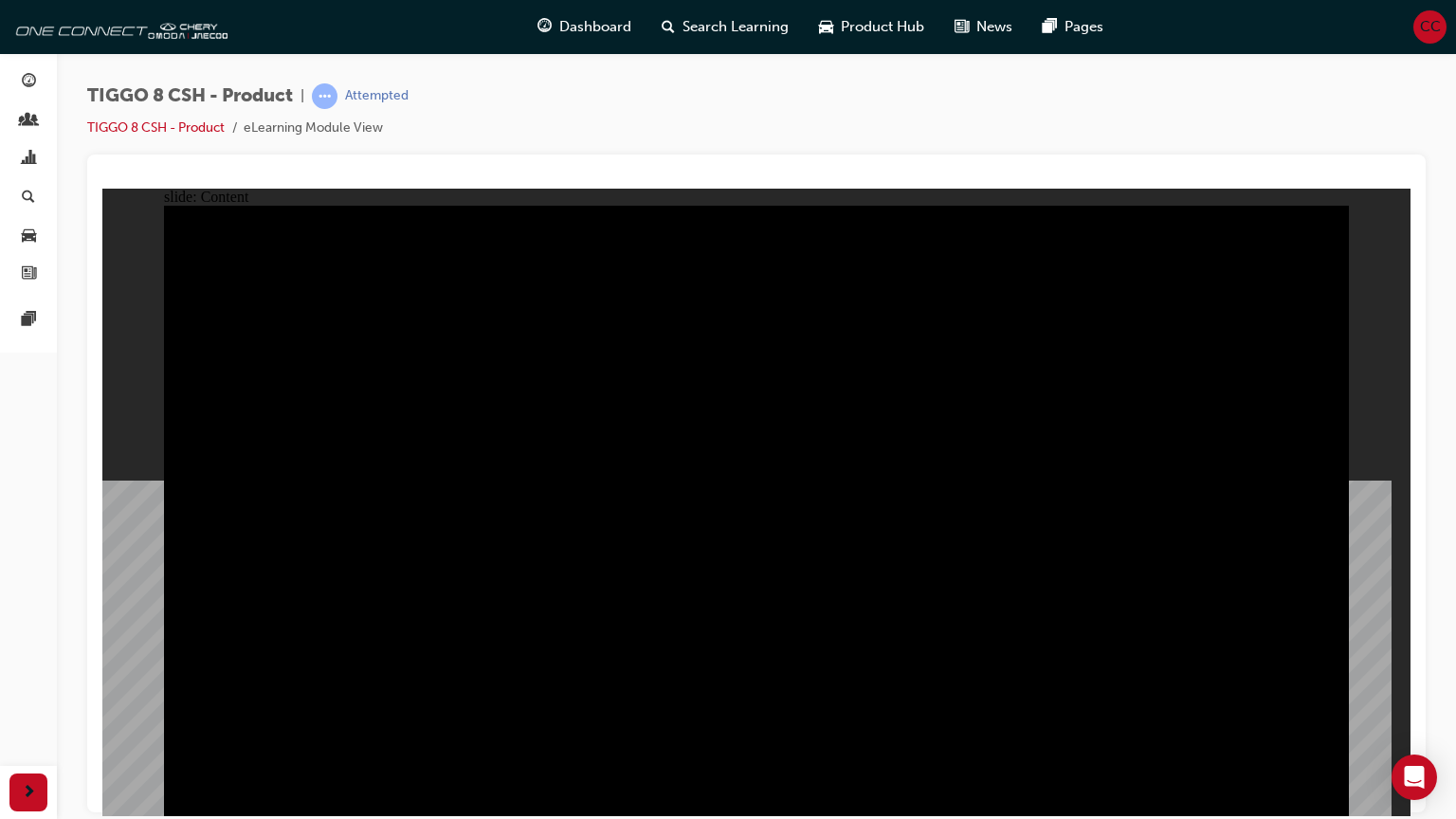 click 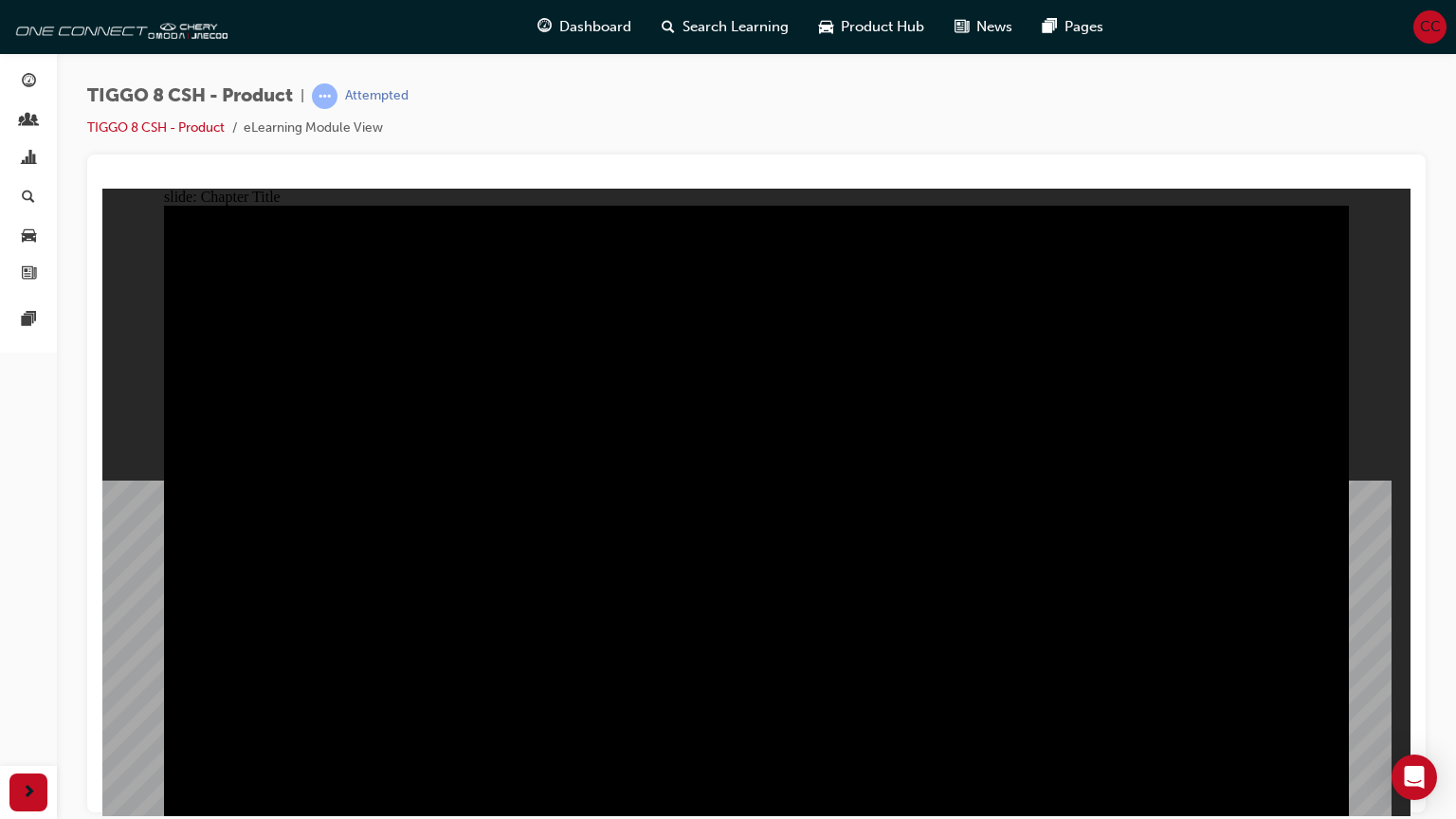 click 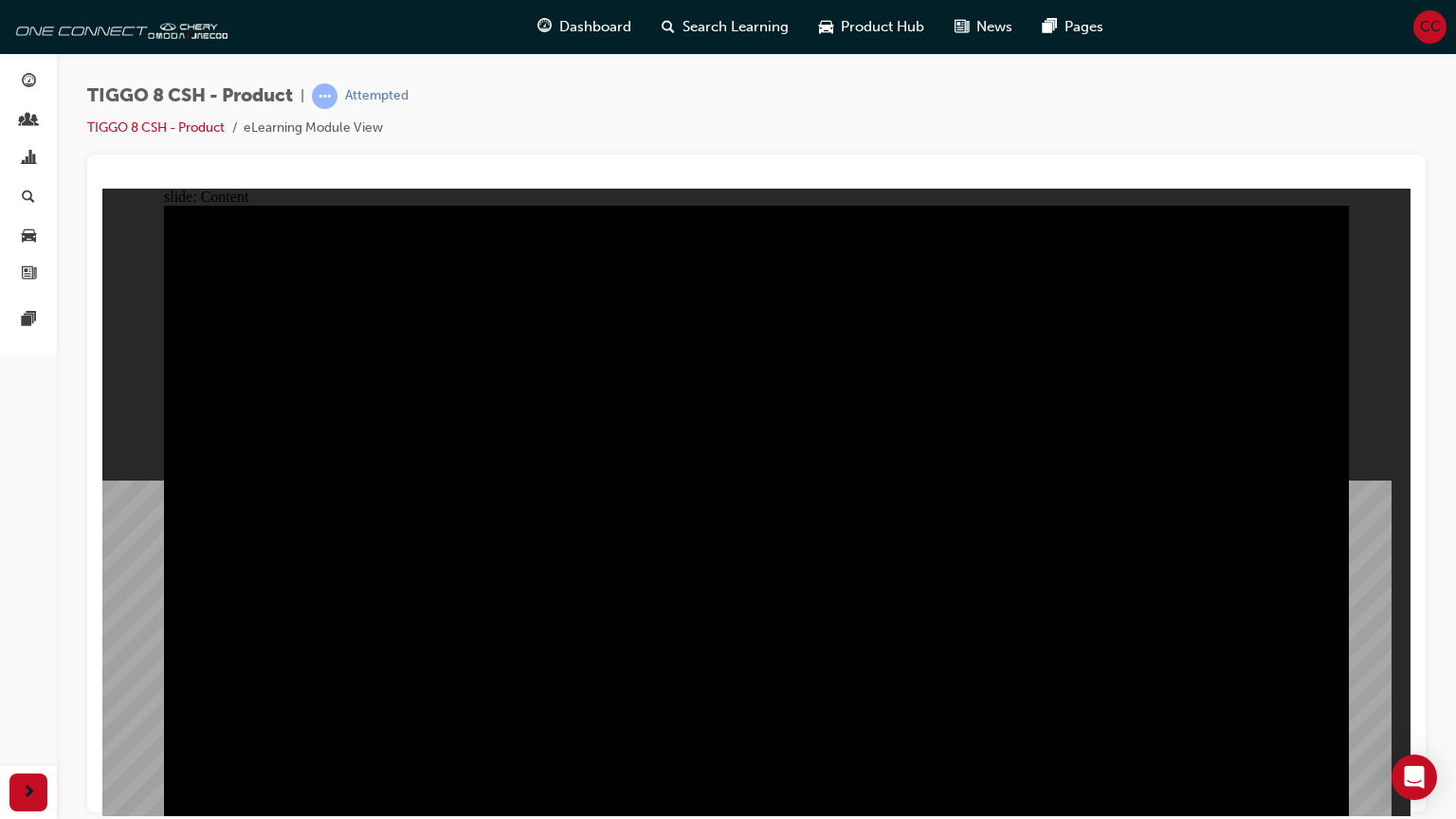 click 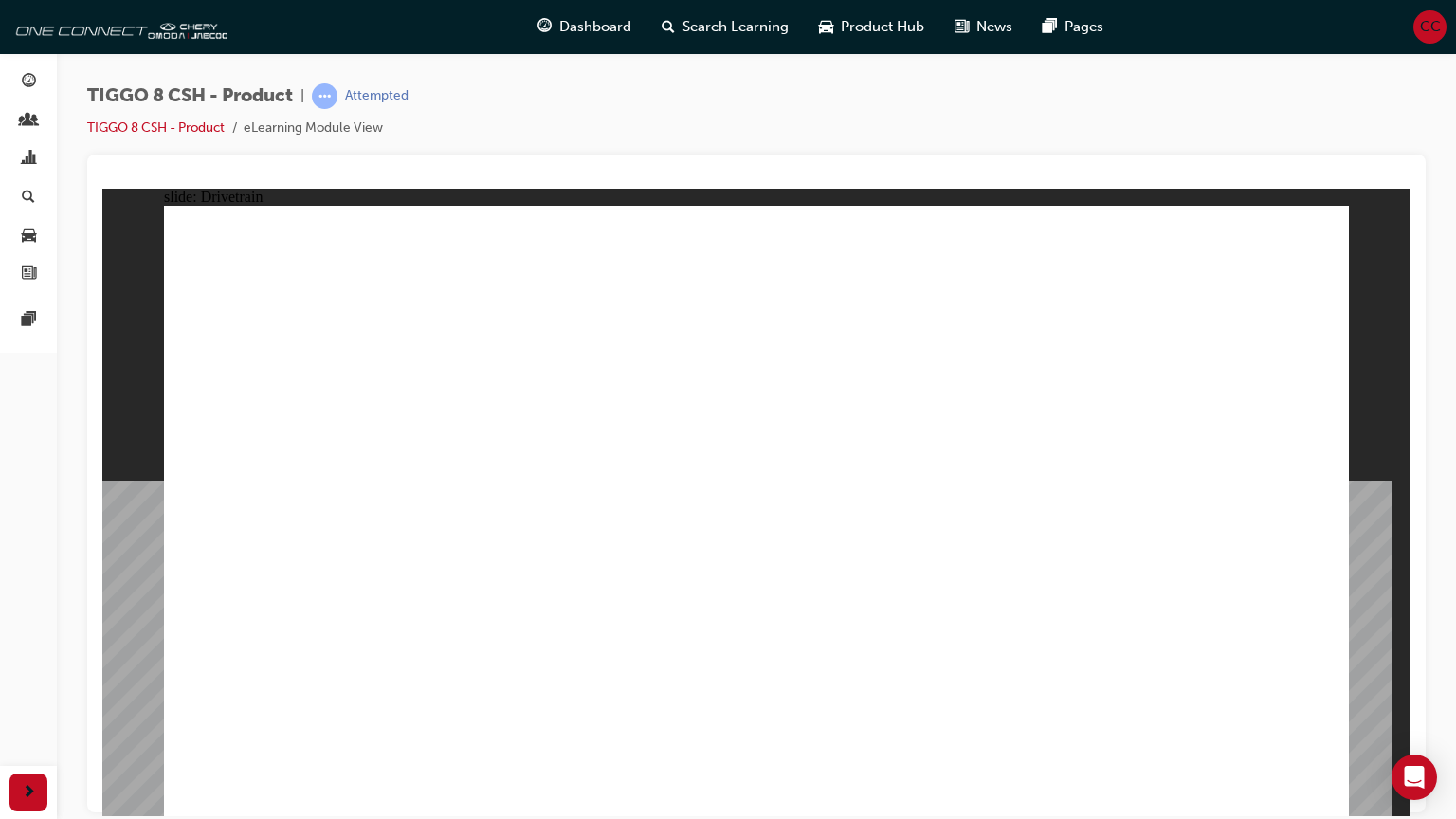click 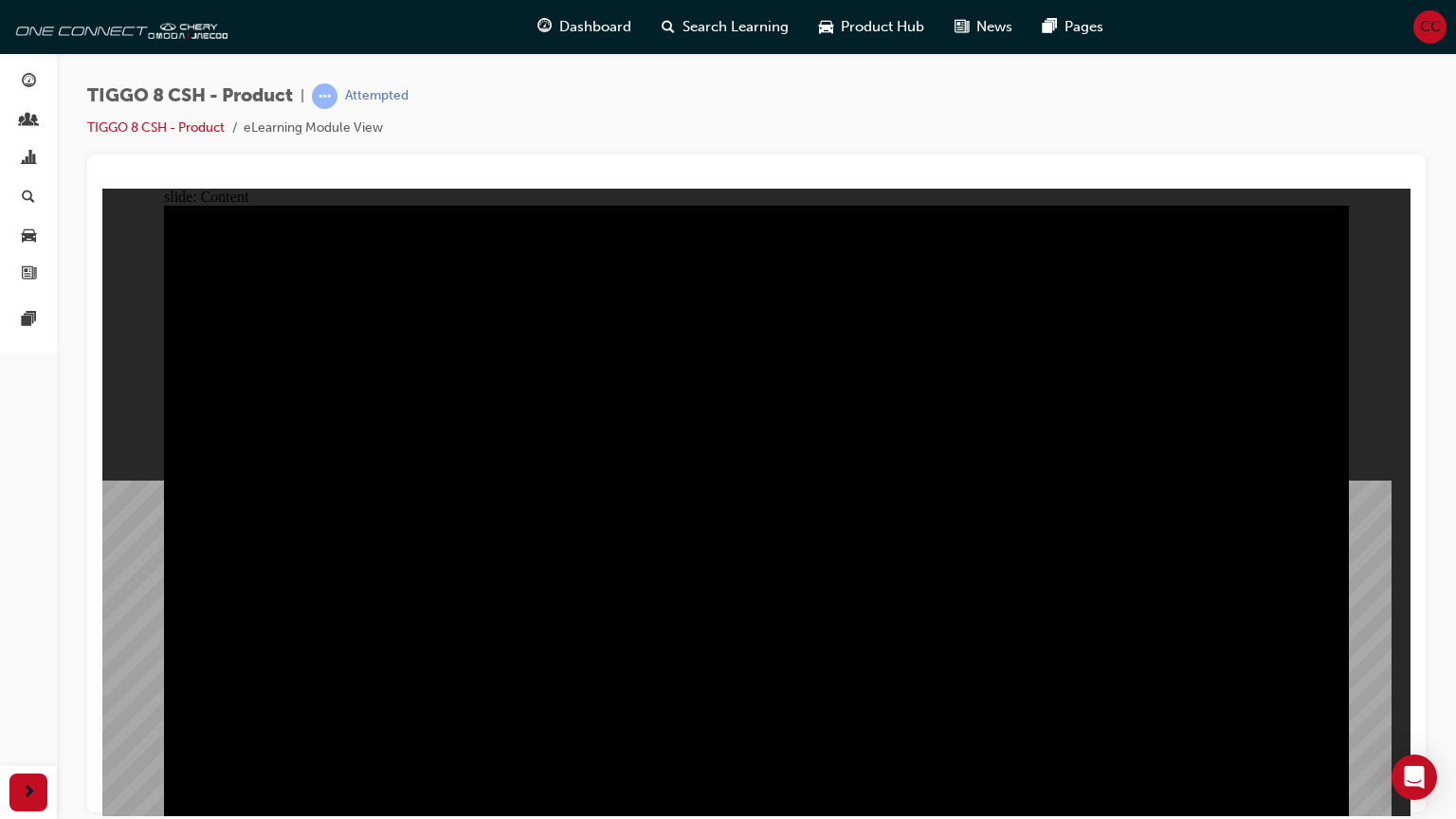 click 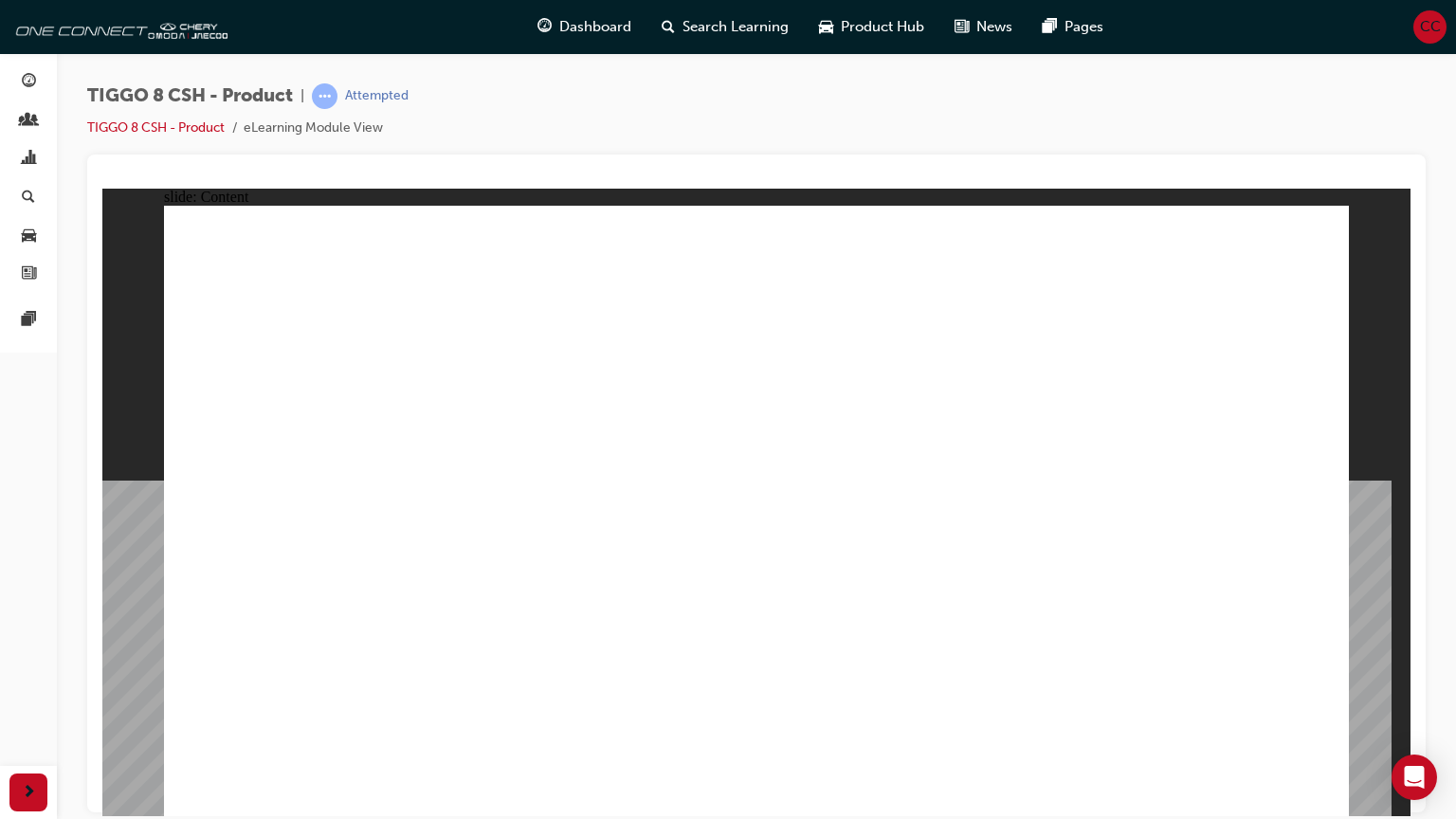 click 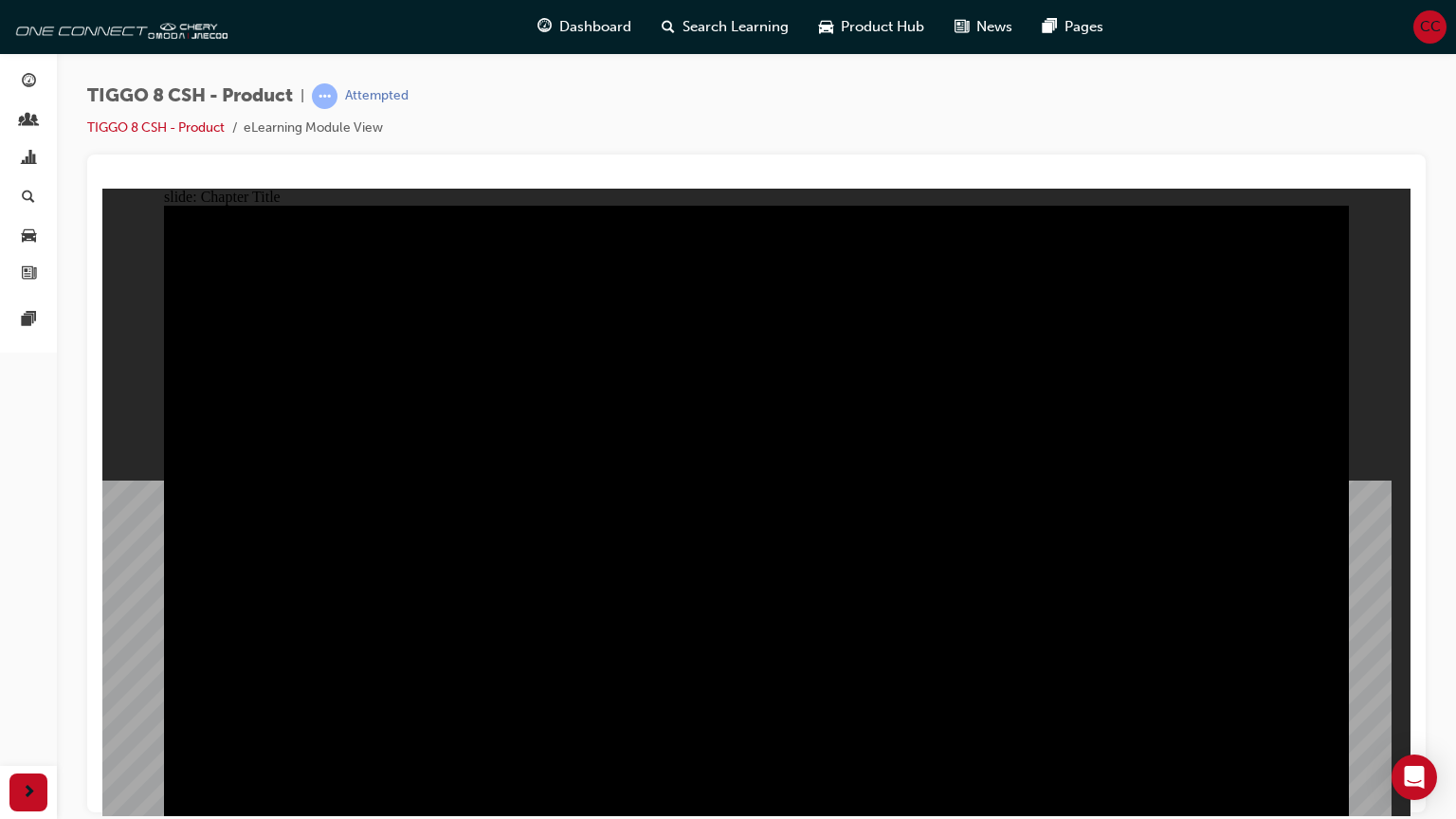 click 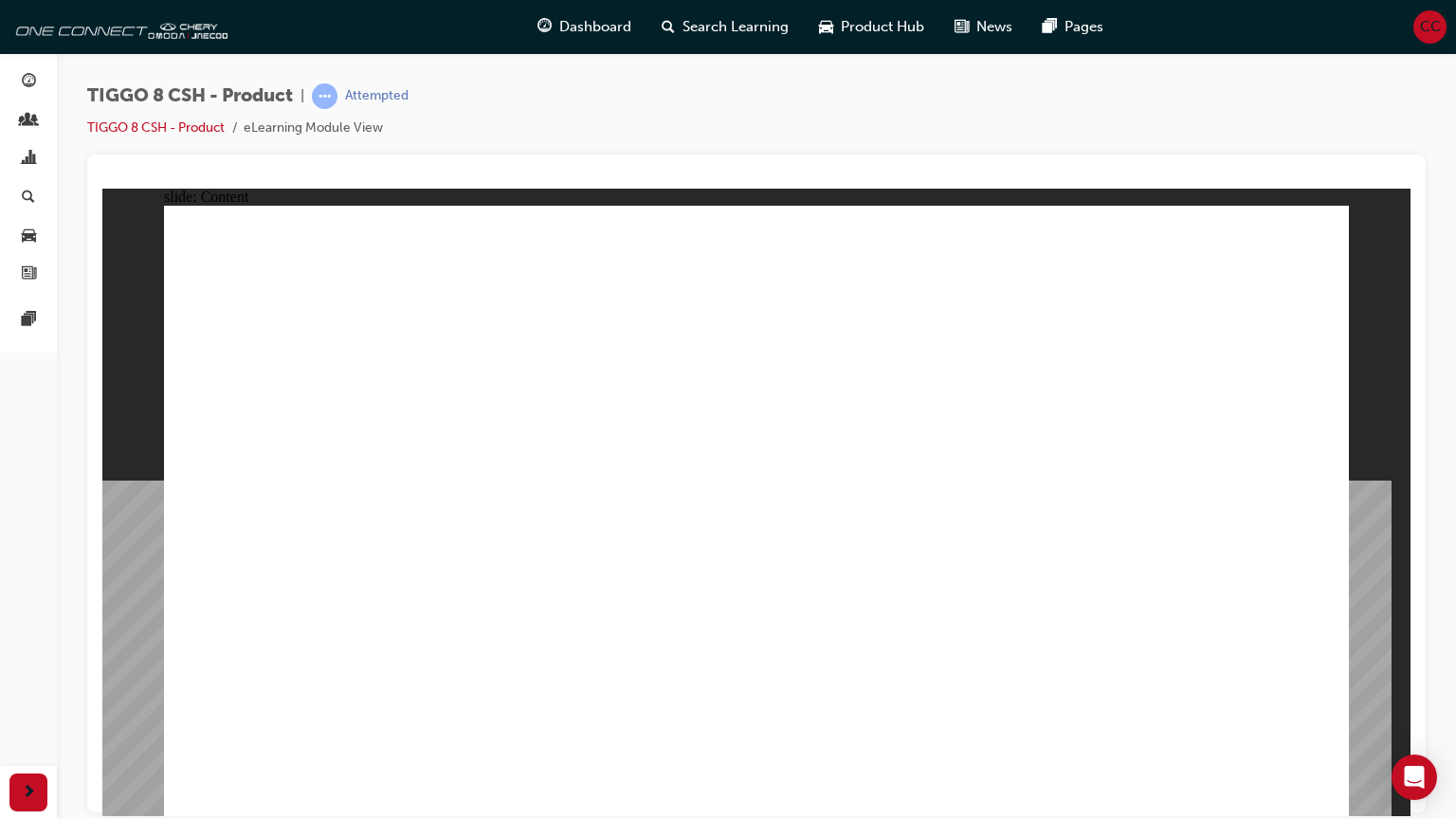 click 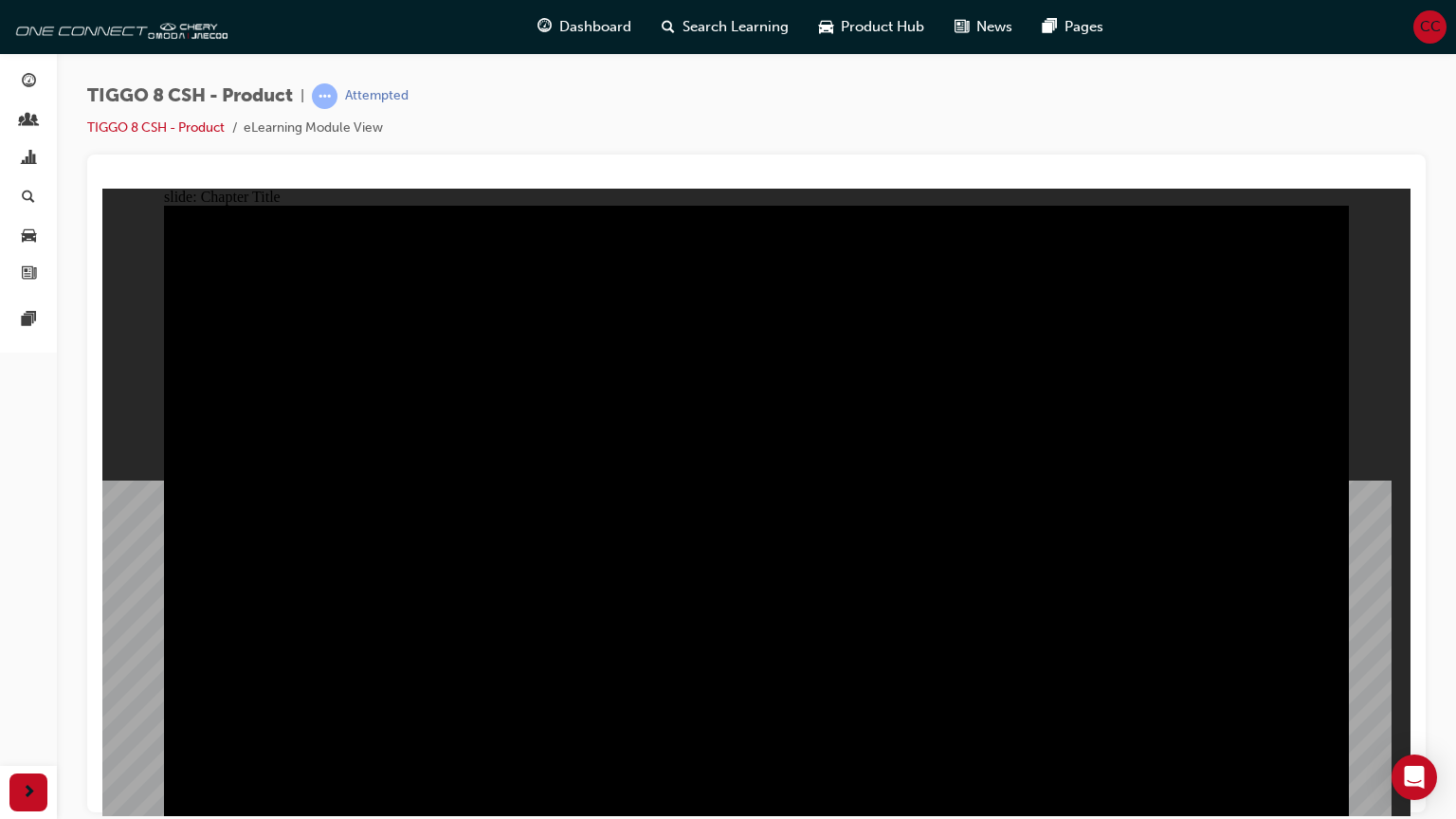click 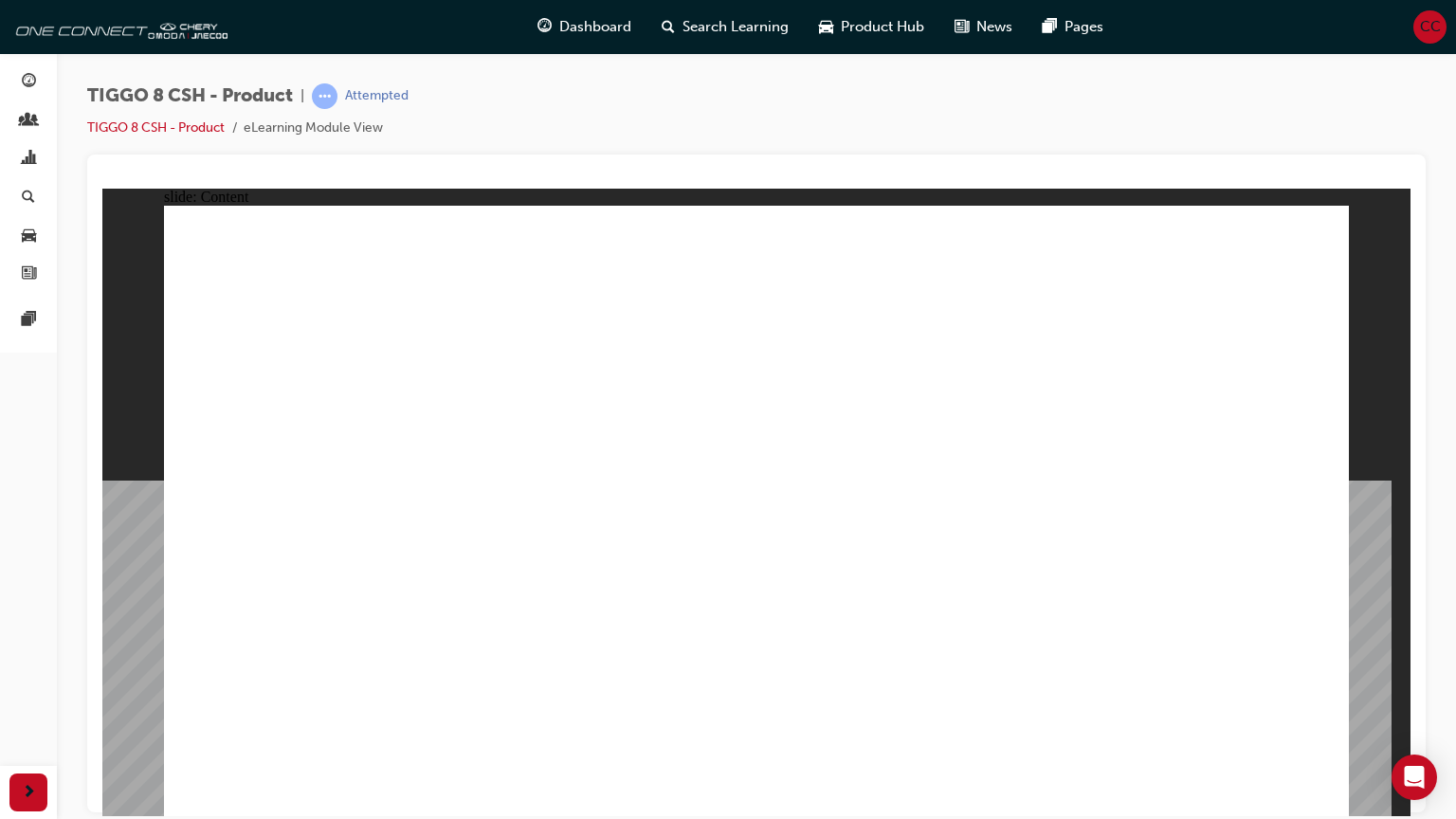 click 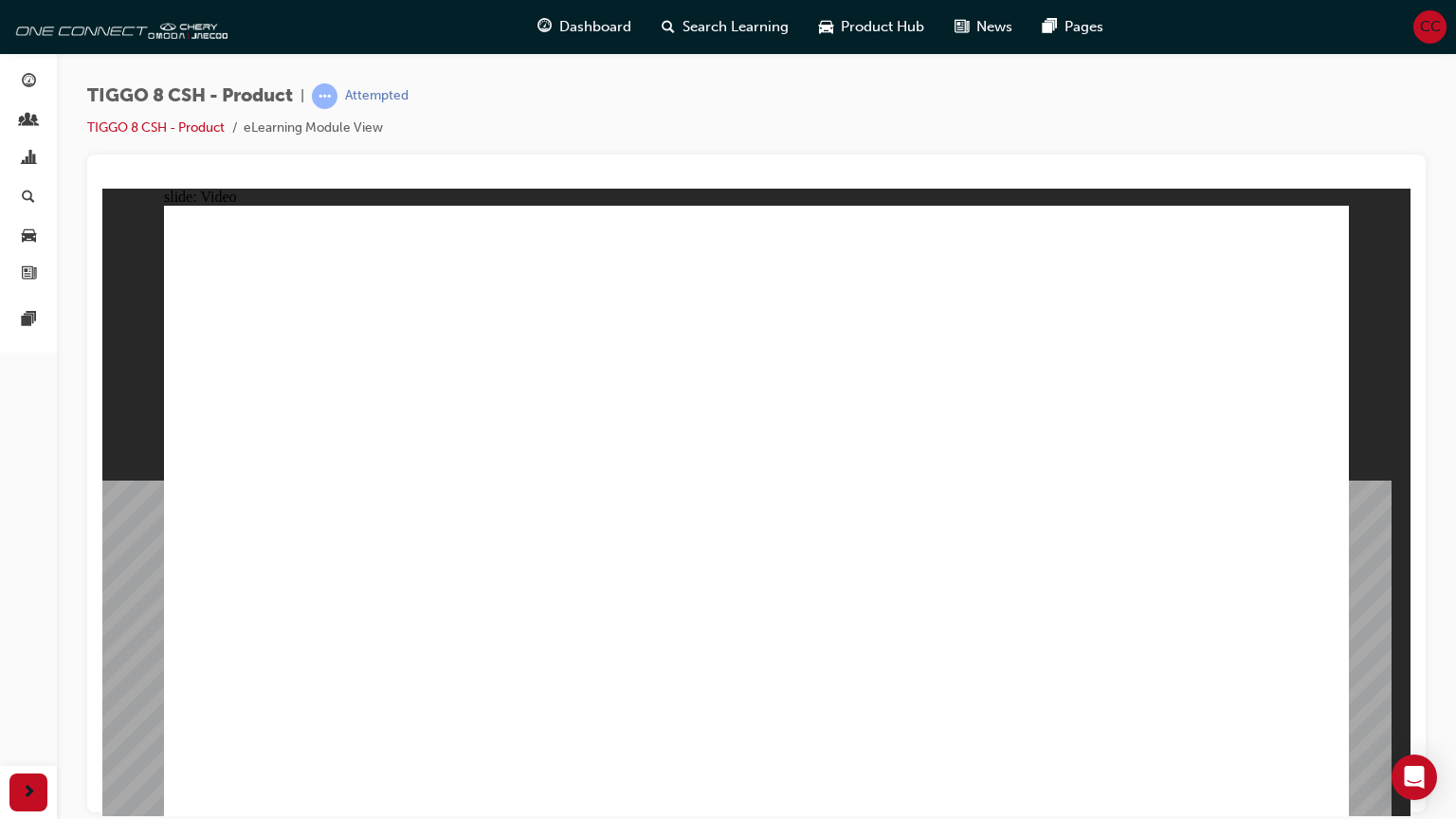 click at bounding box center (501, 4343) 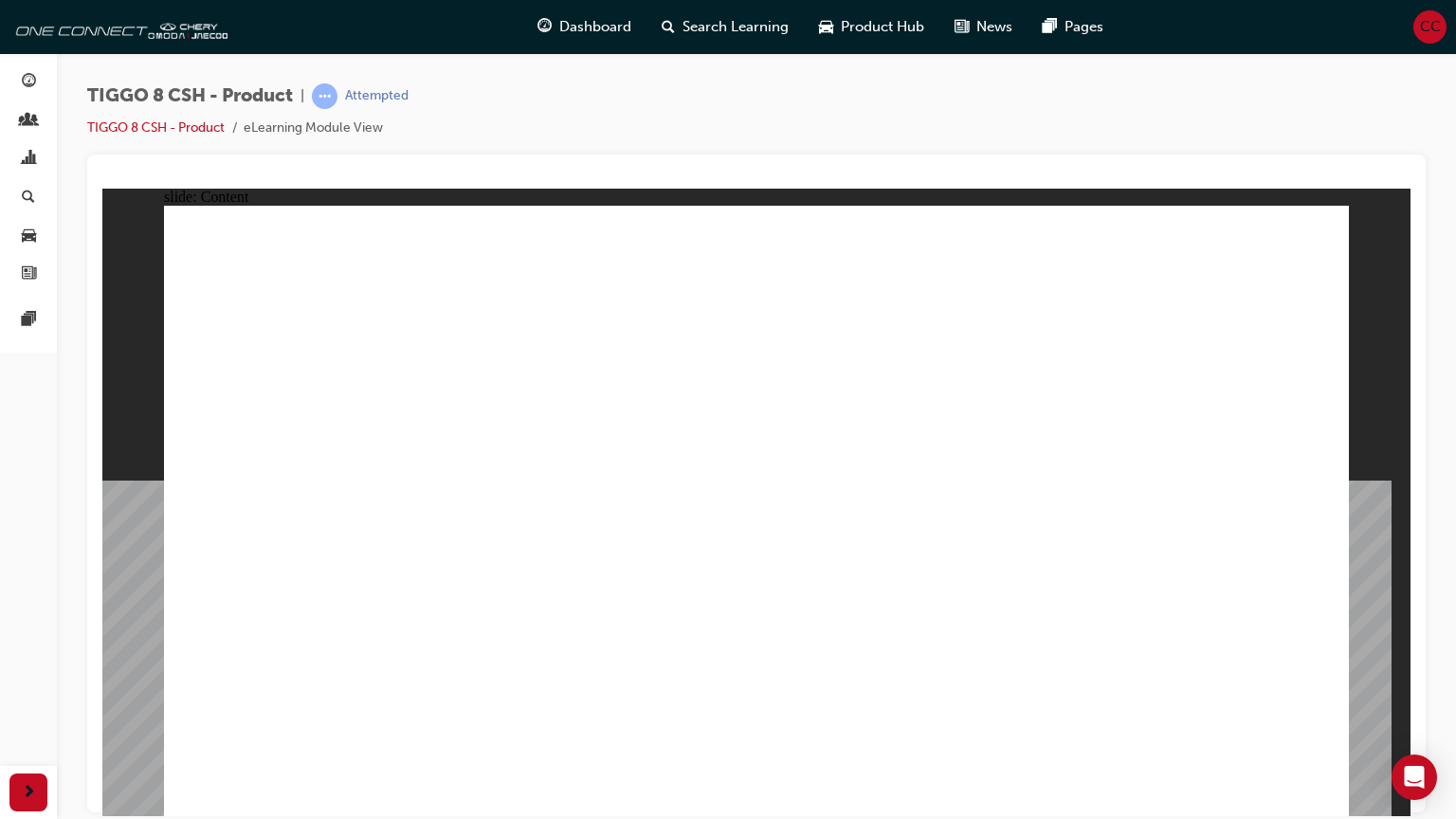 click 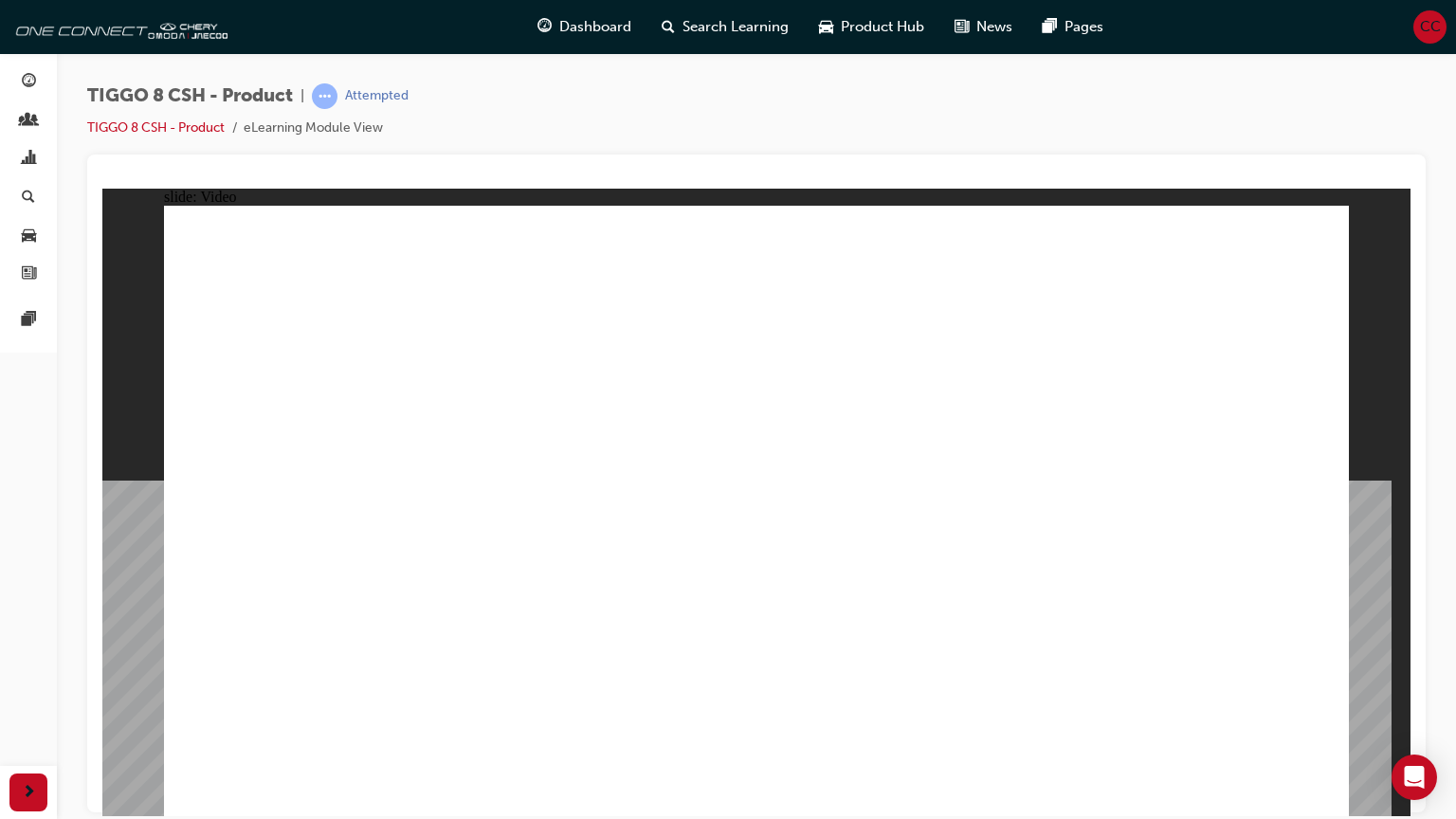 click 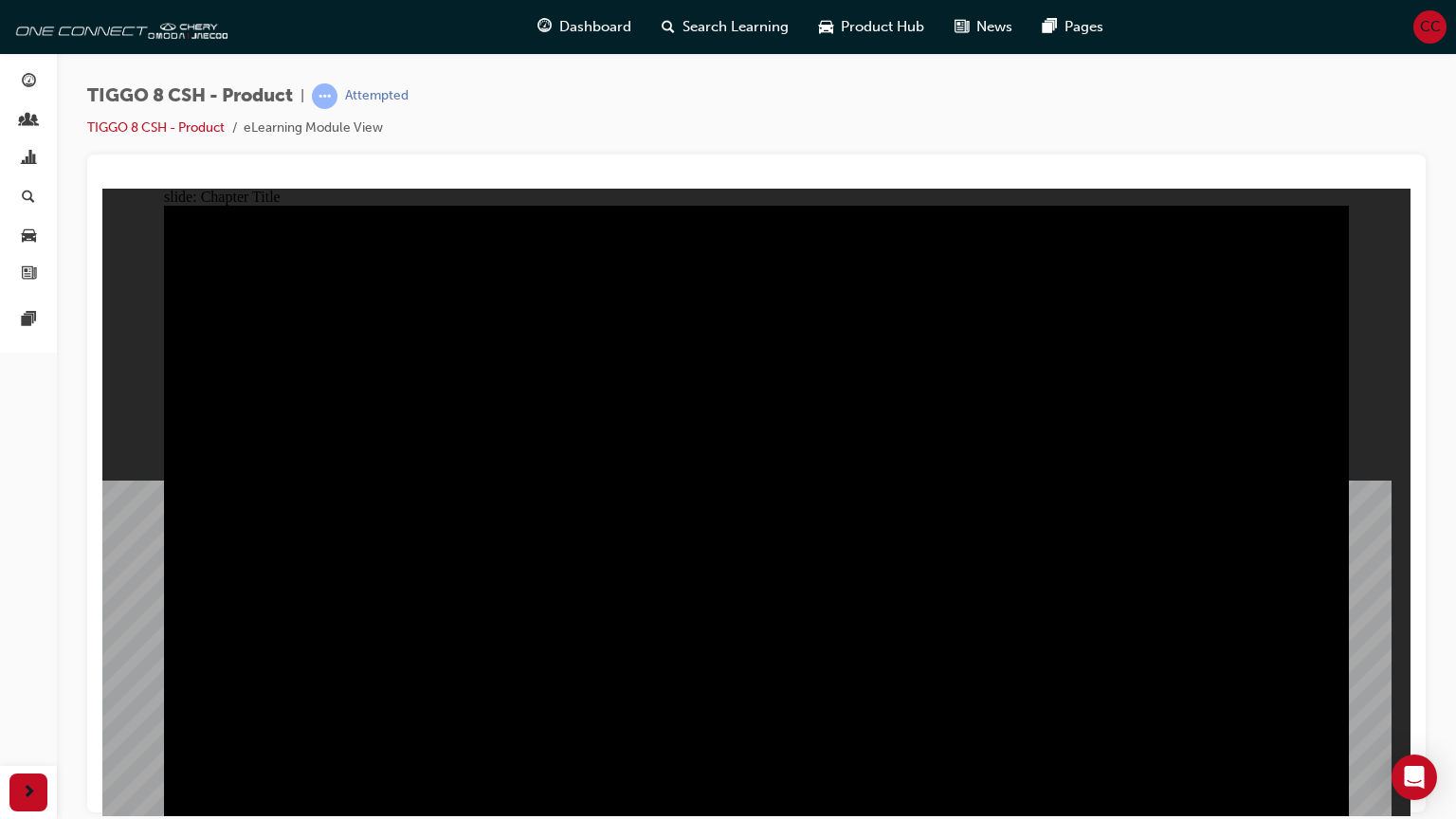 click 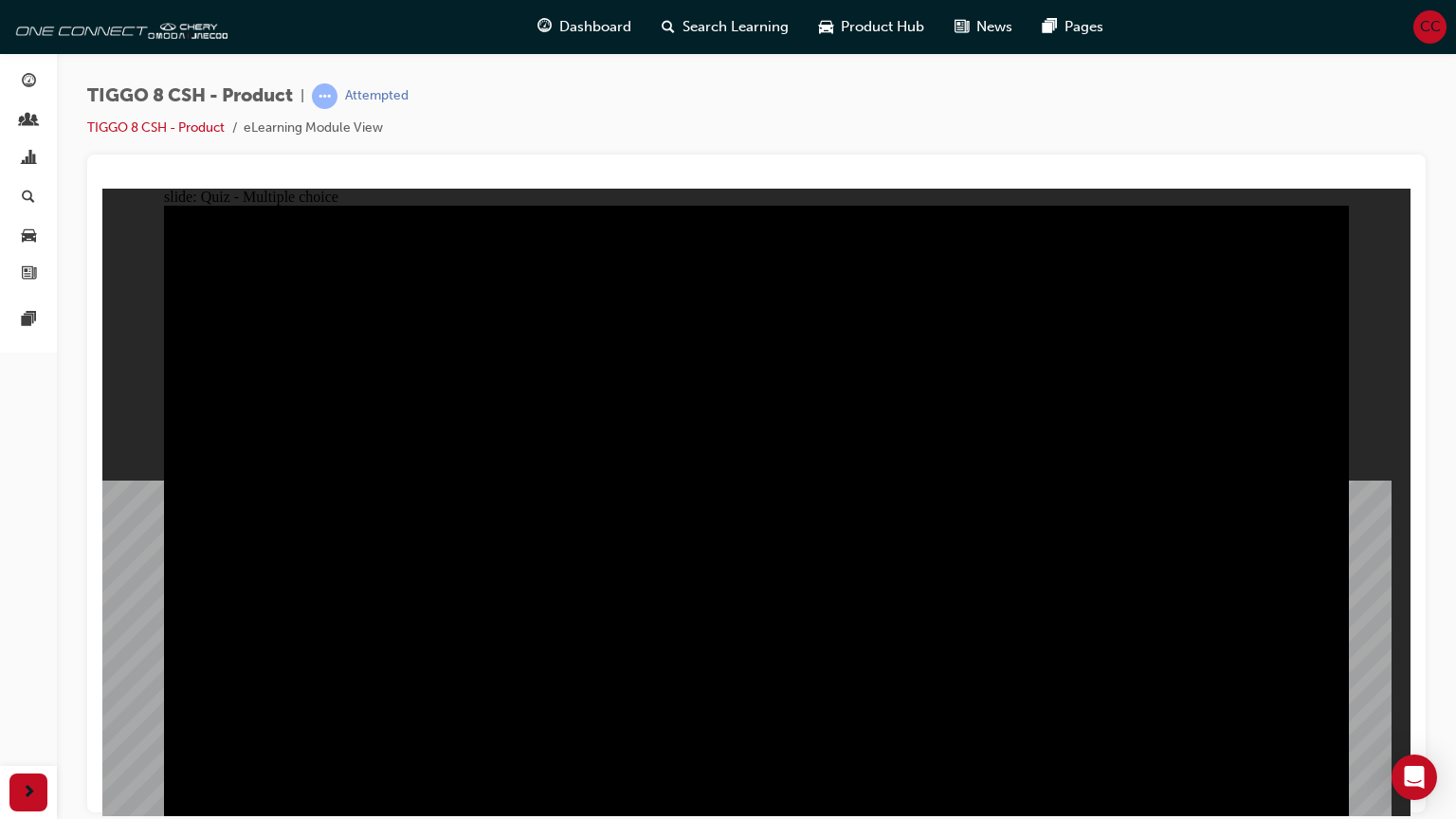 click 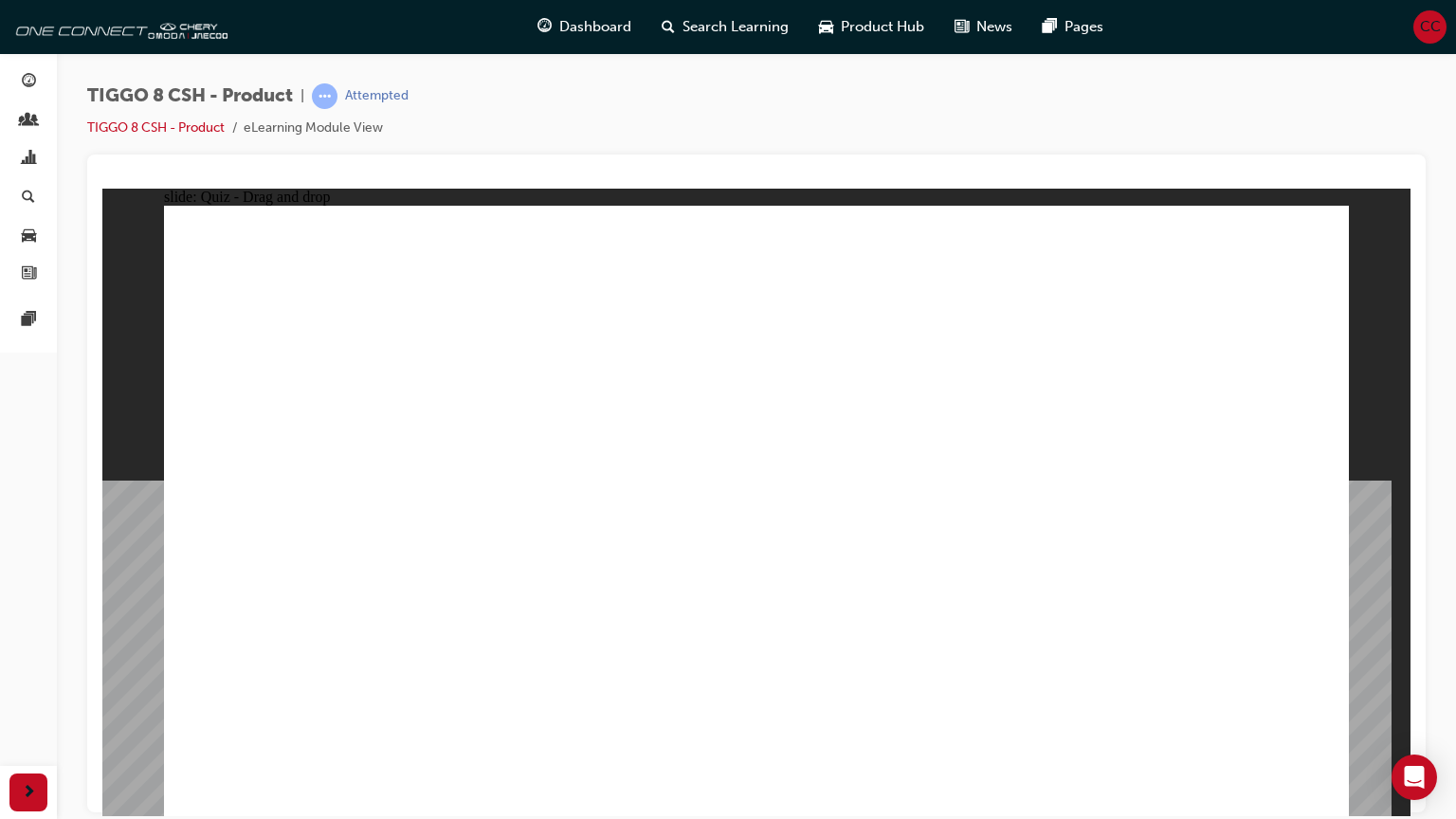 drag, startPoint x: 774, startPoint y: 625, endPoint x: 715, endPoint y: 628, distance: 59.07622 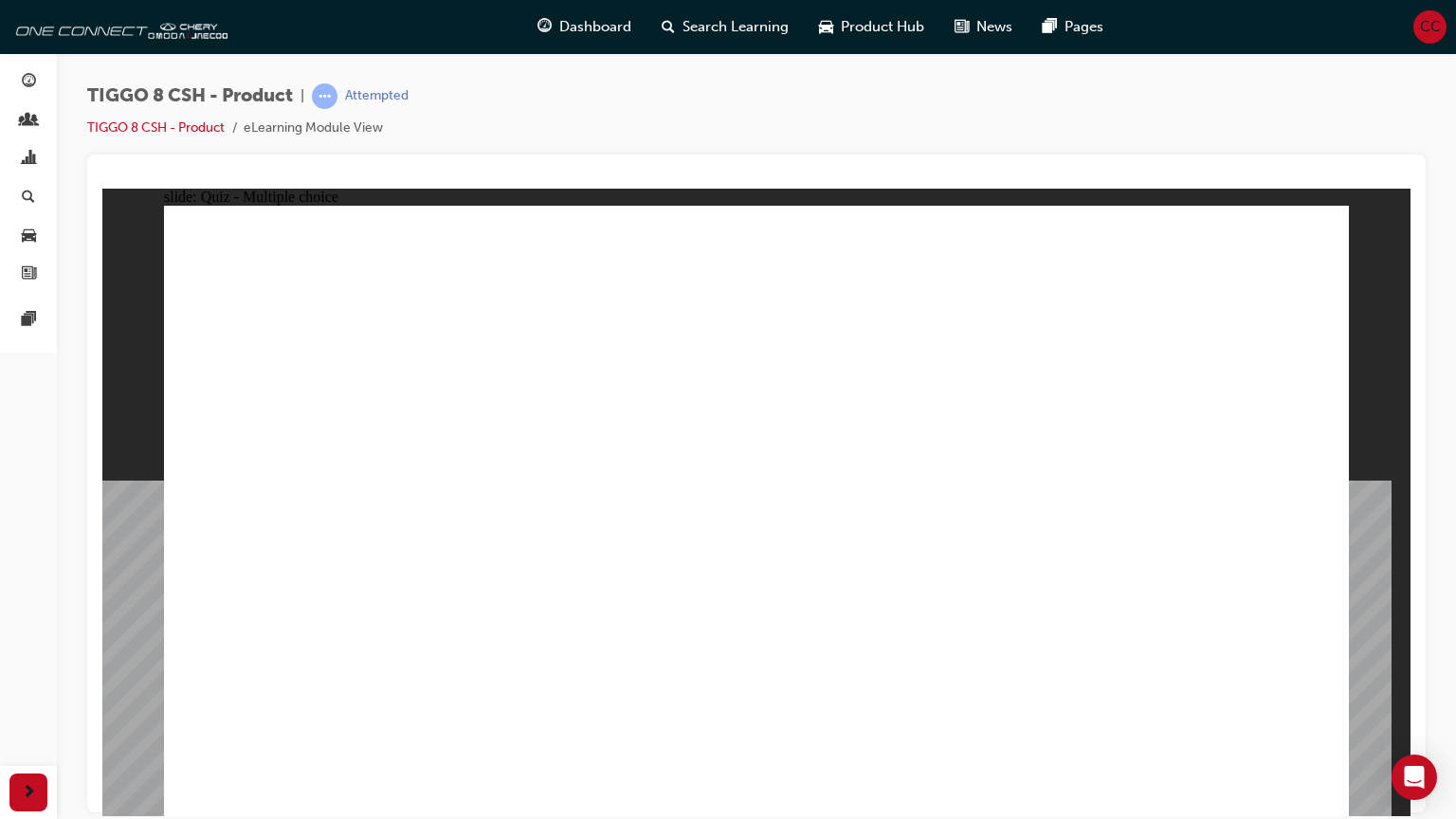 click 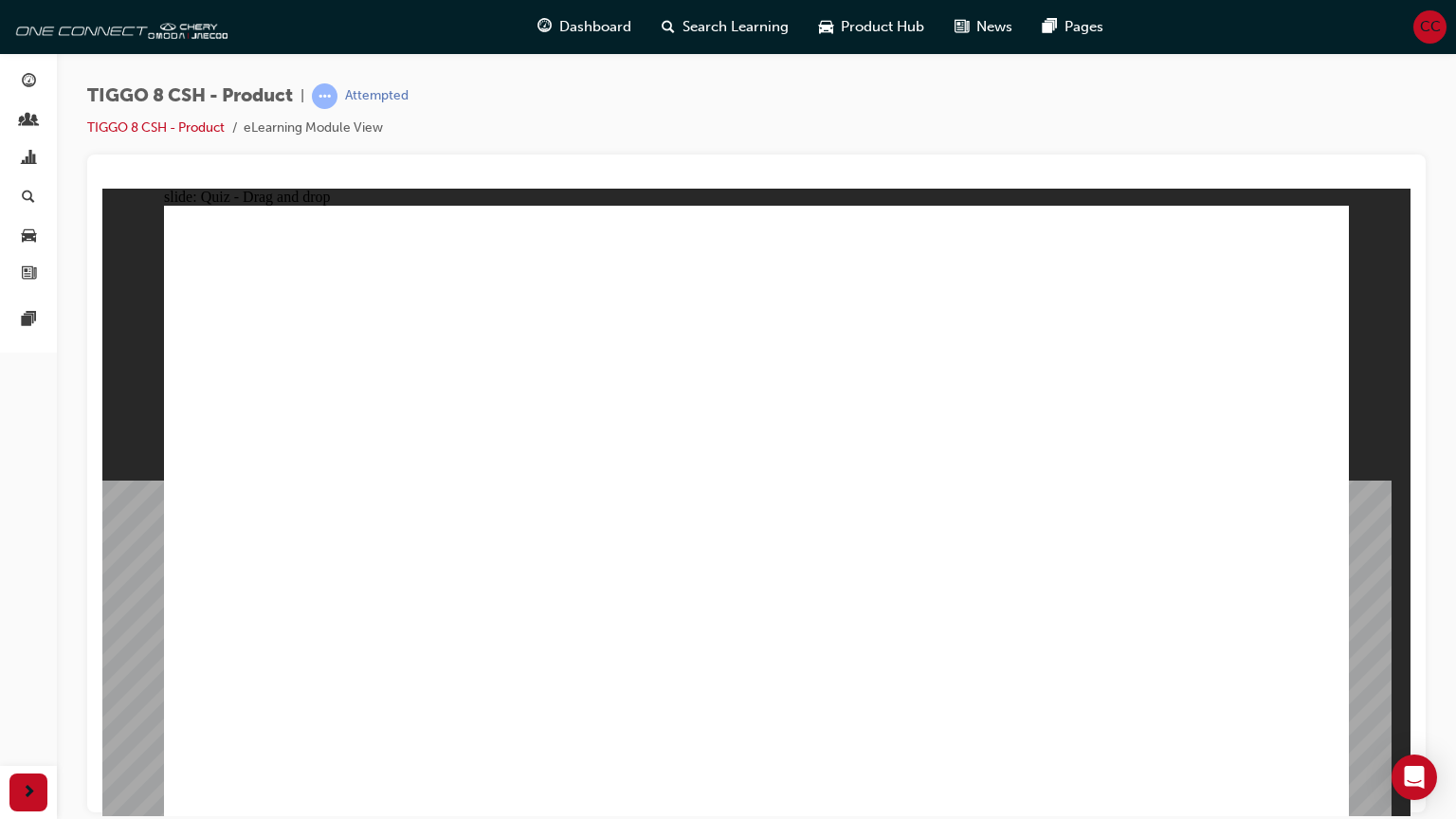 drag, startPoint x: 793, startPoint y: 273, endPoint x: 891, endPoint y: 625, distance: 365.38747 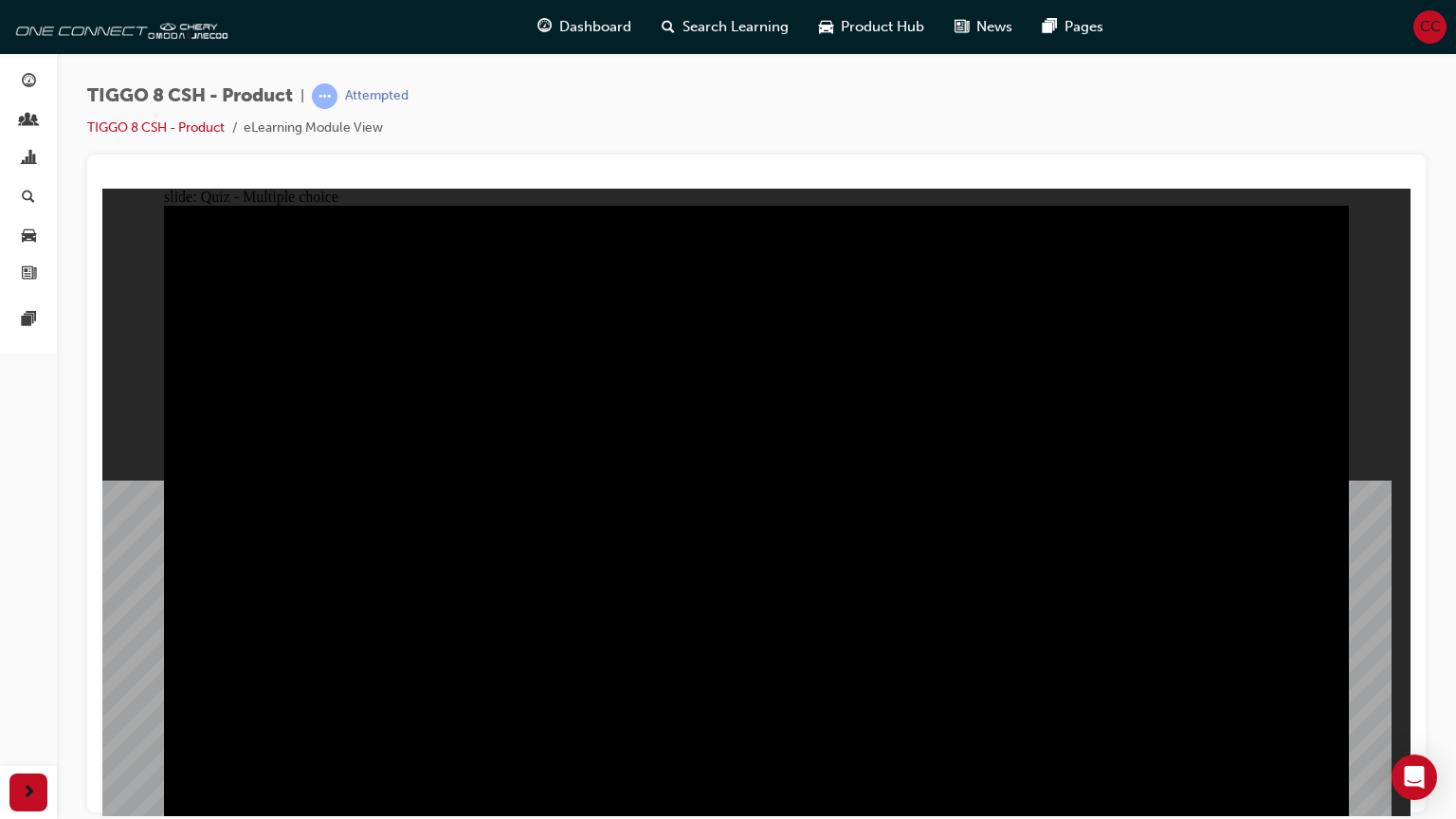 click 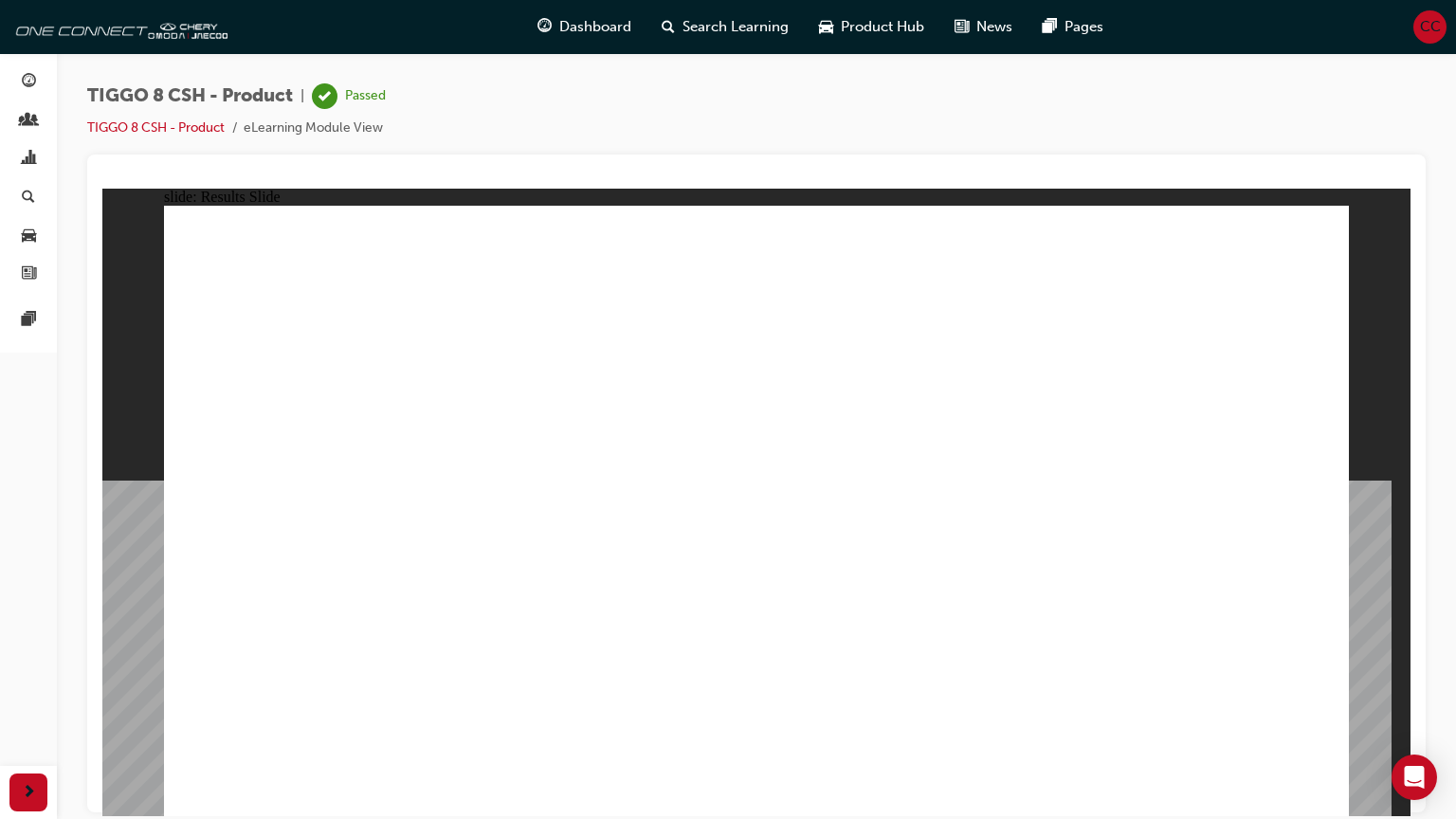 click 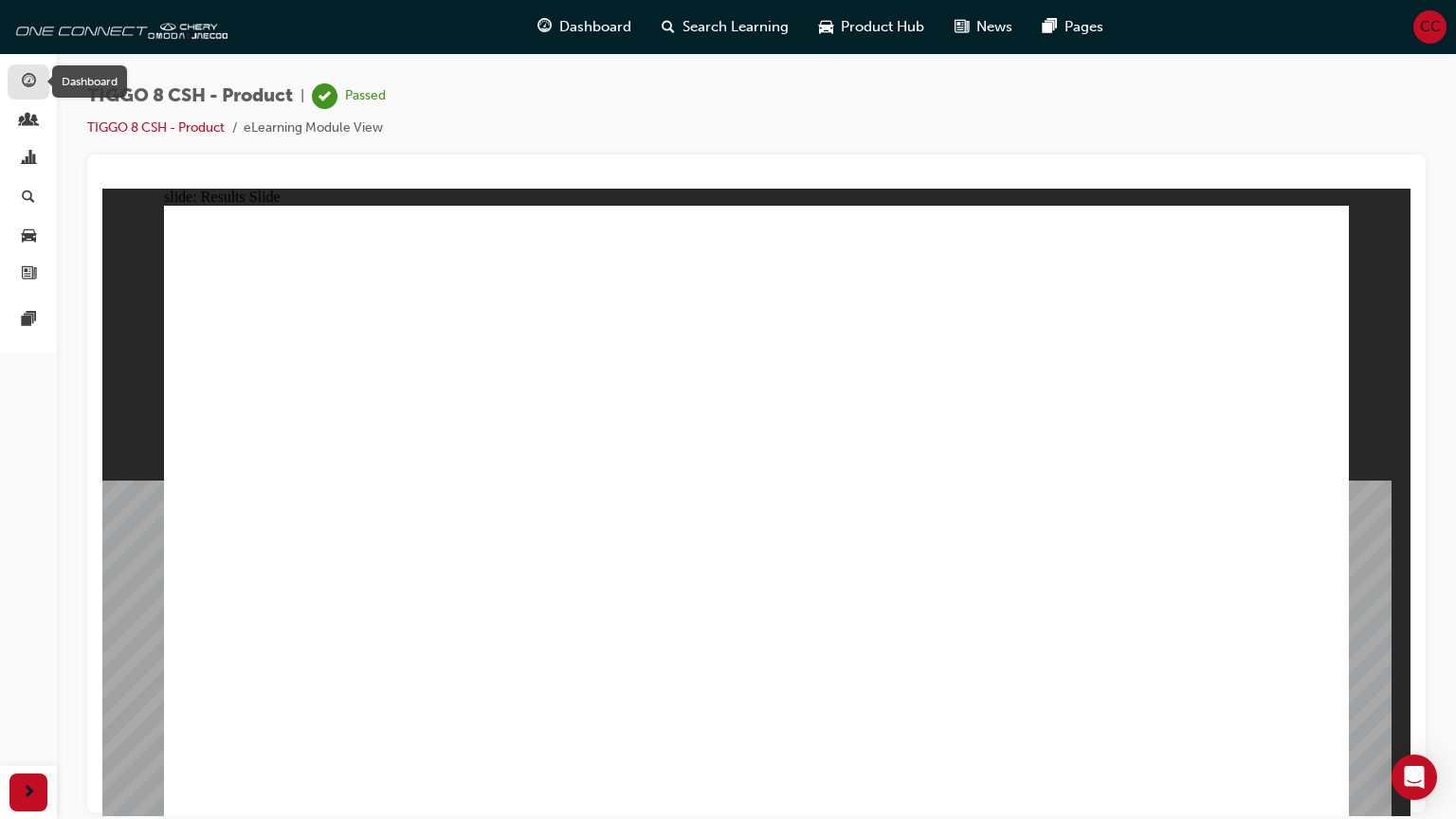 click at bounding box center [28, 82] 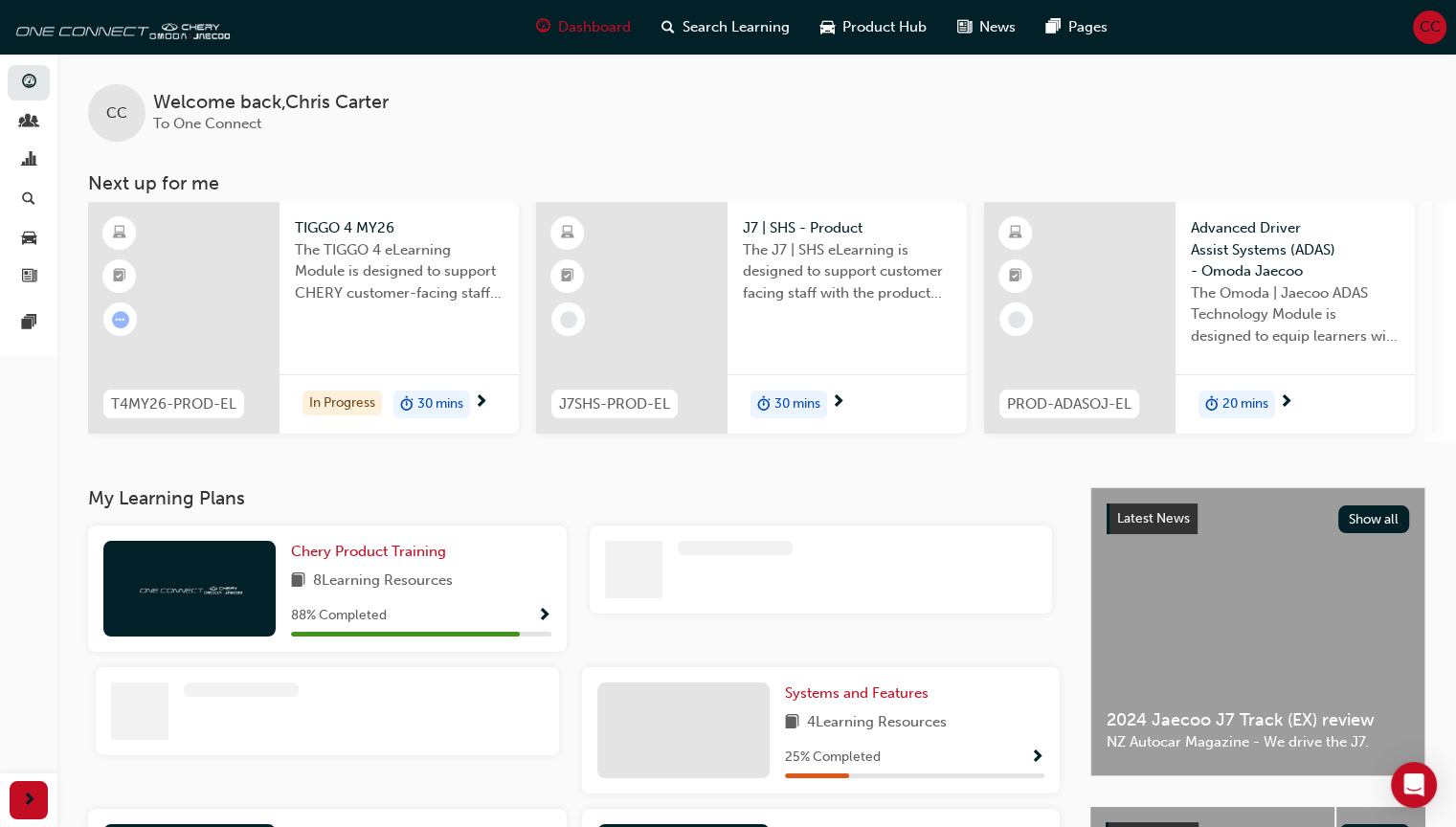 click on "The TIGGO 4 eLearning Module is designed to support CHERY customer-facing staff with the product and sales information for the introduction and demonstration of its unique features and benefits." at bounding box center [399, 272] 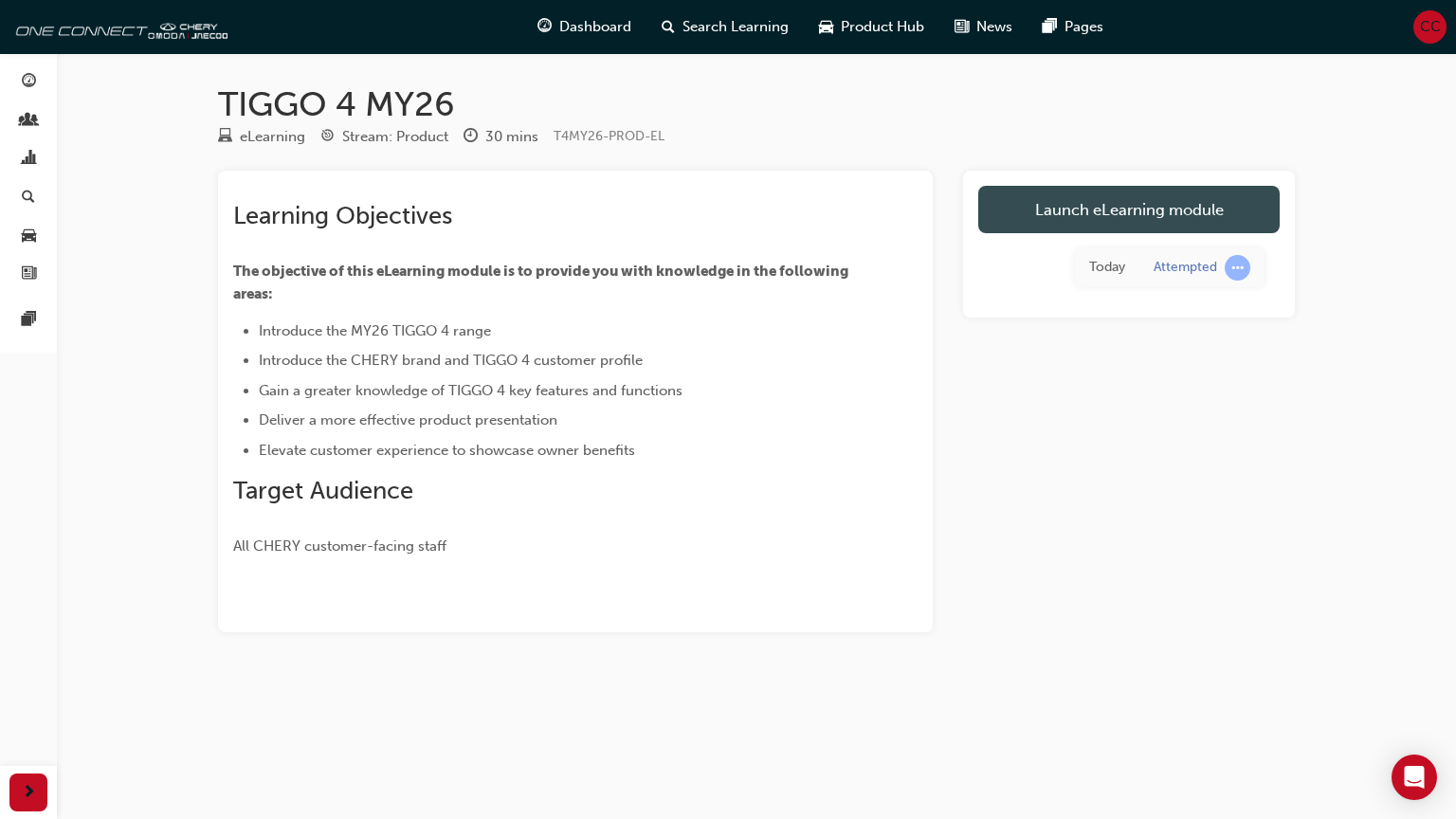 click on "Launch eLearning module" at bounding box center (1129, 209) 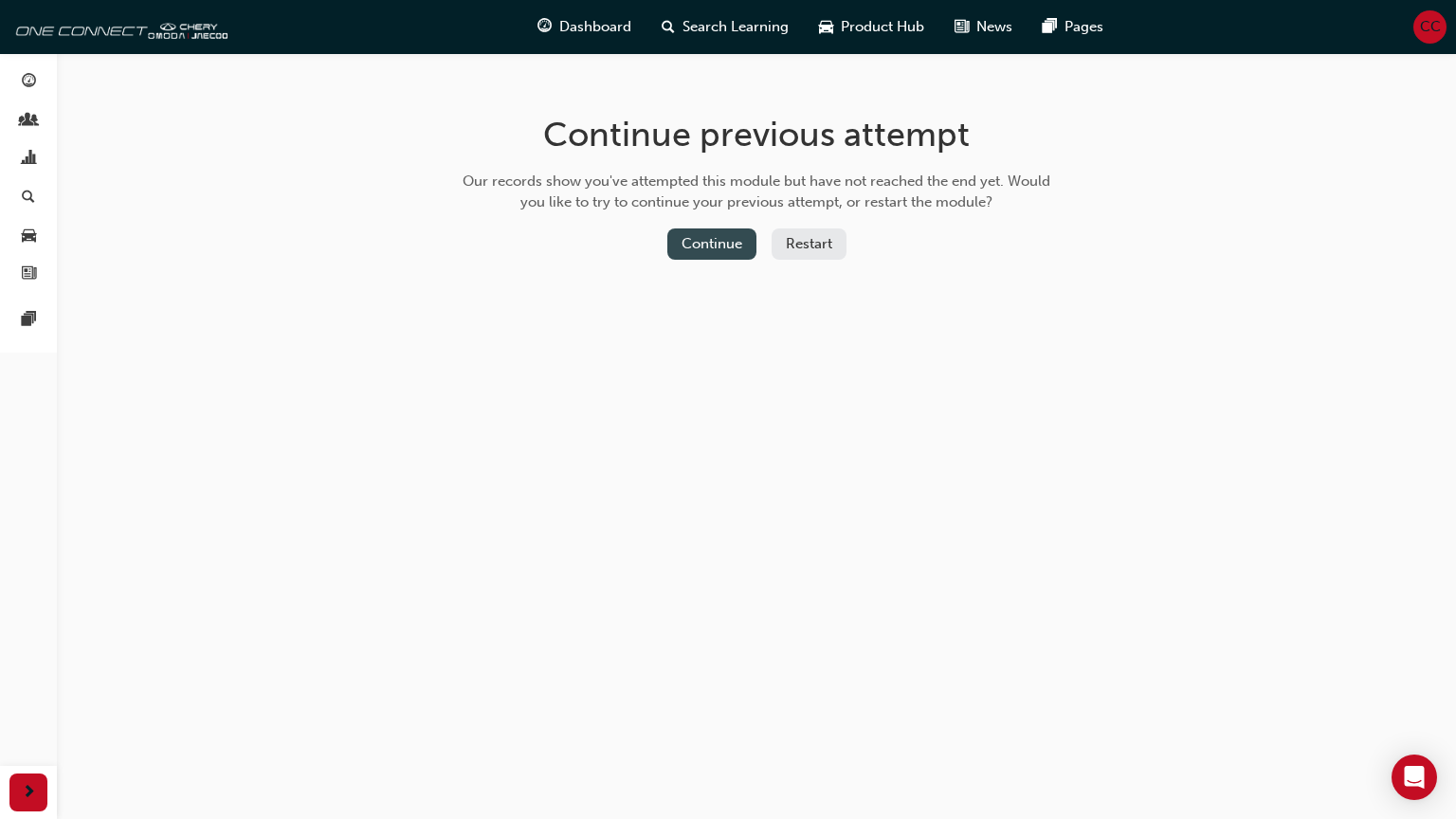 click on "Continue" at bounding box center [712, 244] 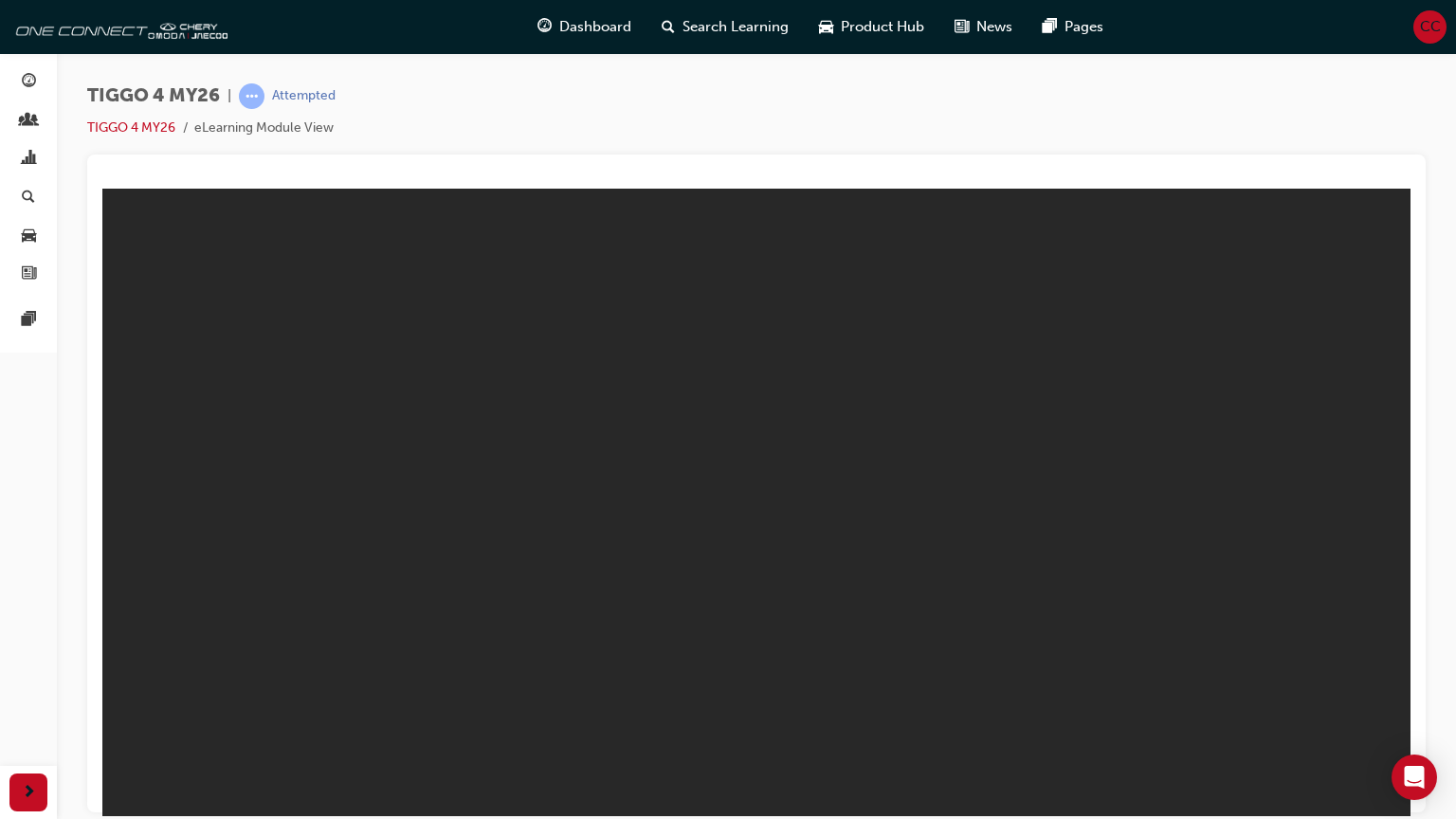 scroll, scrollTop: 0, scrollLeft: 0, axis: both 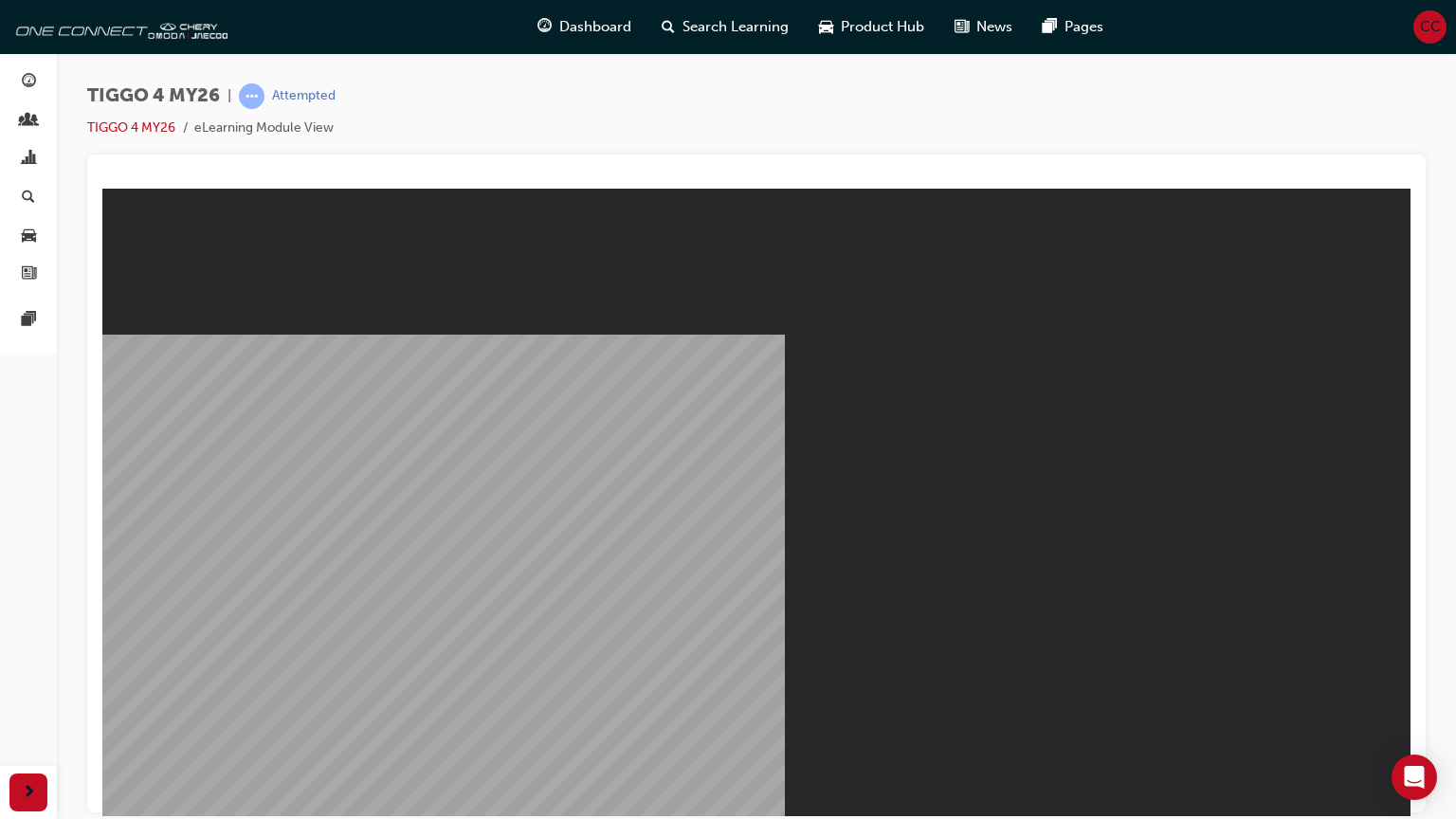 click on "Resume" at bounding box center [138, 942] 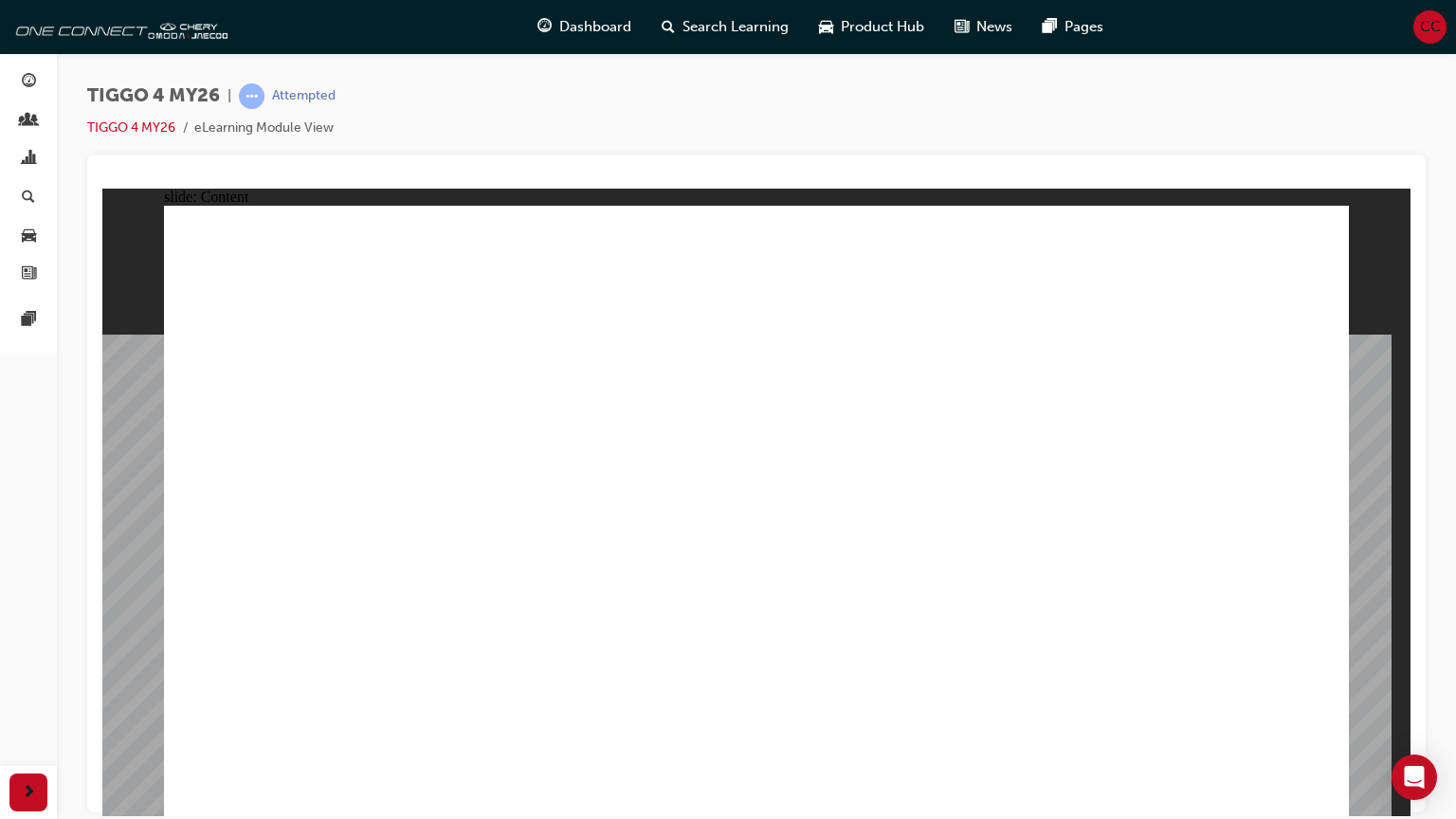 click 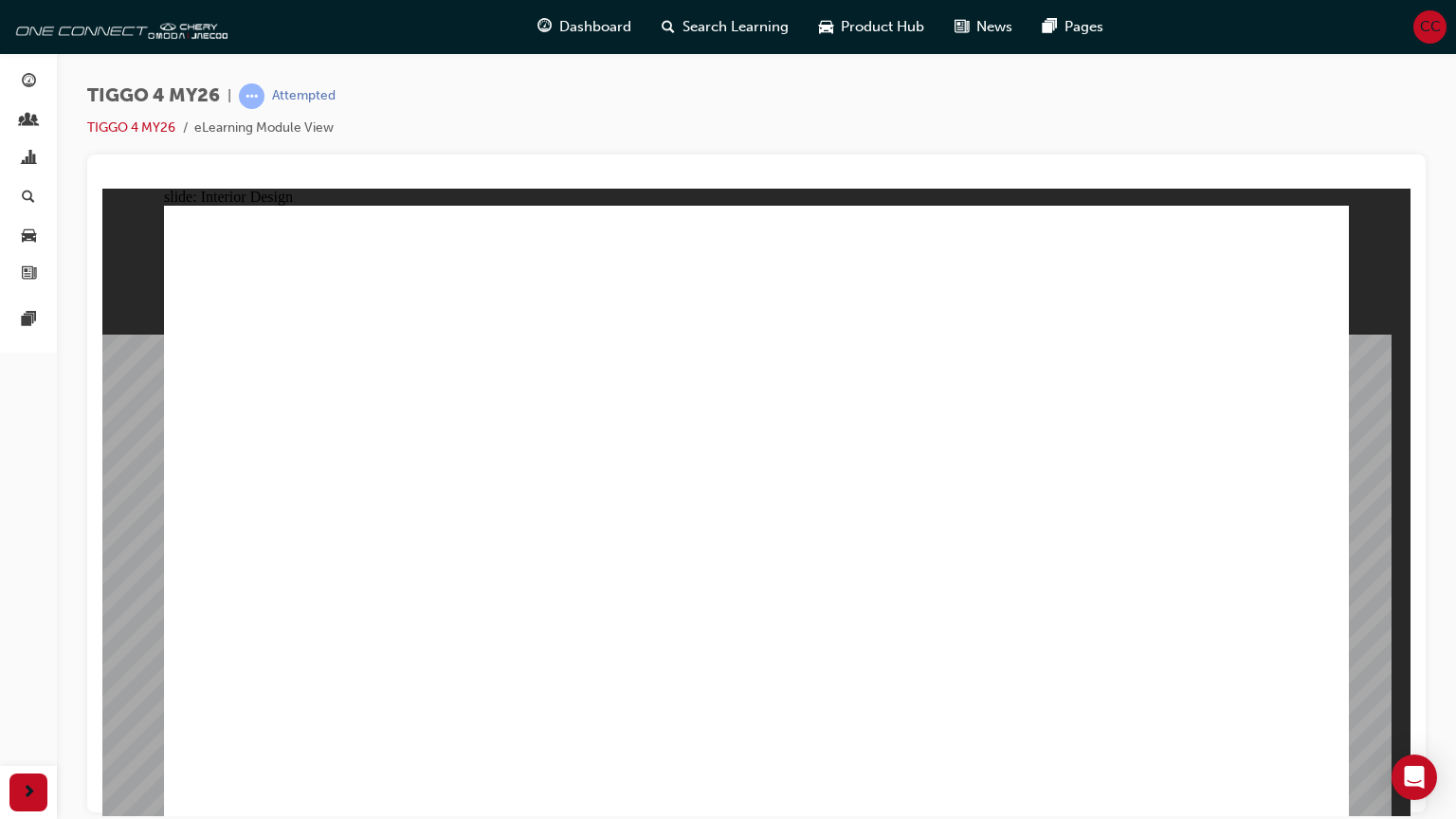 click 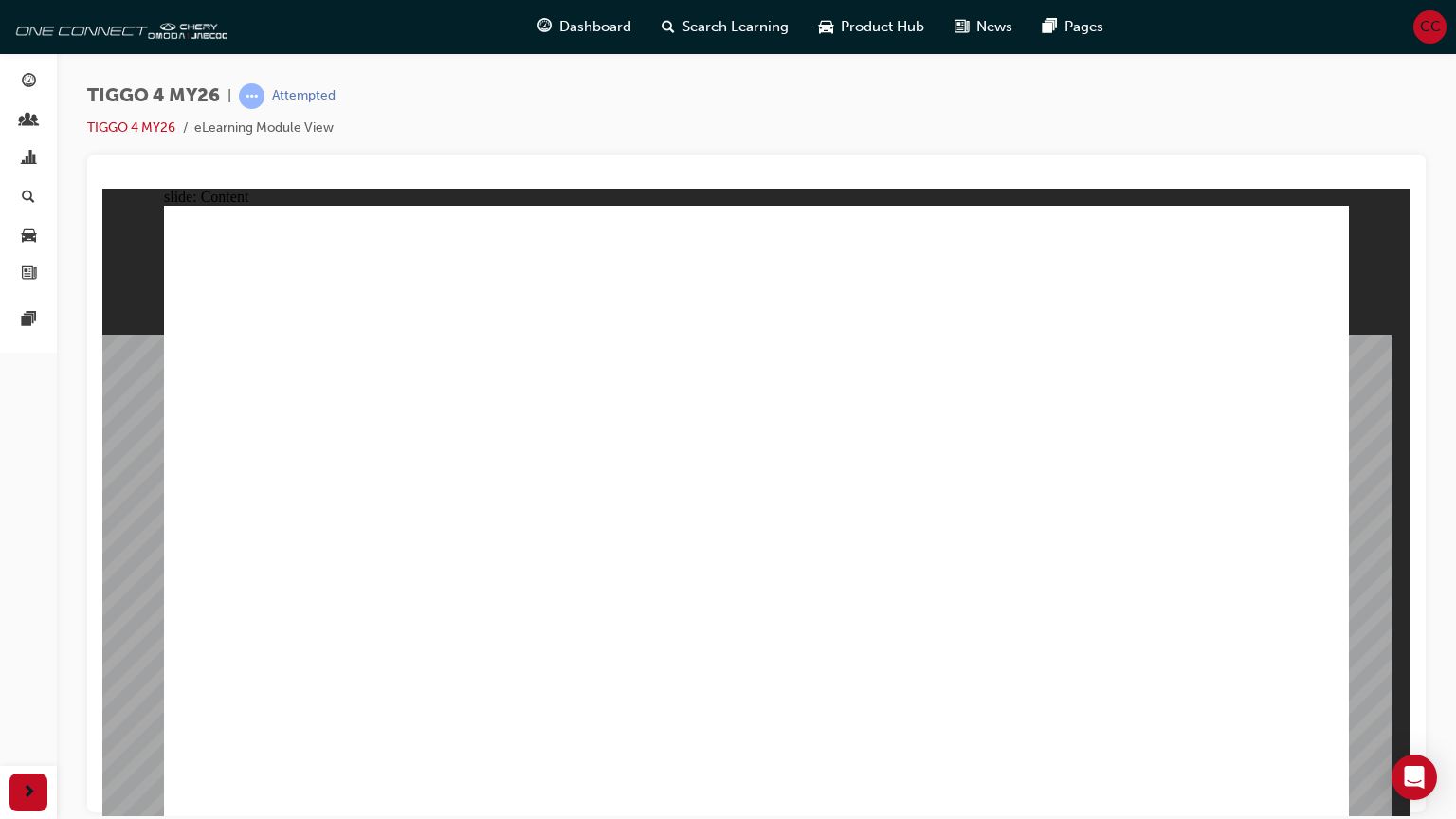 click 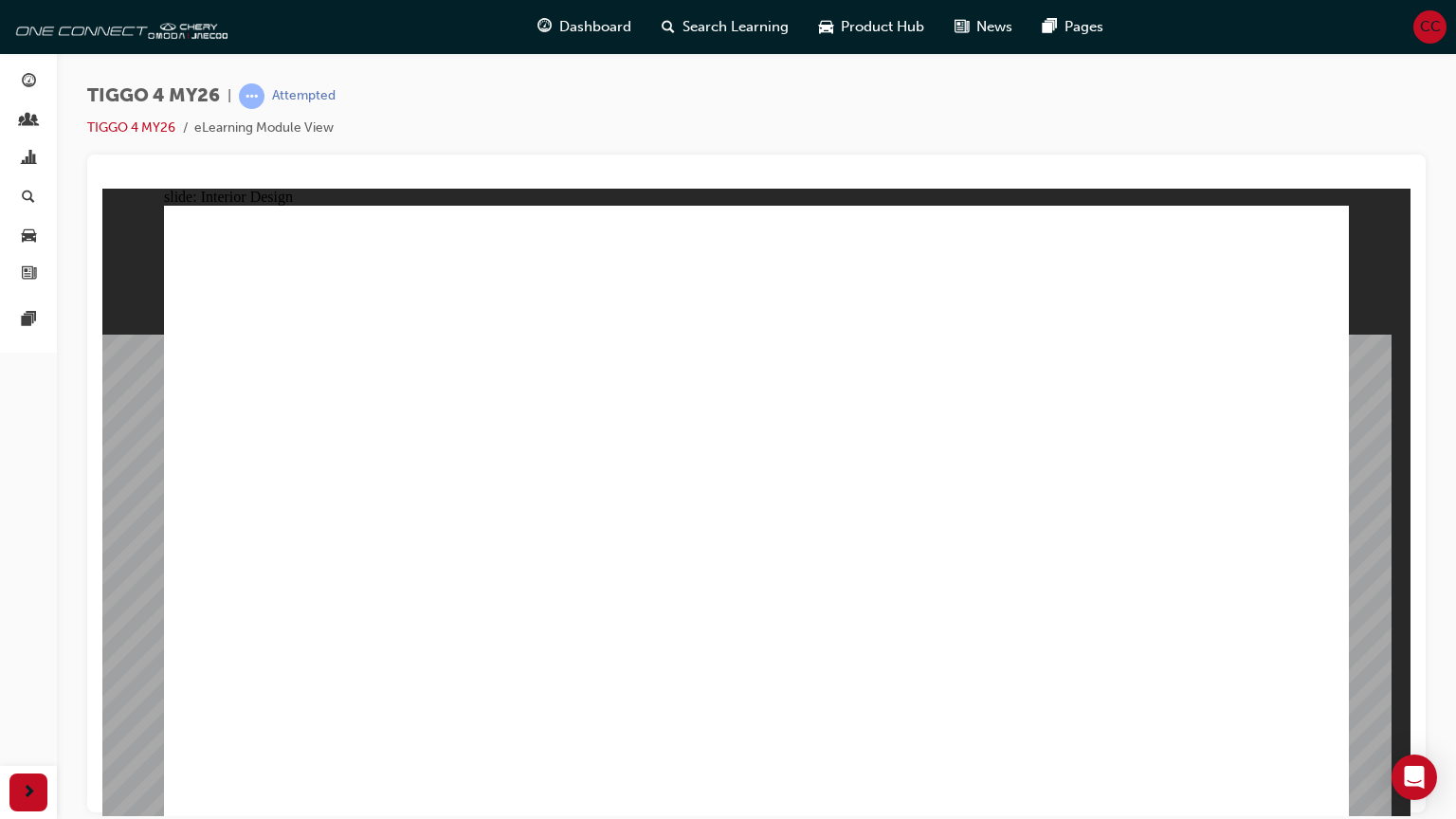 click 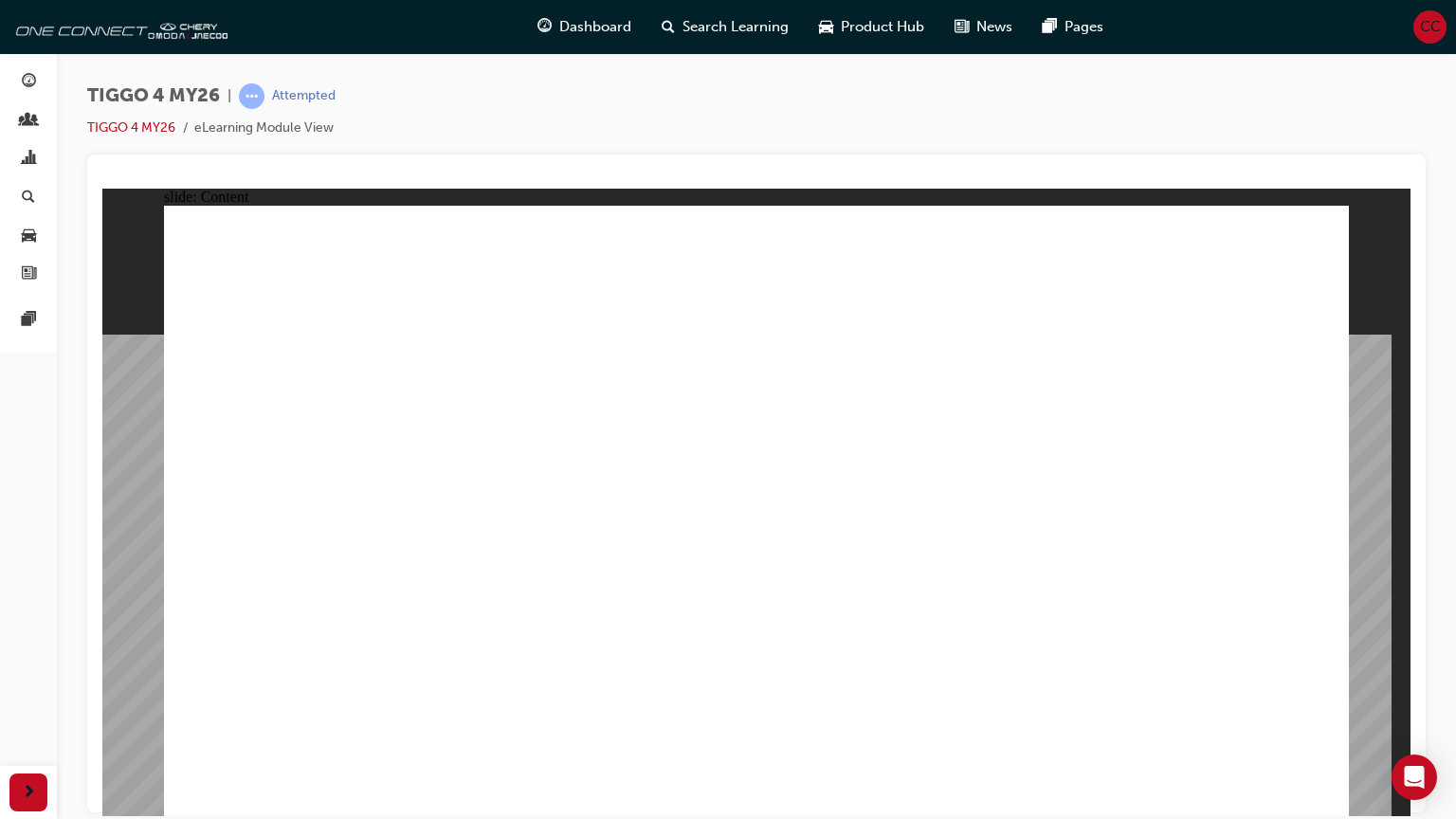 click 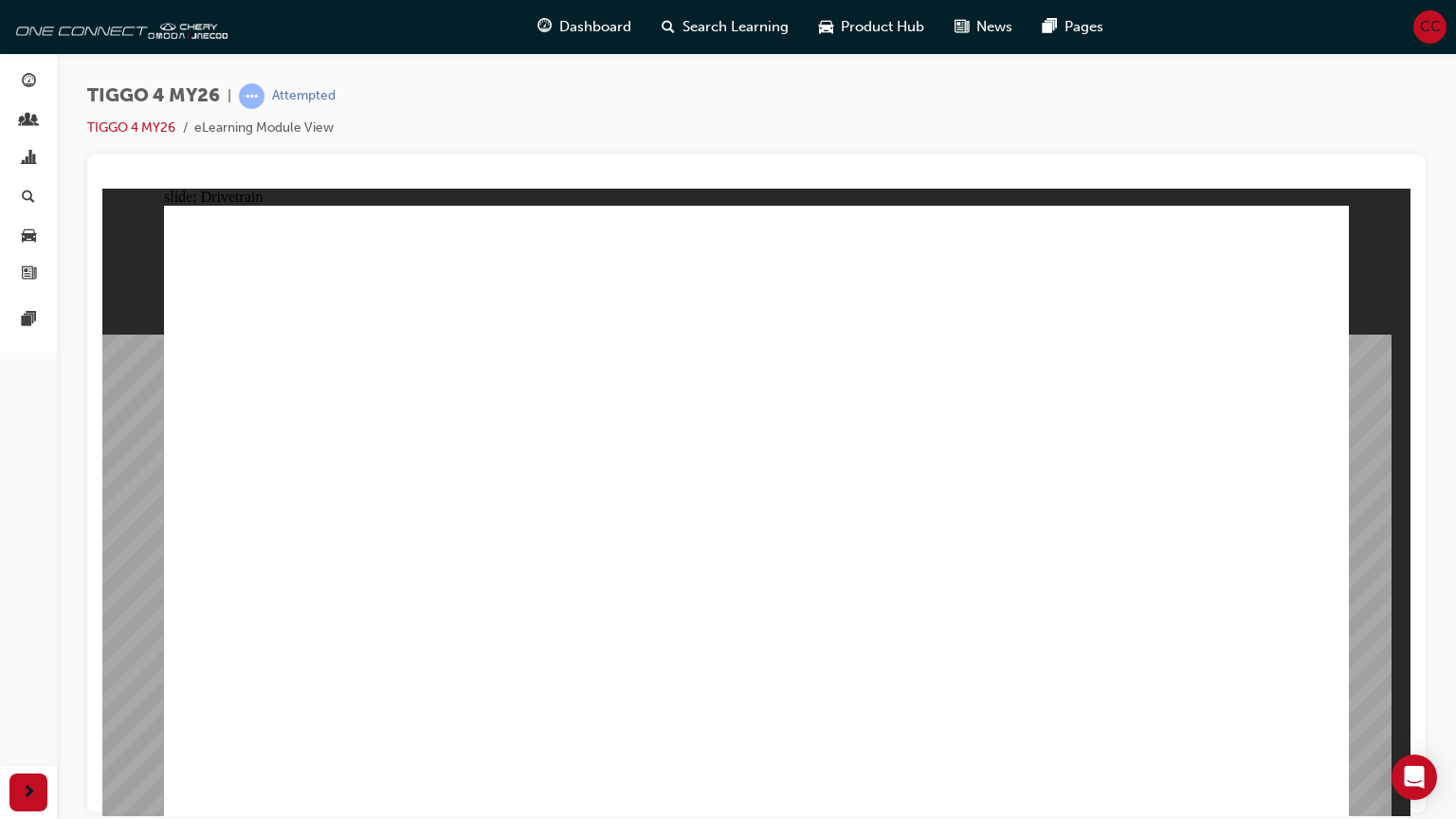 click 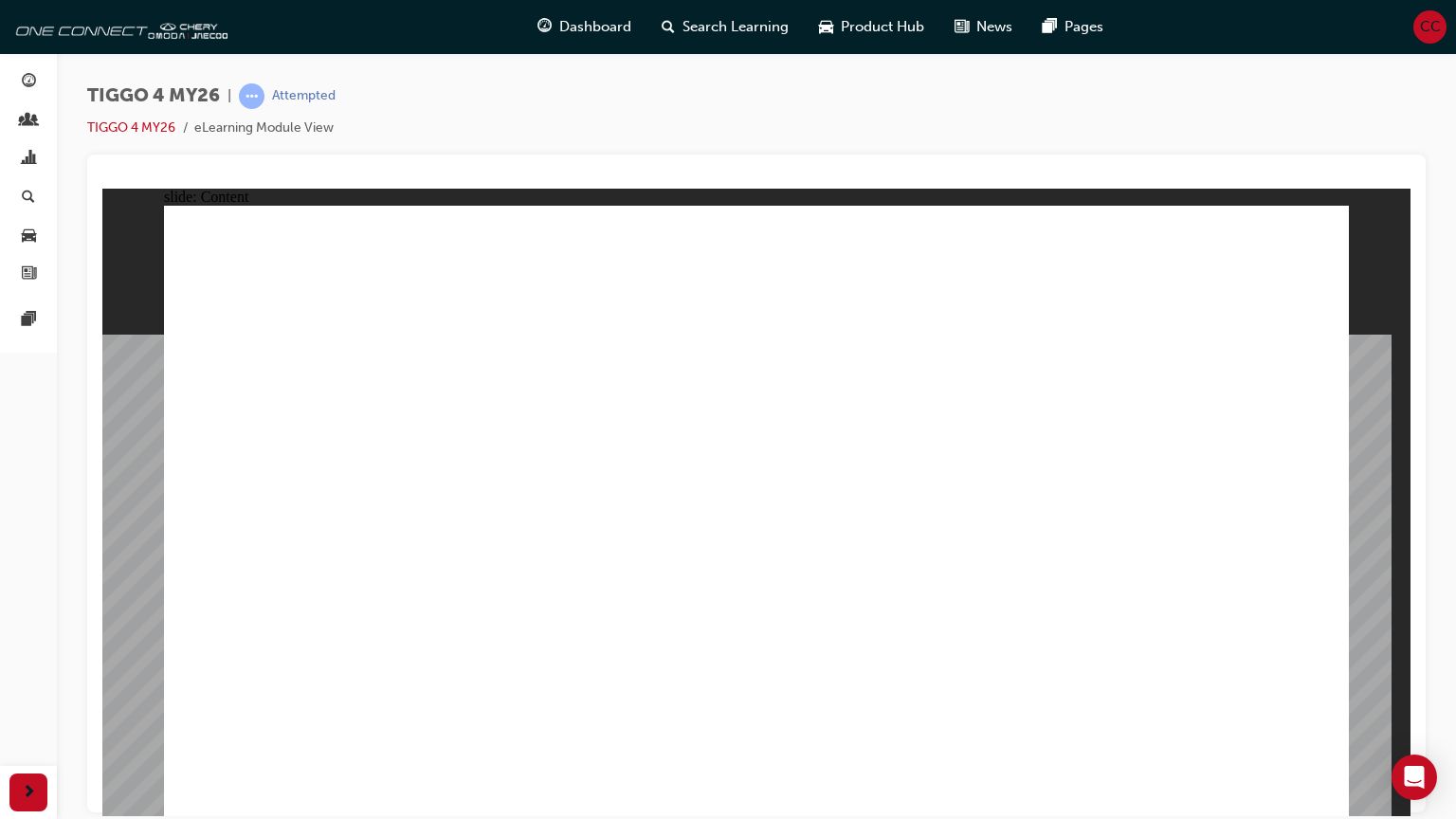 click 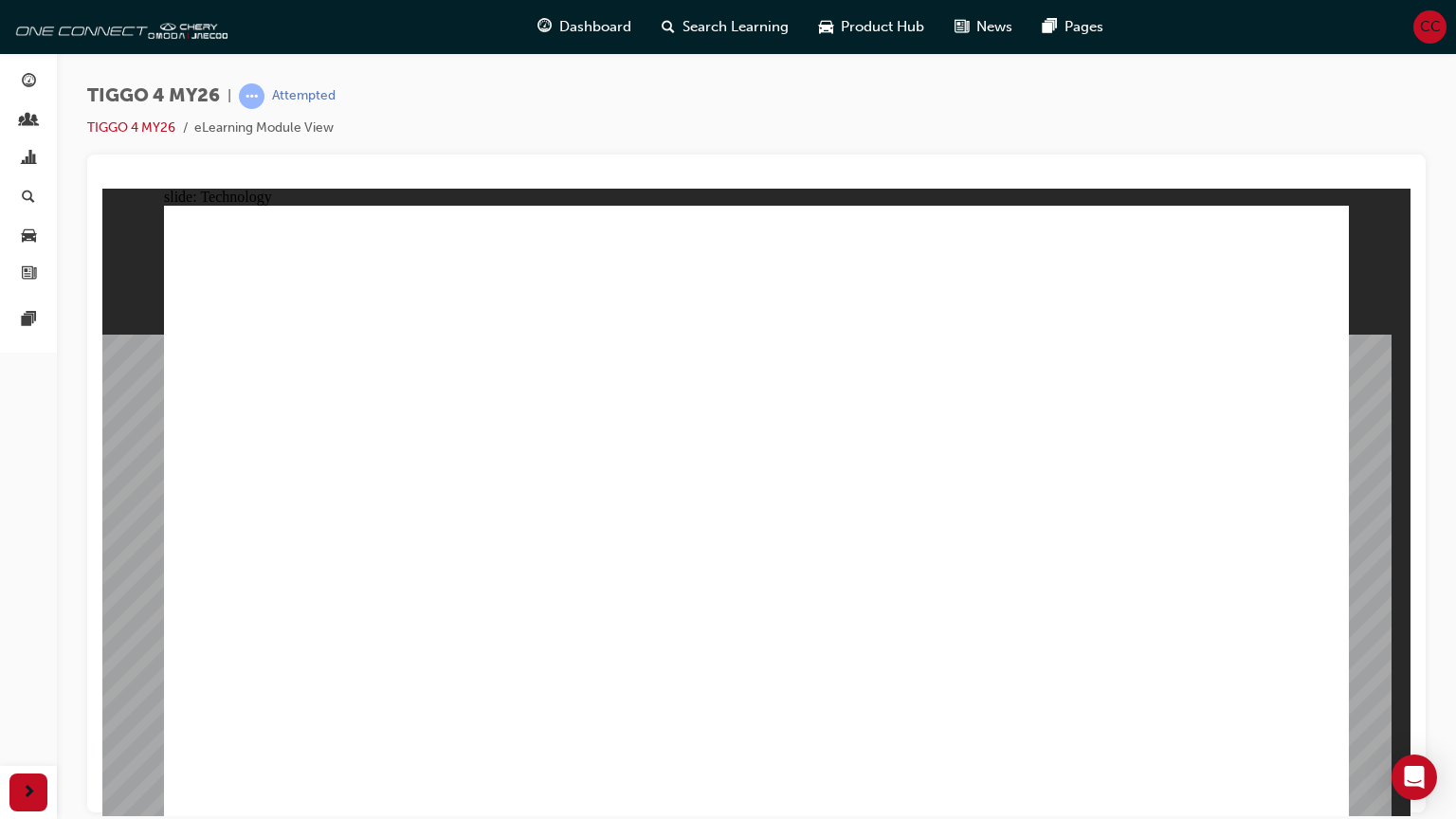 click 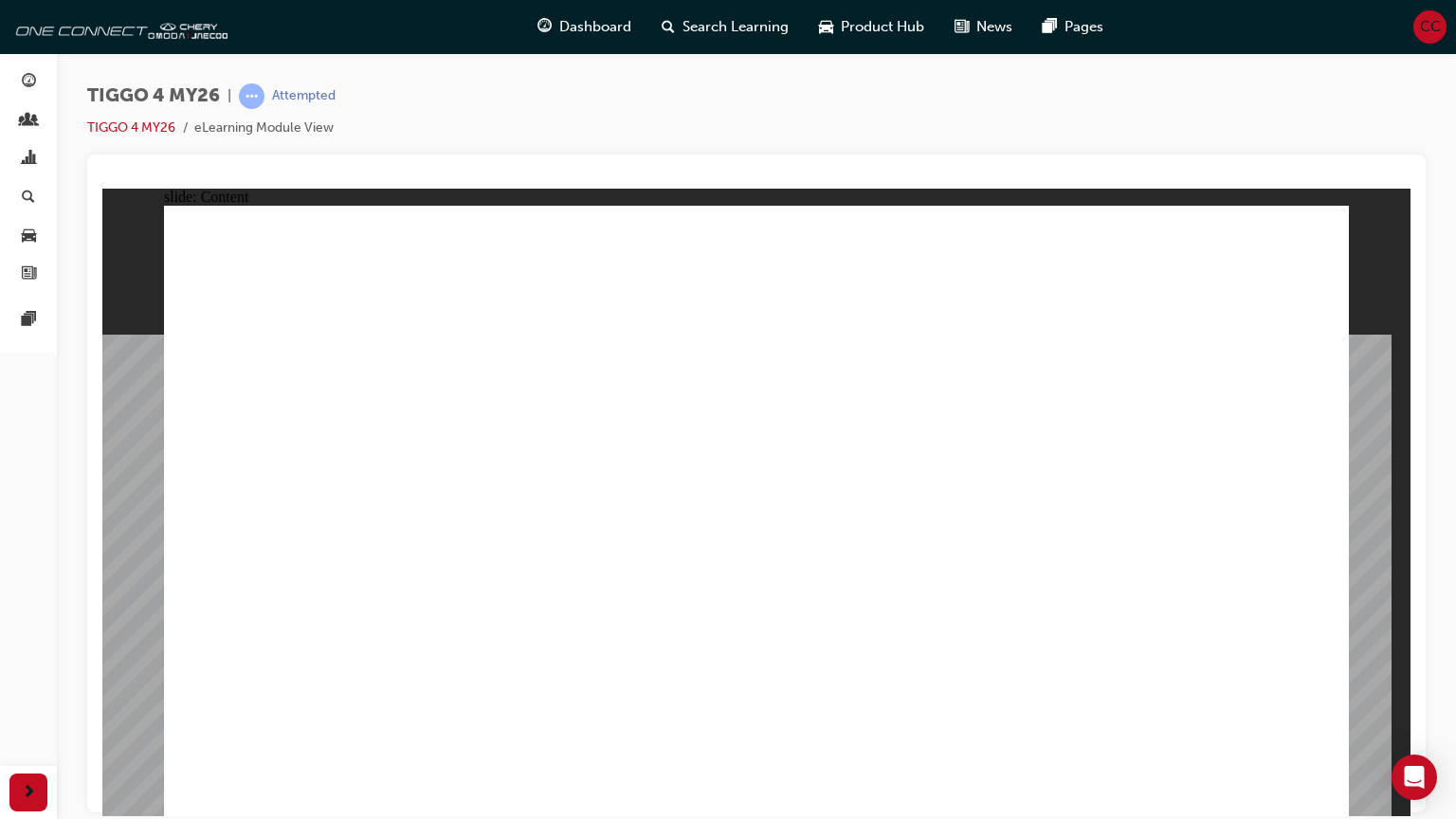 click 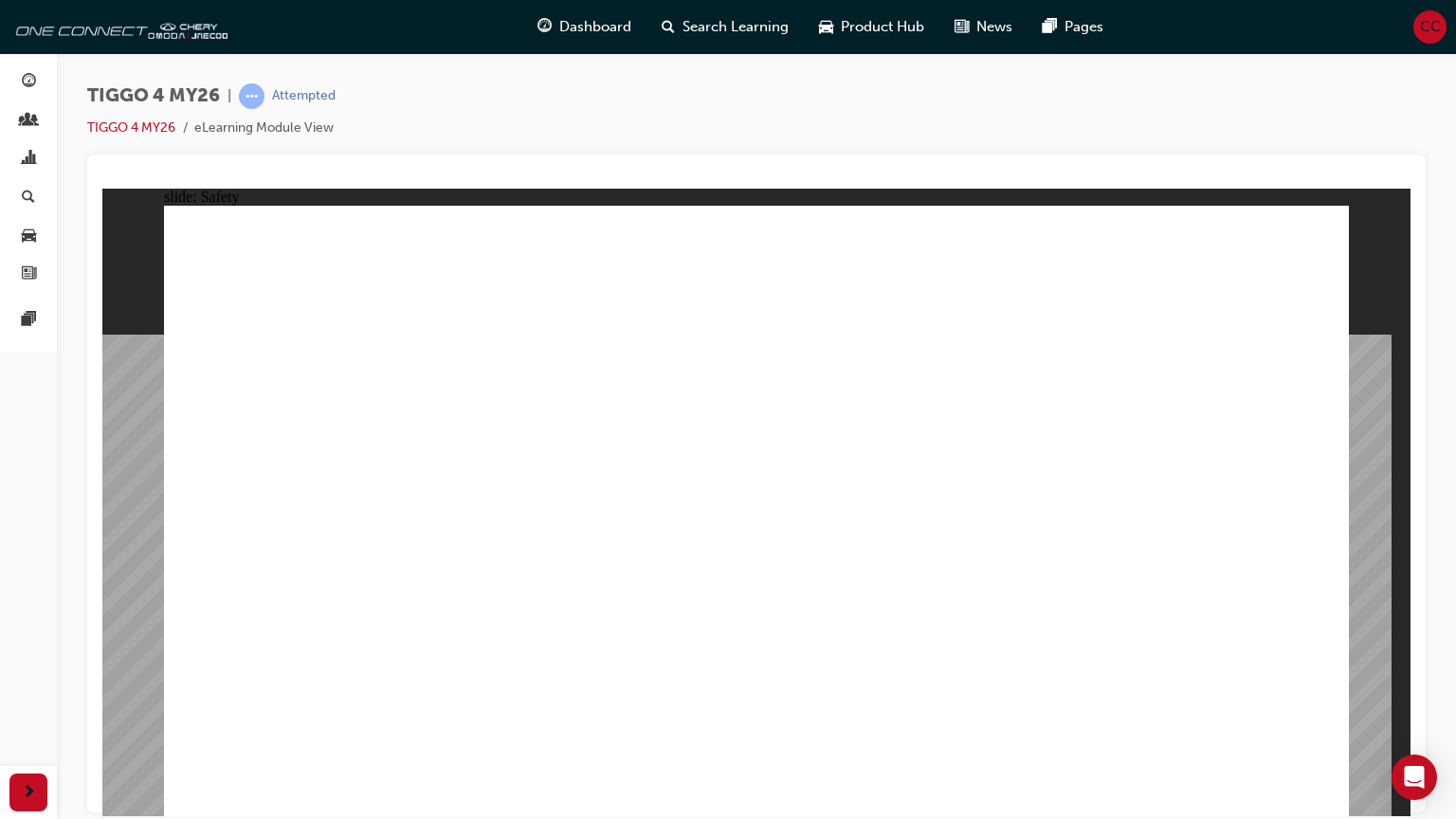 click 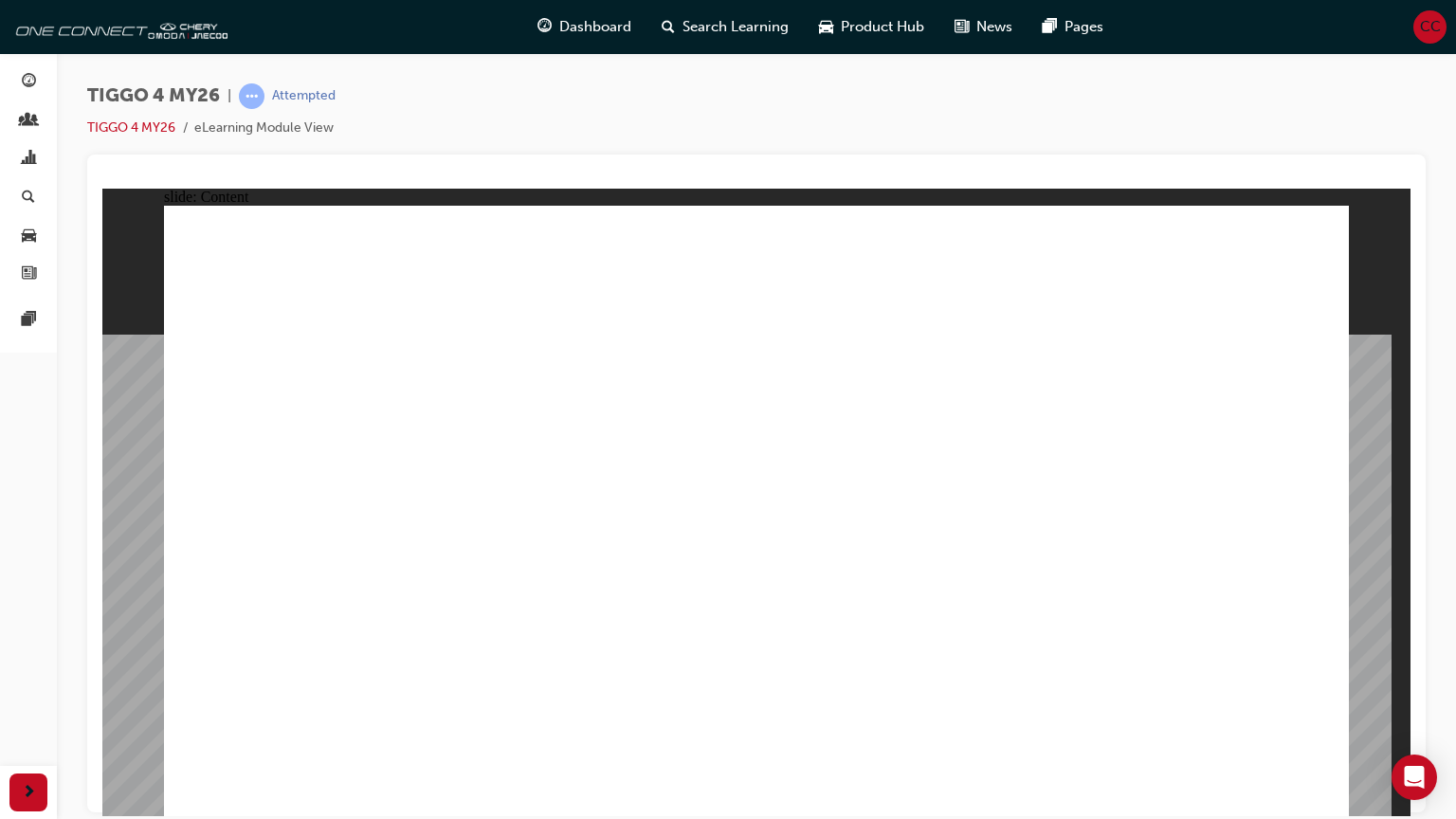 click 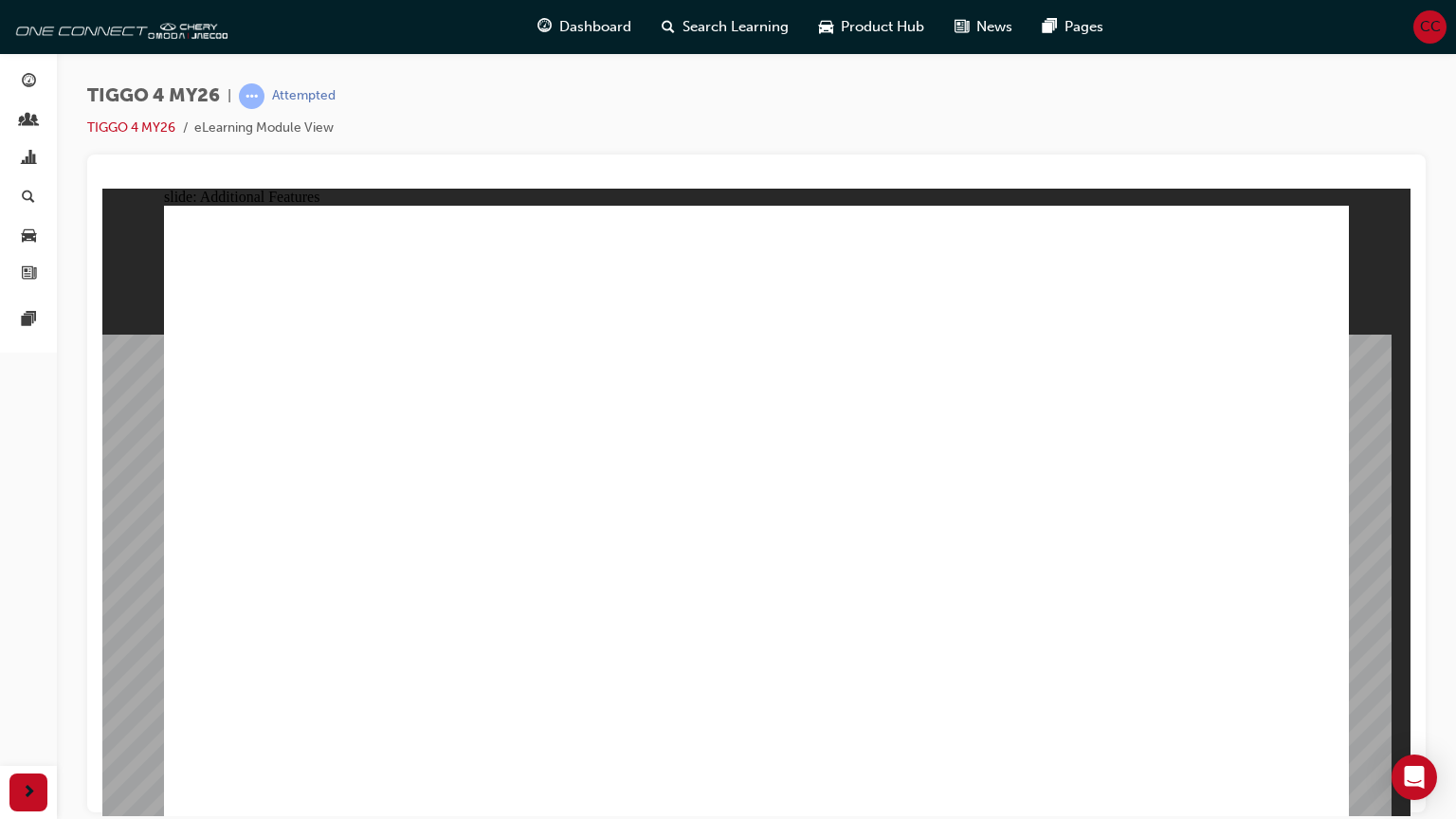 click 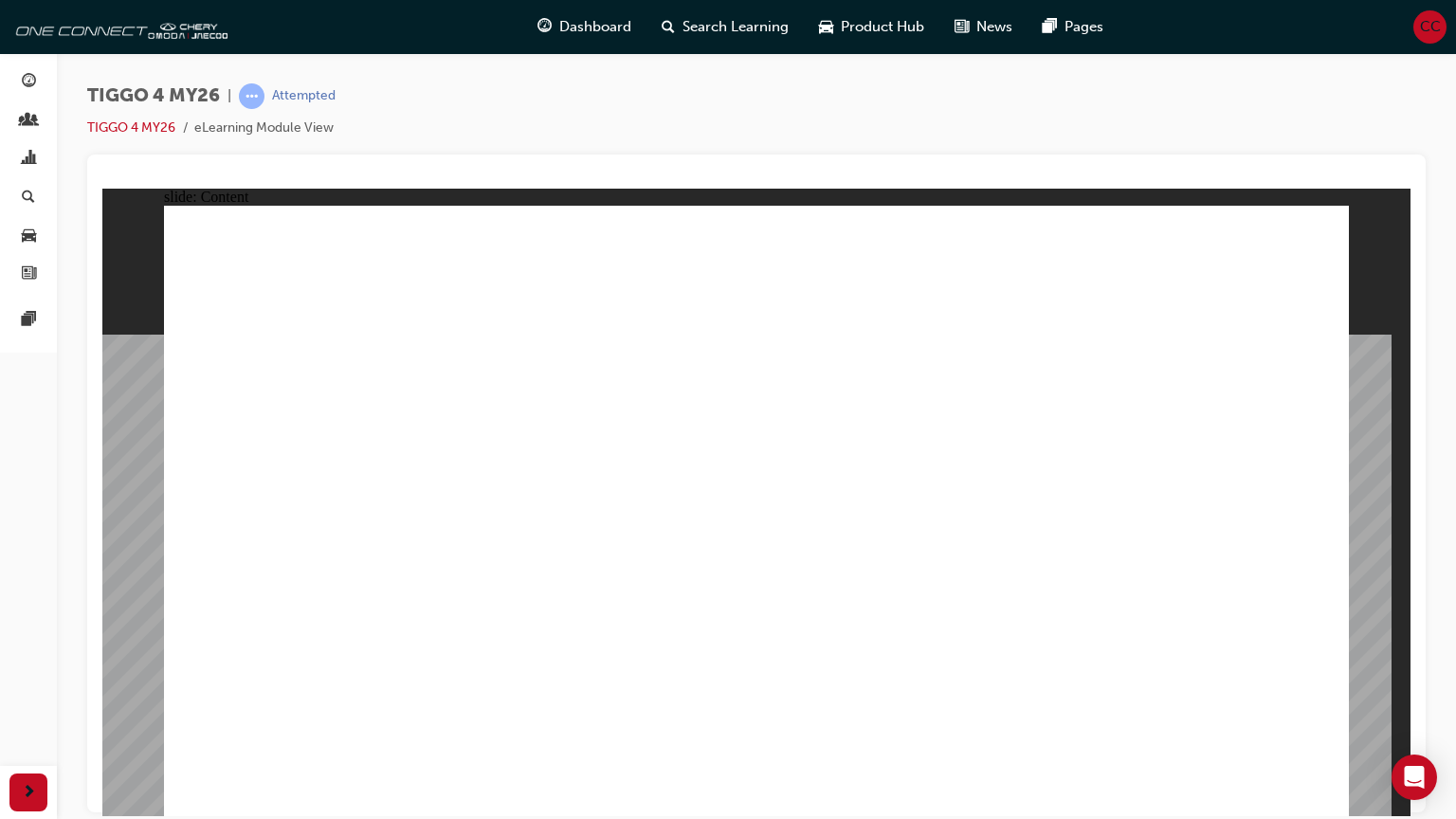 click 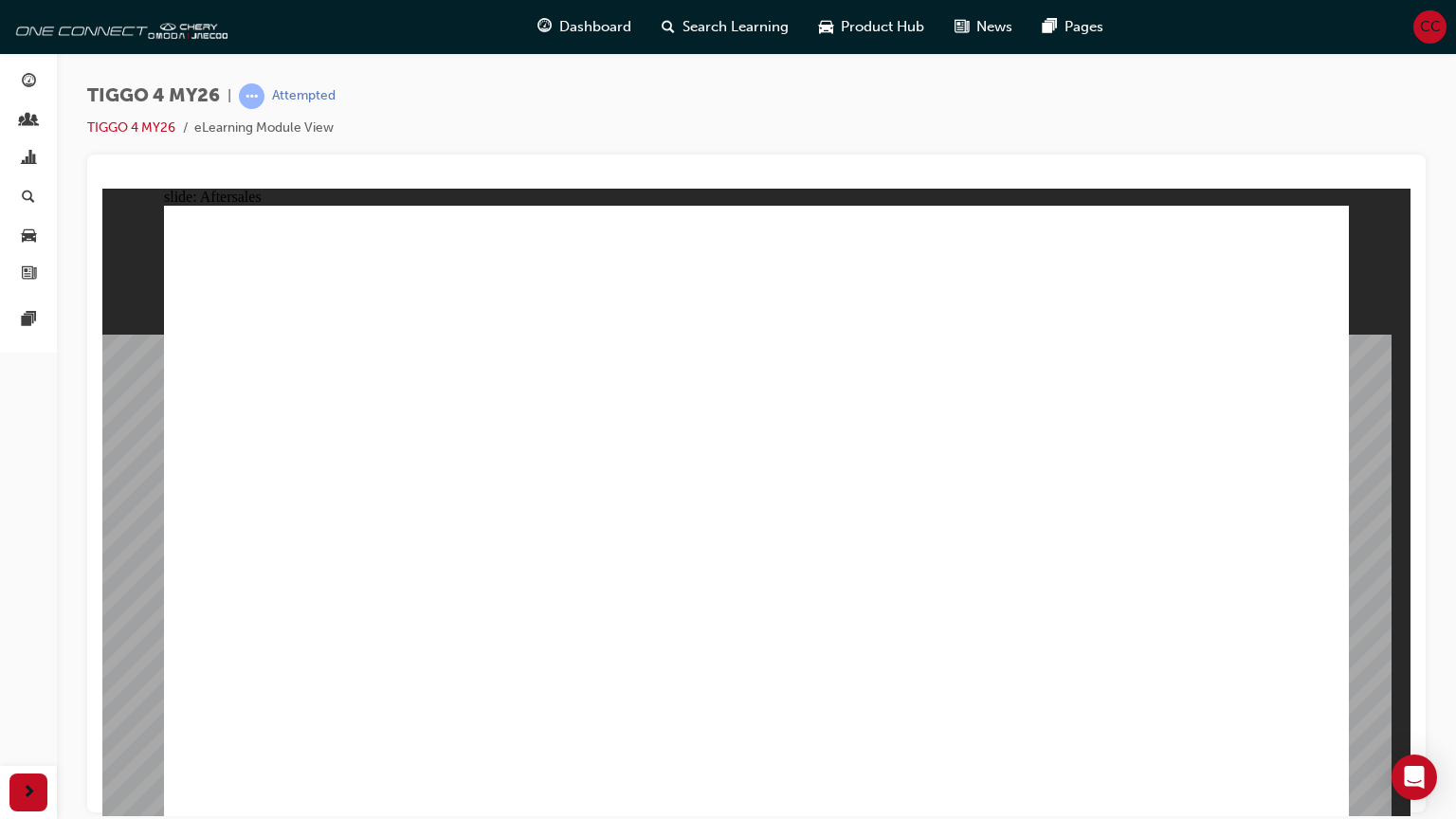click 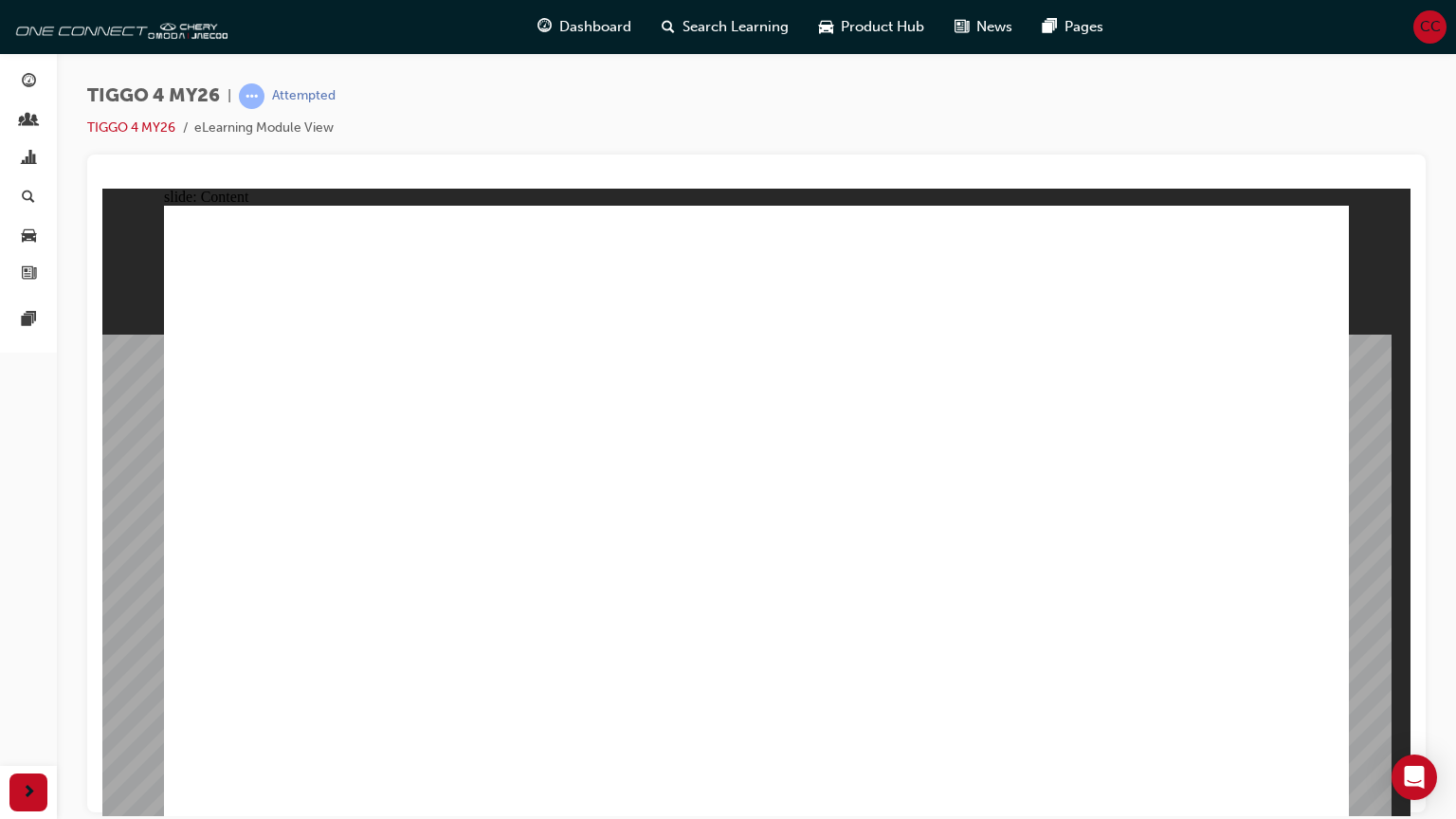 click 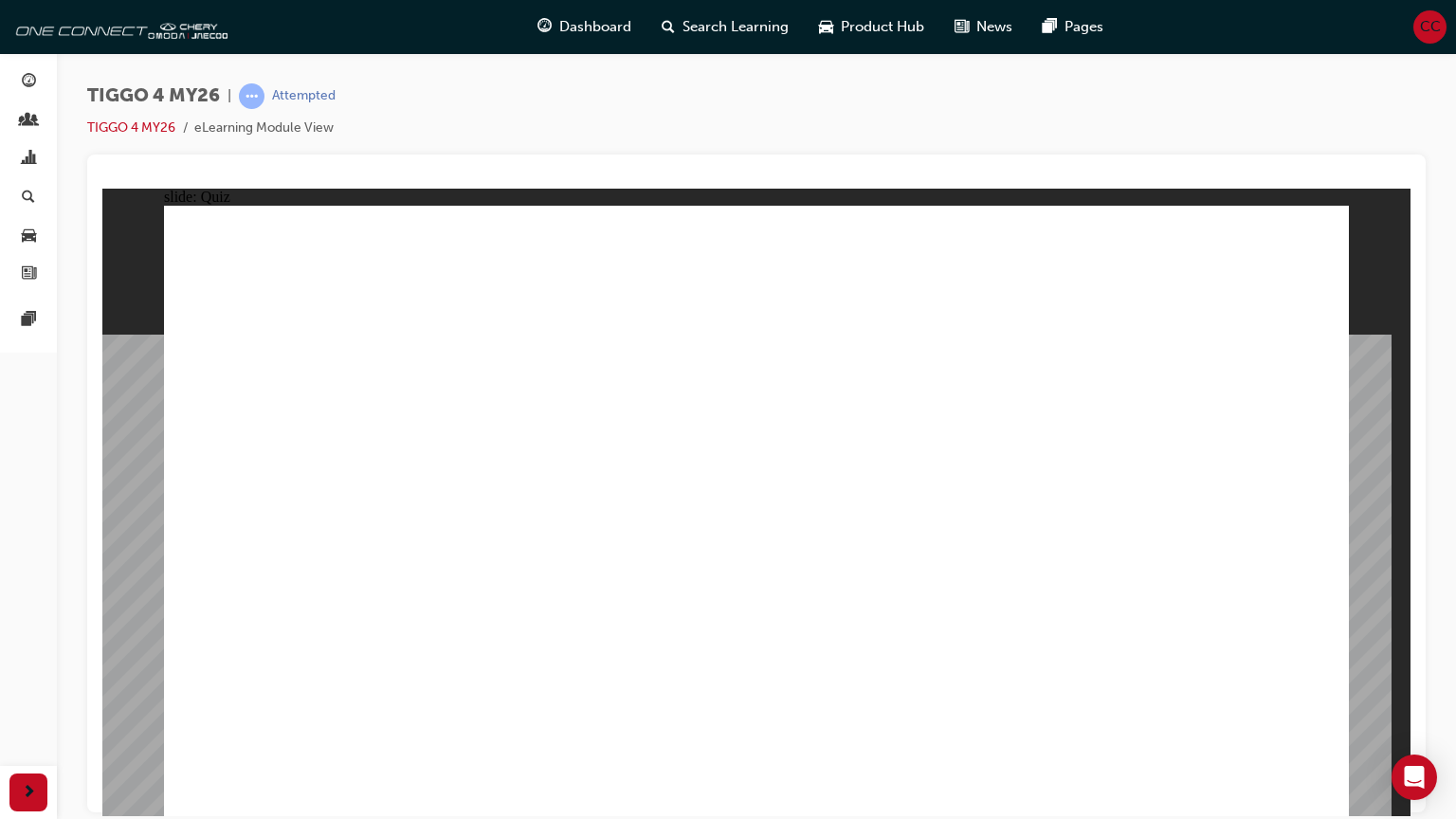 click 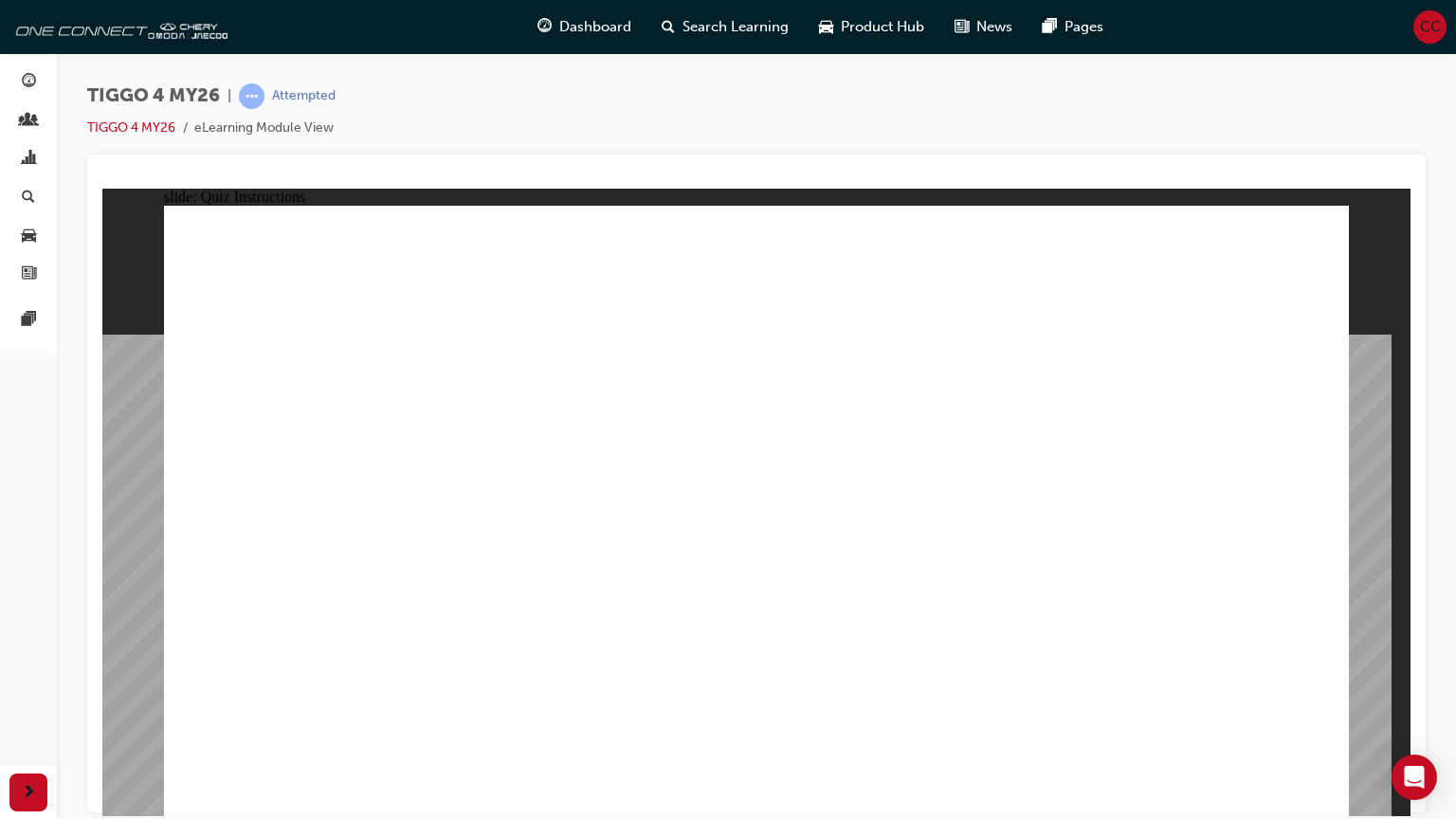 click 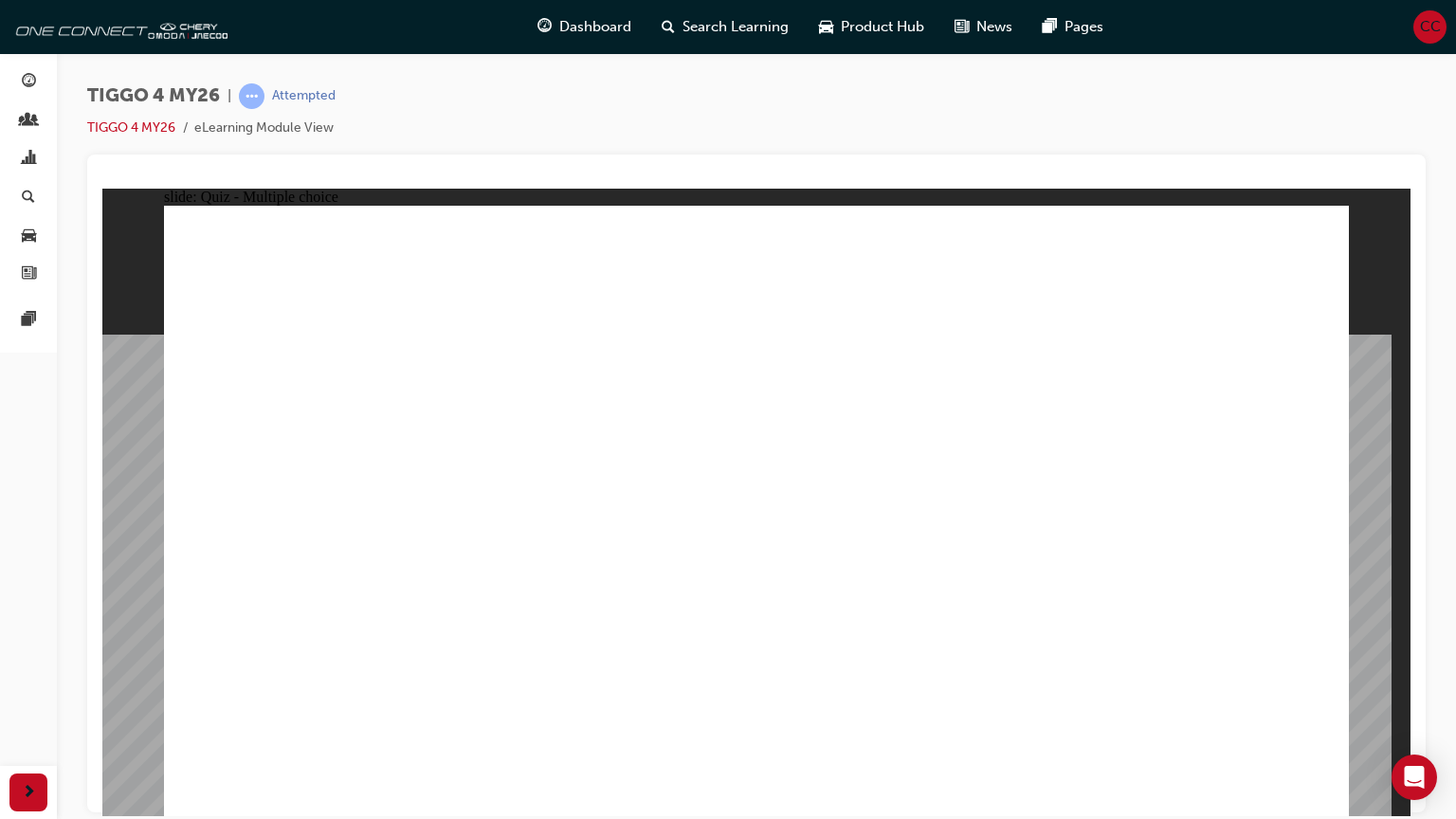 click 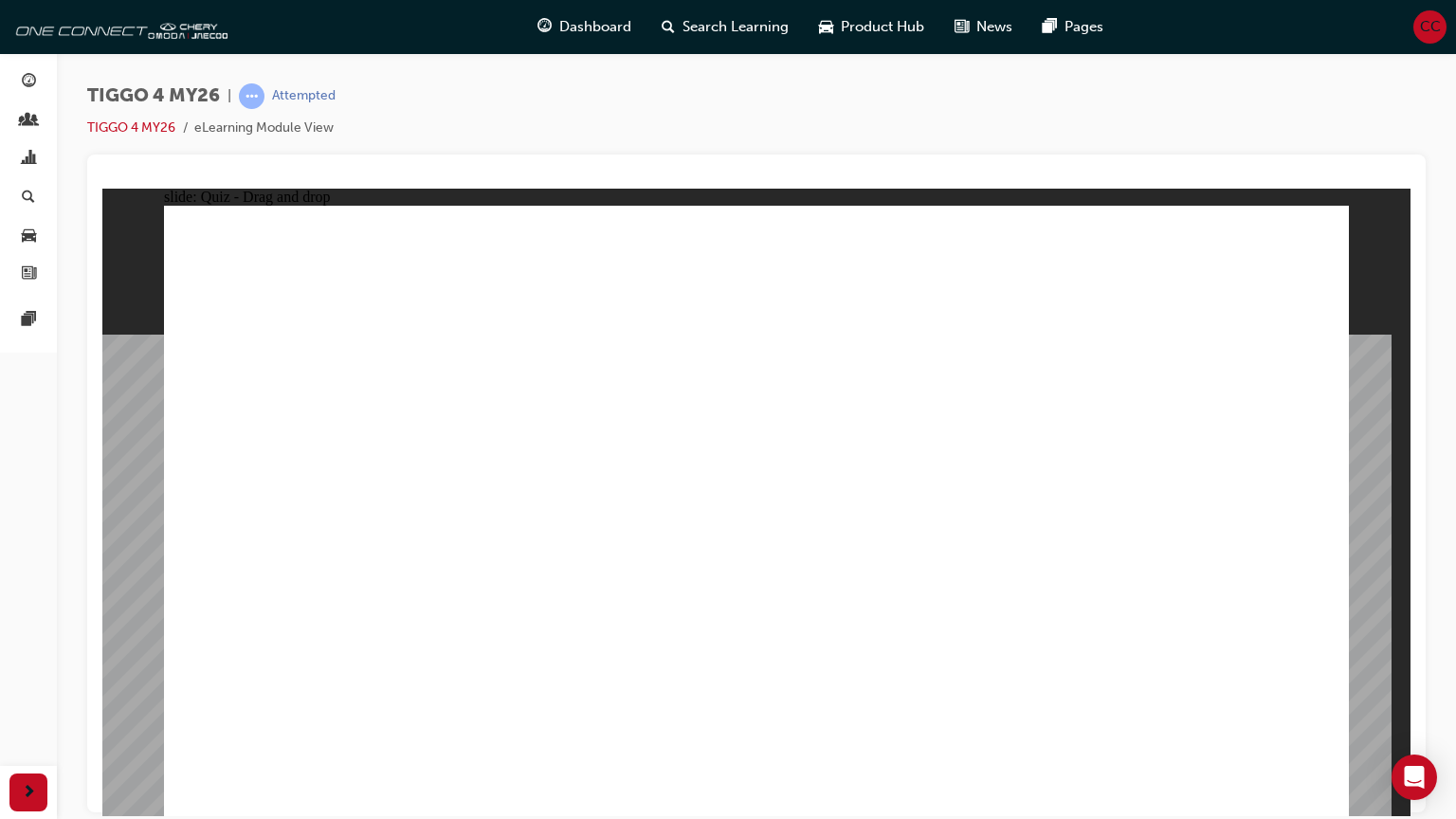 drag, startPoint x: 285, startPoint y: 422, endPoint x: 728, endPoint y: 662, distance: 503.8343 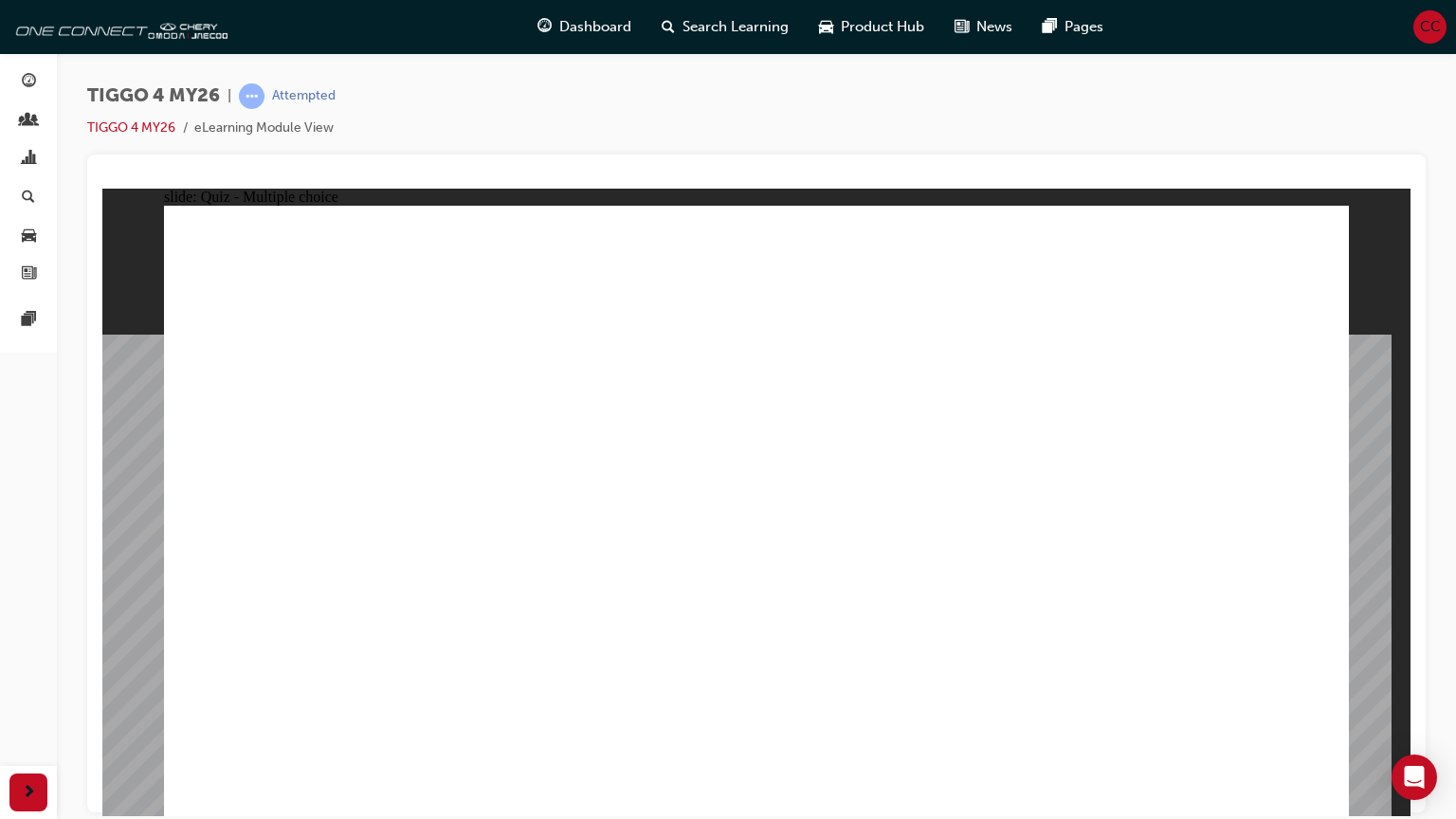 click 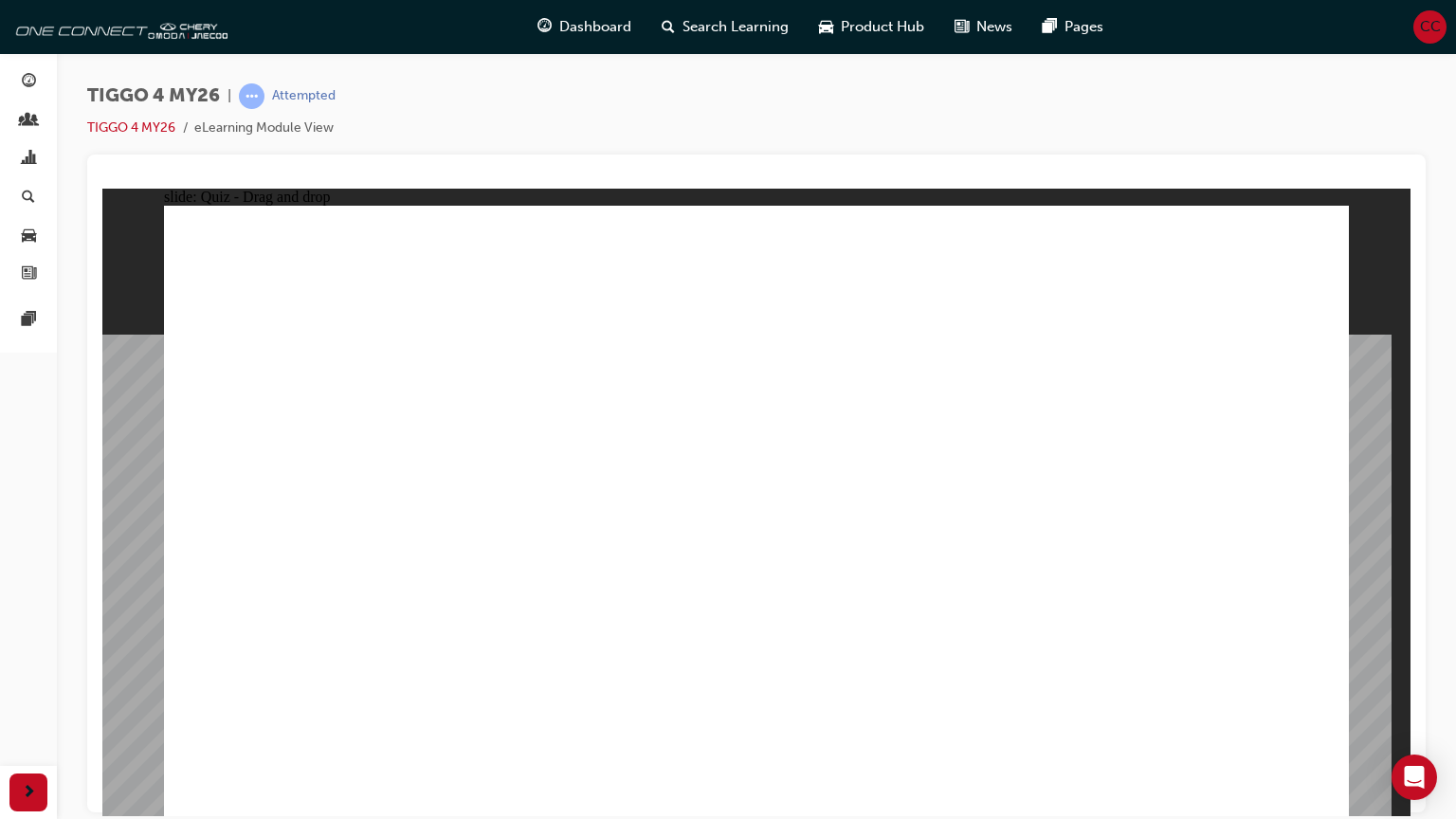 drag, startPoint x: 310, startPoint y: 574, endPoint x: 874, endPoint y: 378, distance: 597.0863 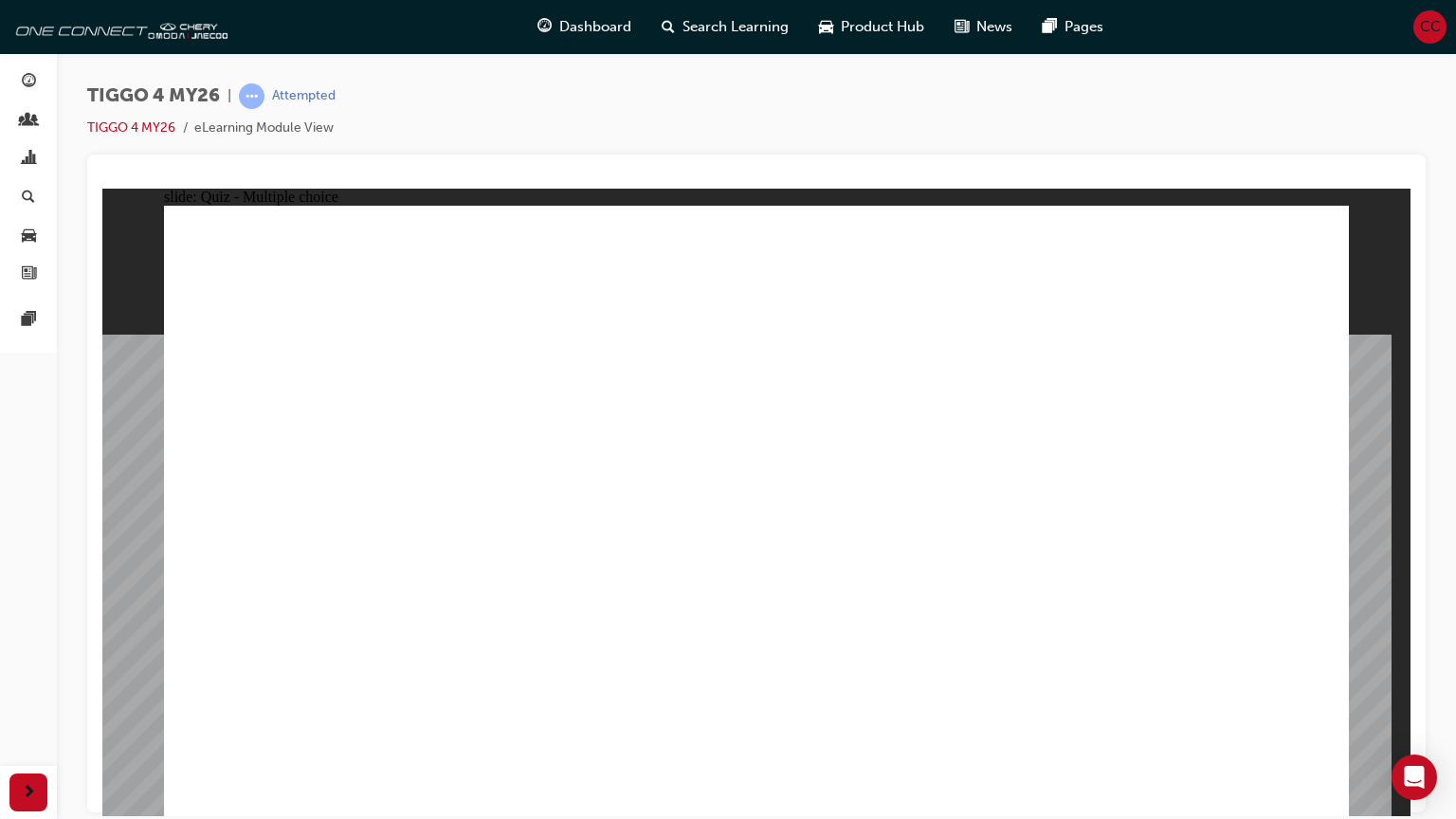 click 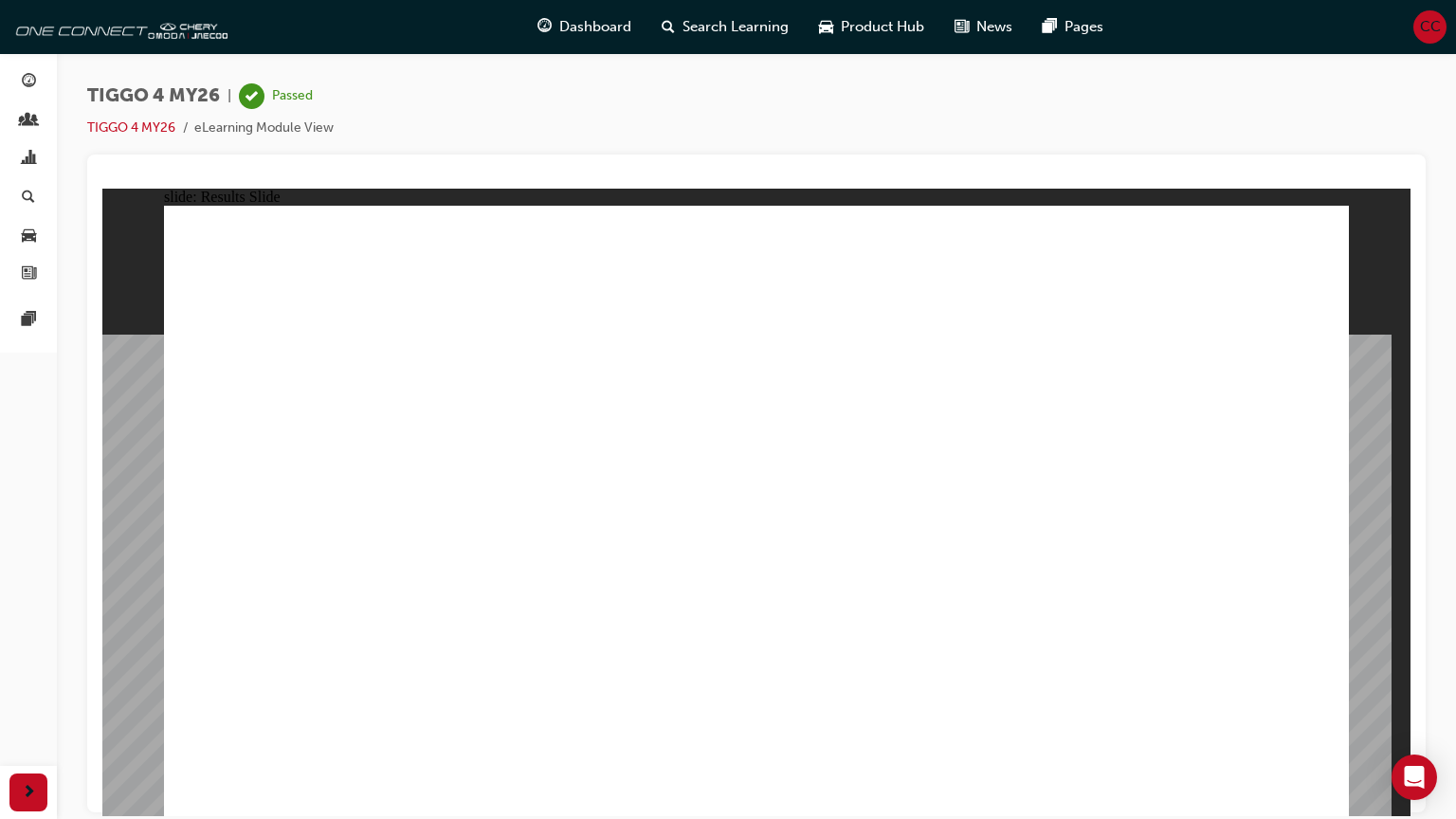 click 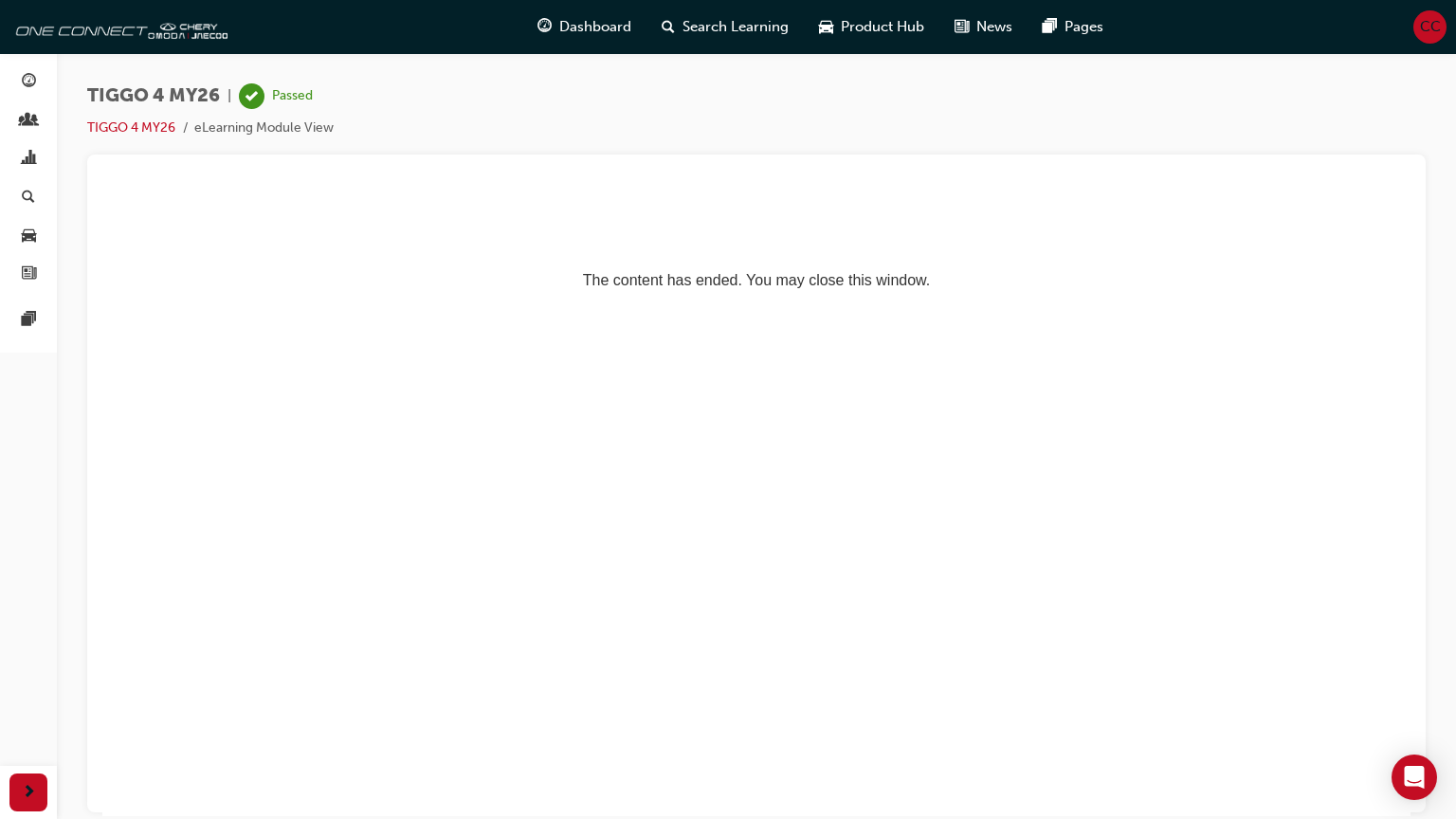 scroll, scrollTop: 0, scrollLeft: 0, axis: both 